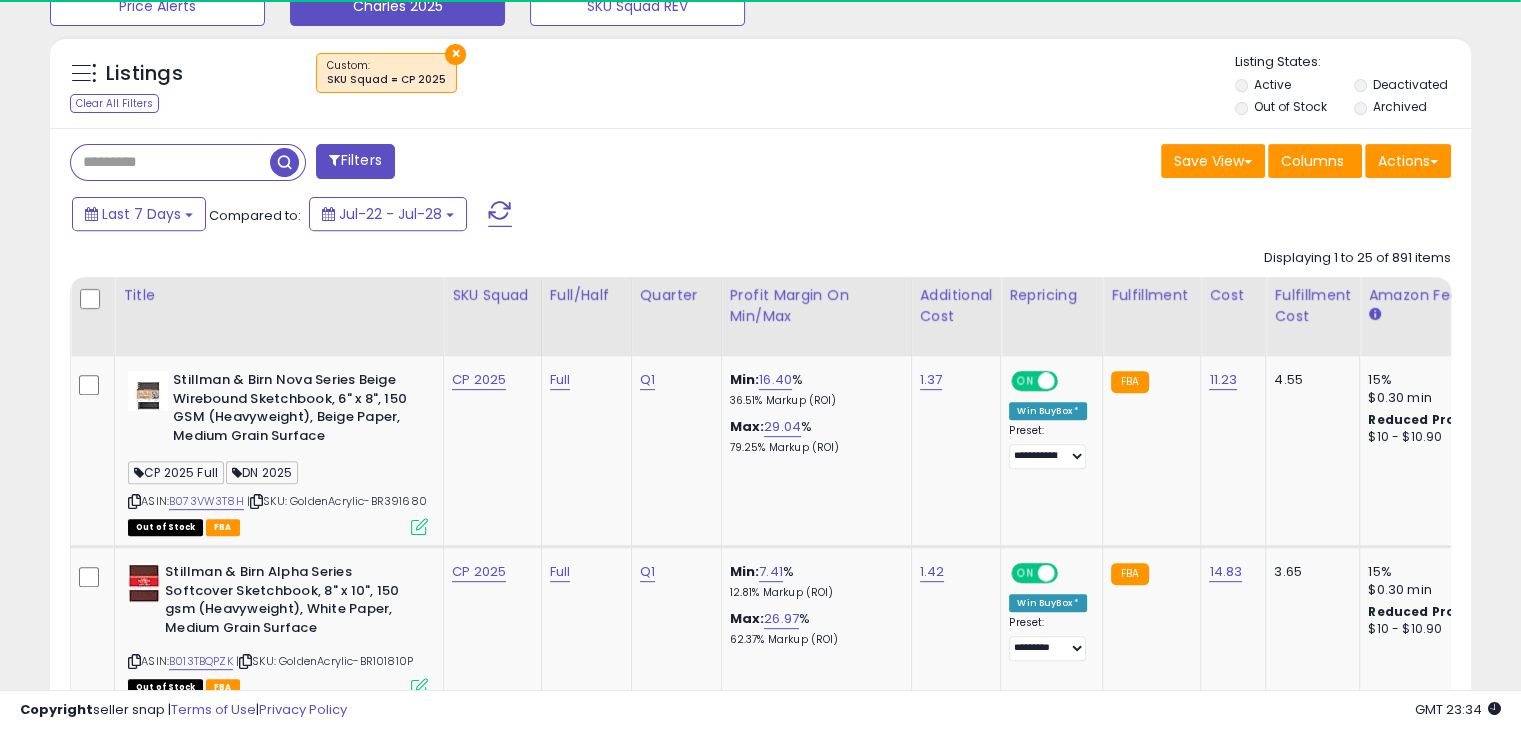 scroll, scrollTop: 744, scrollLeft: 0, axis: vertical 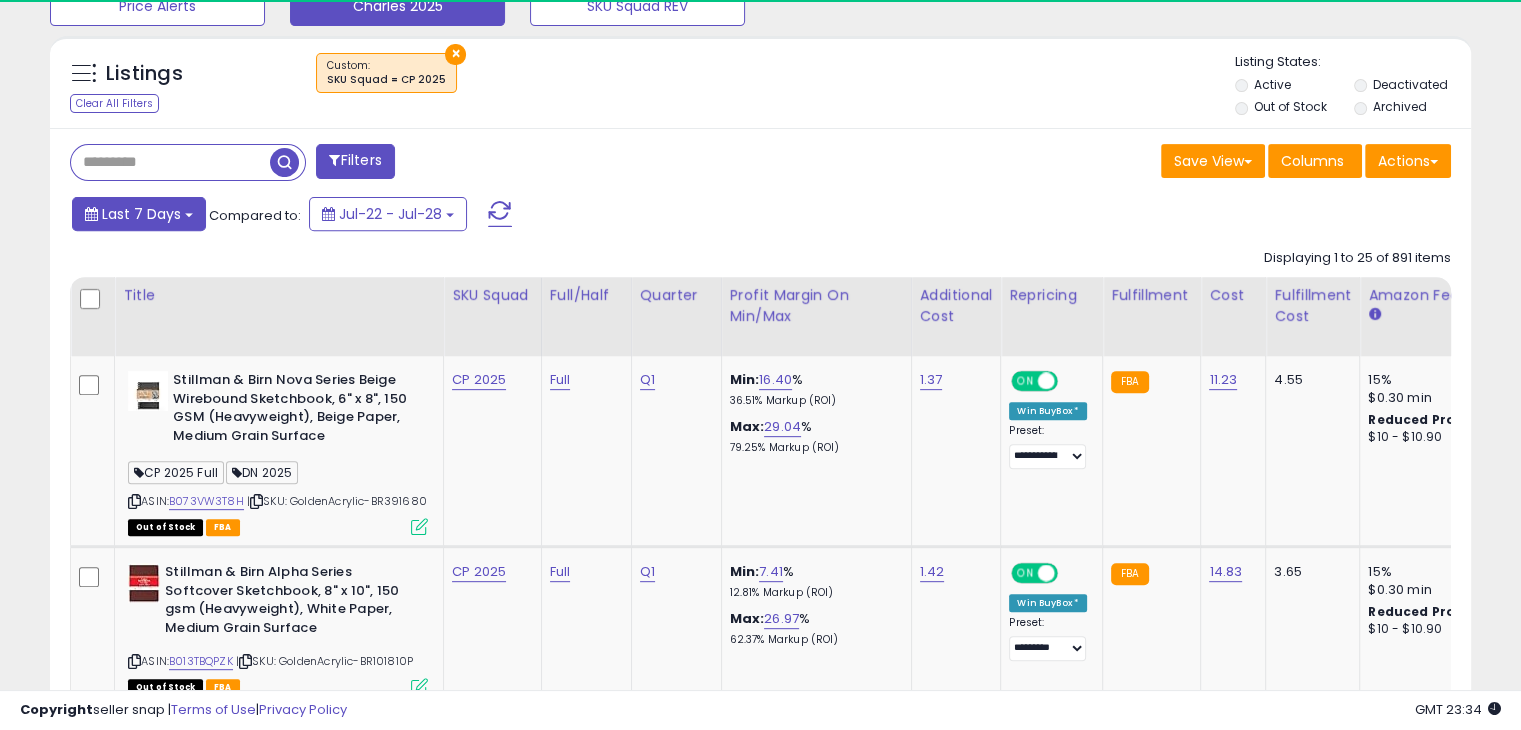 click on "Last 7 Days" at bounding box center (139, 214) 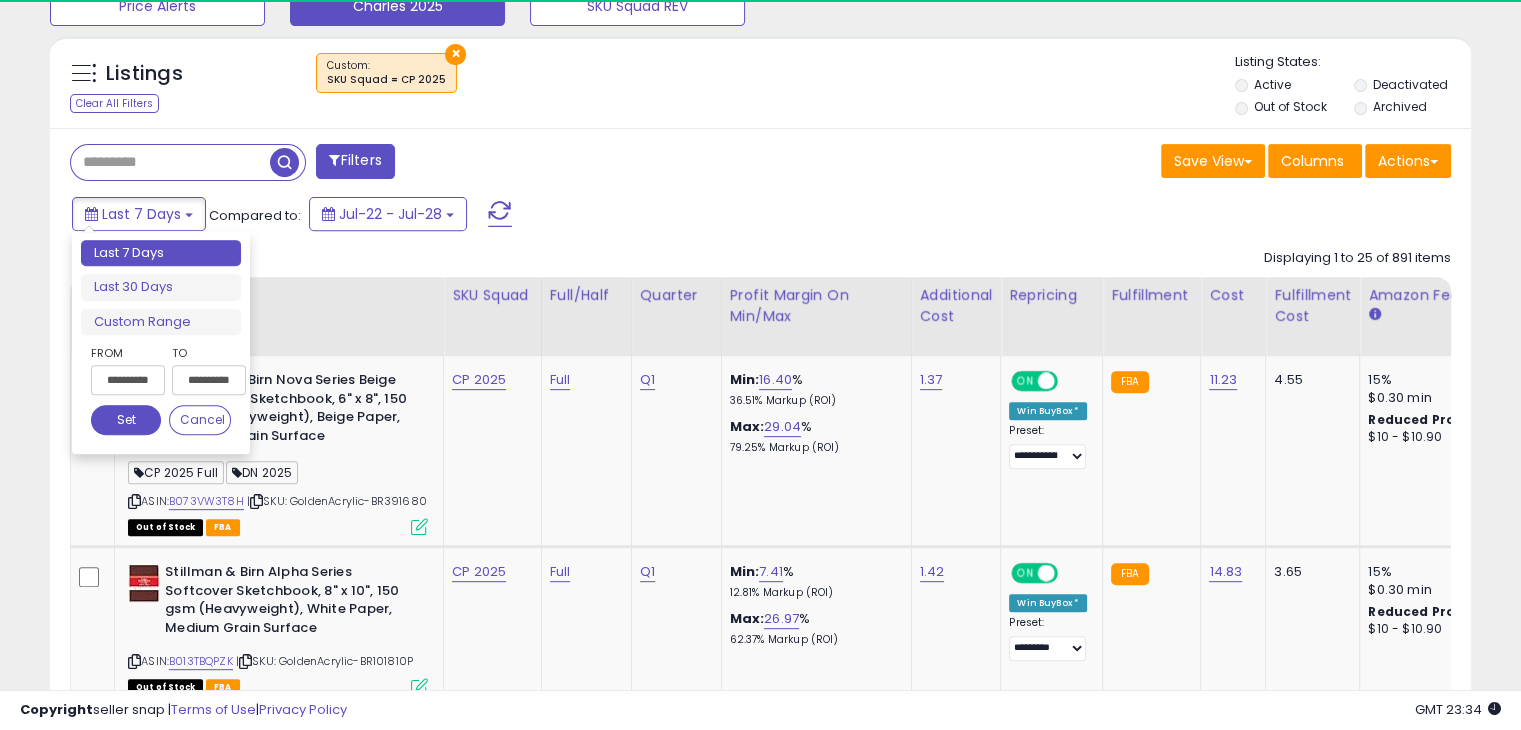 click on "Last 7 Days Last 30 Days Custom Range" at bounding box center [161, 288] 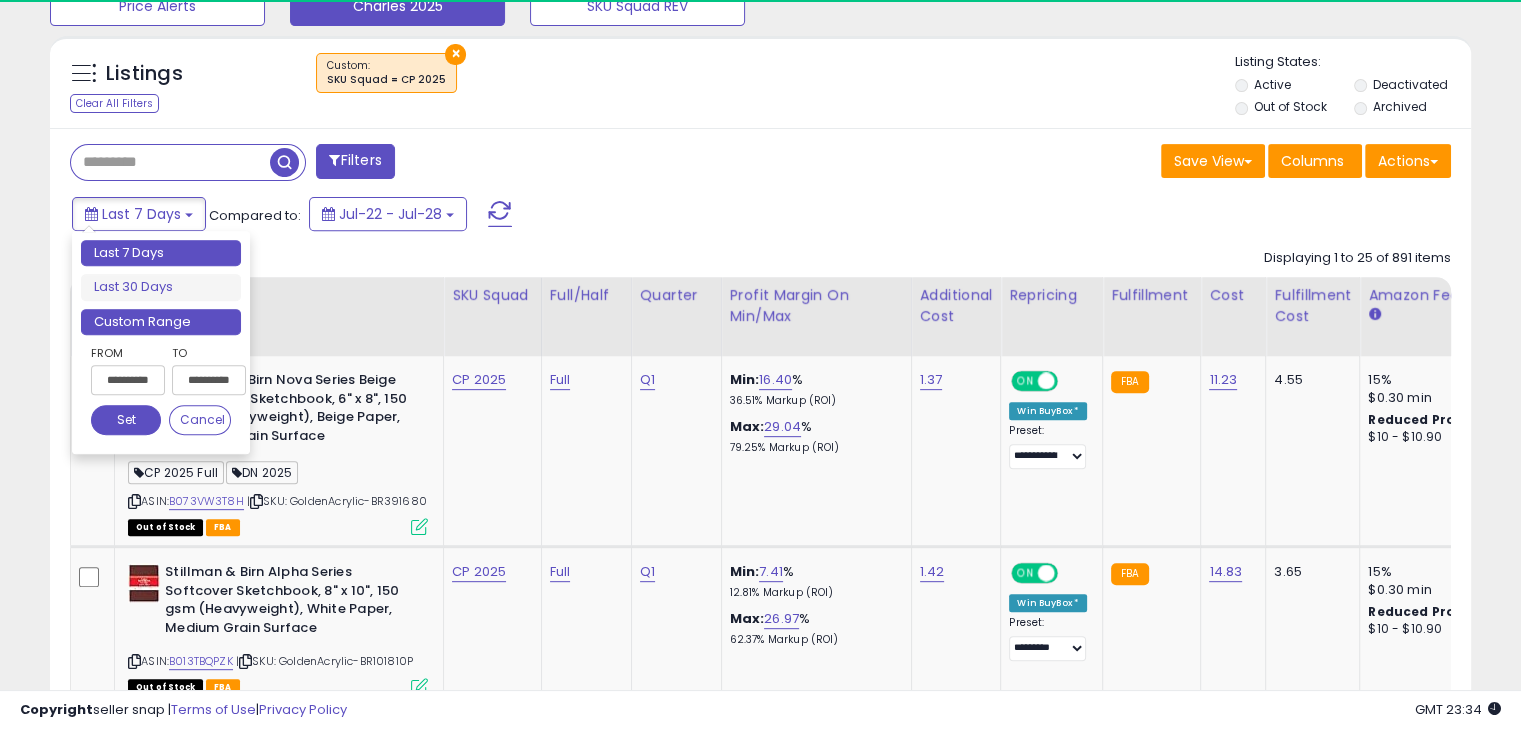 click on "Custom Range" at bounding box center [161, 322] 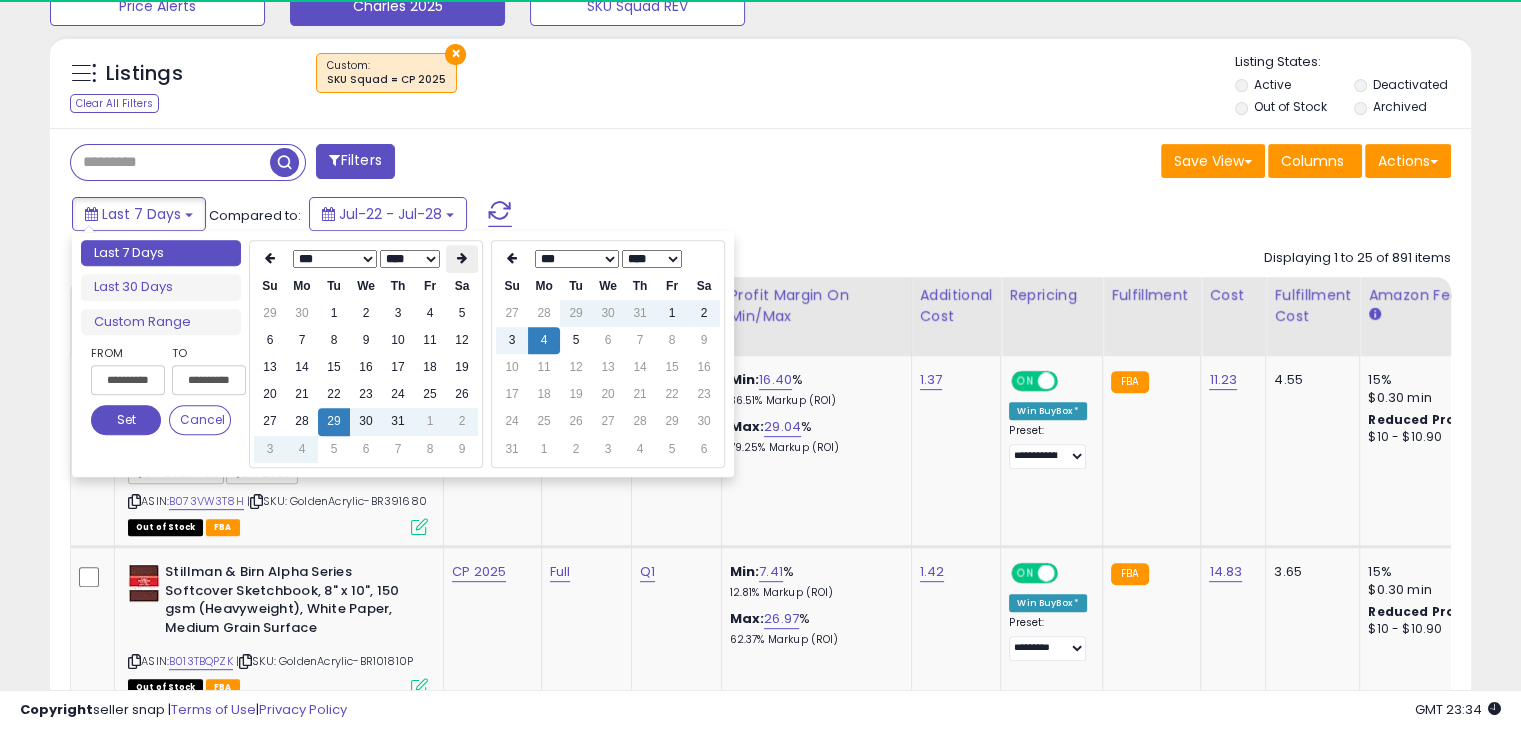 click at bounding box center [462, 258] 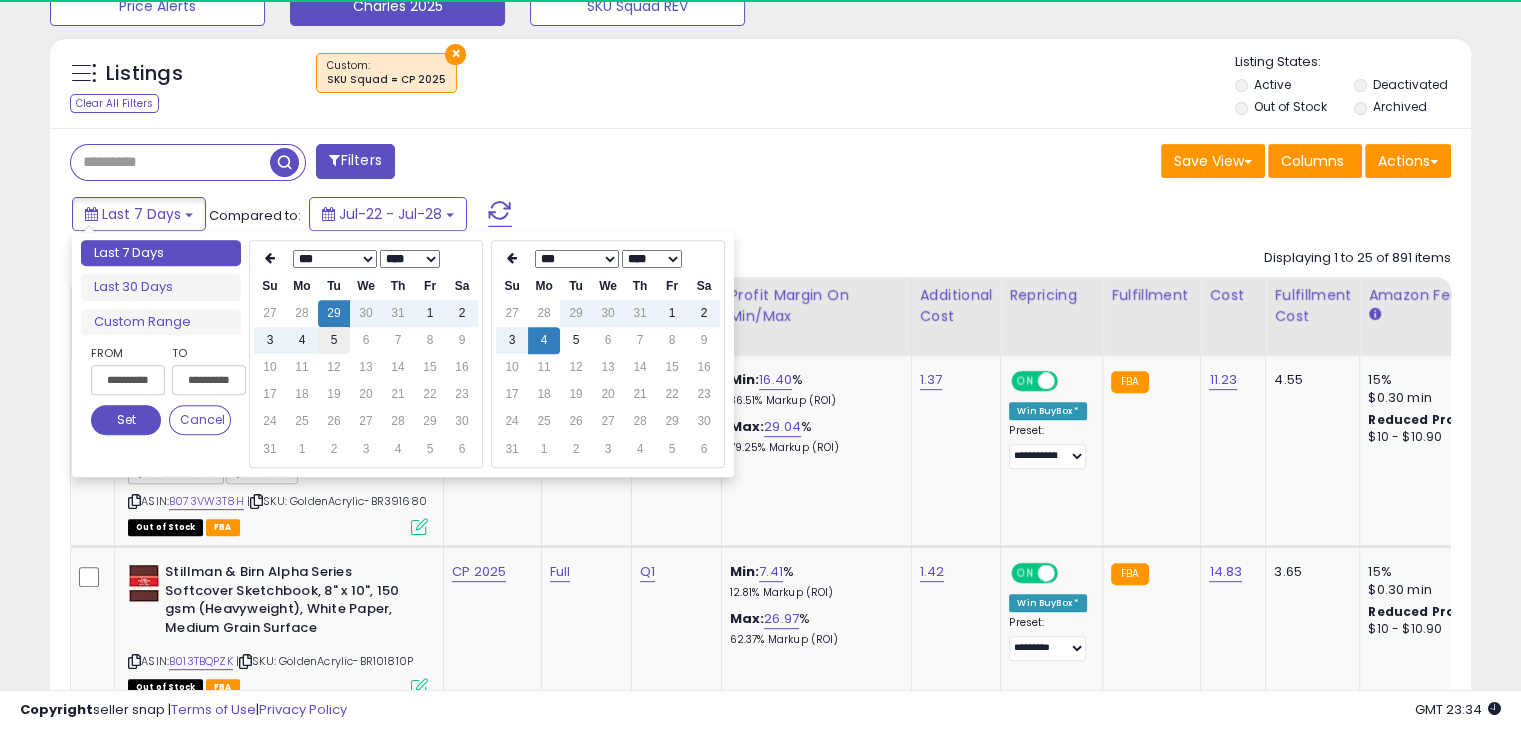 type on "**********" 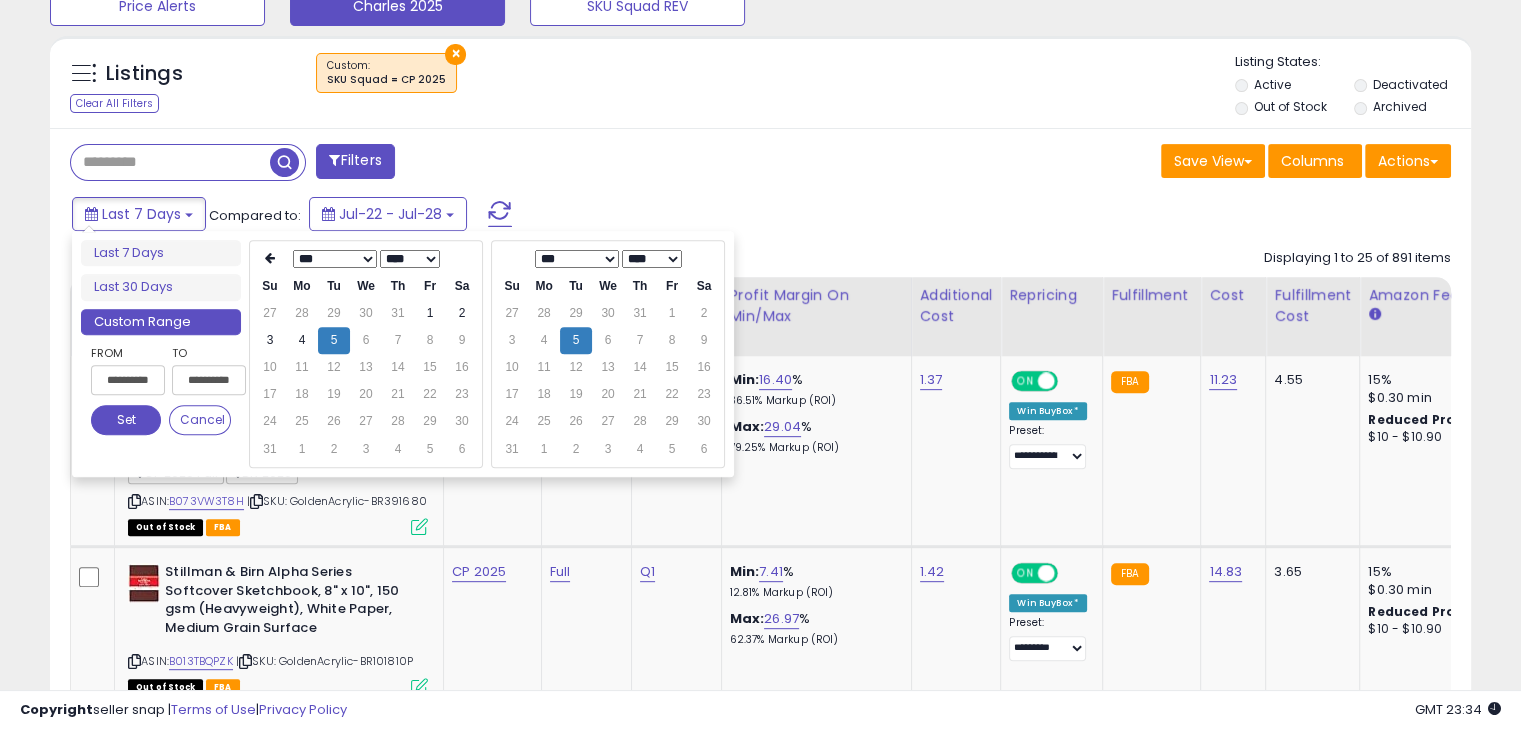 scroll, scrollTop: 999589, scrollLeft: 999176, axis: both 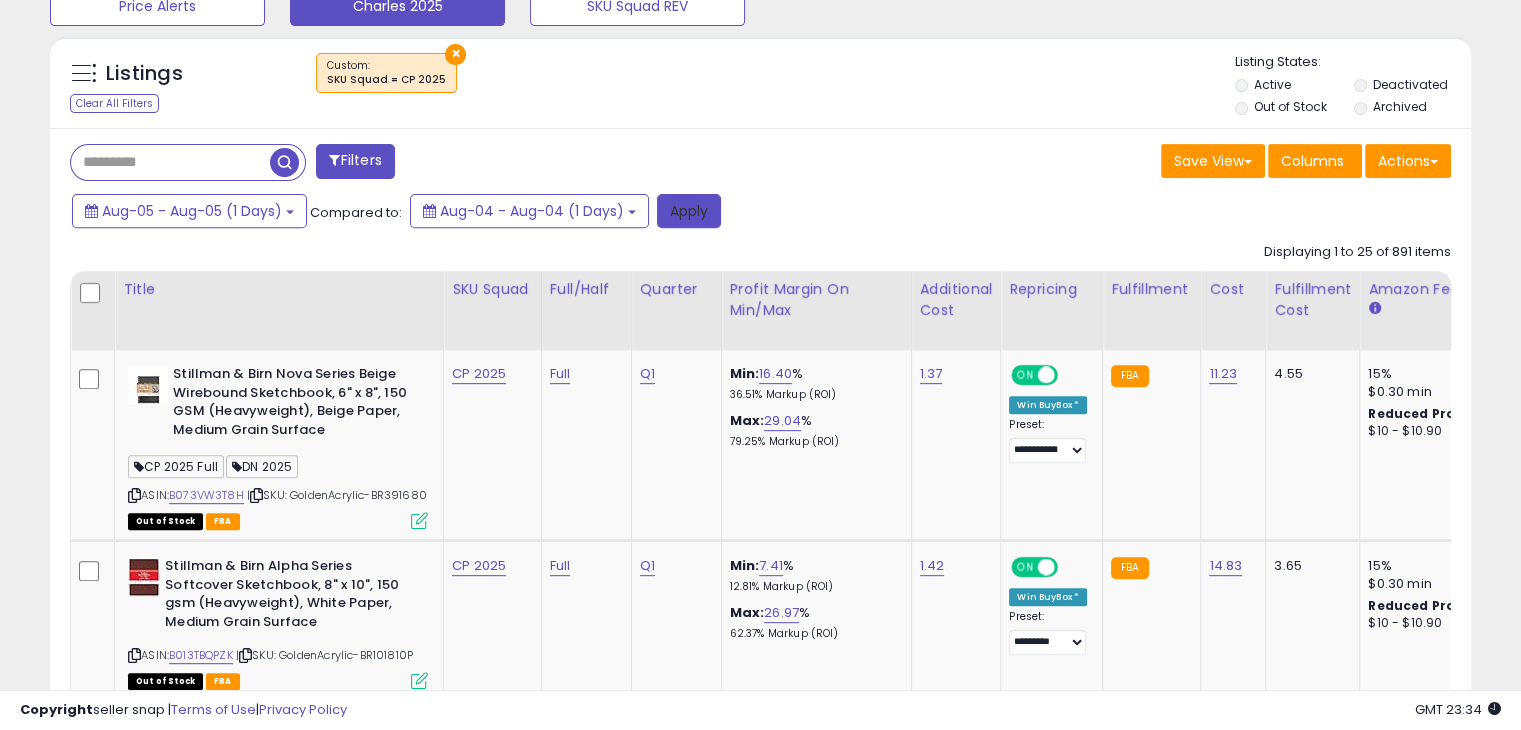 click on "Apply" at bounding box center (689, 211) 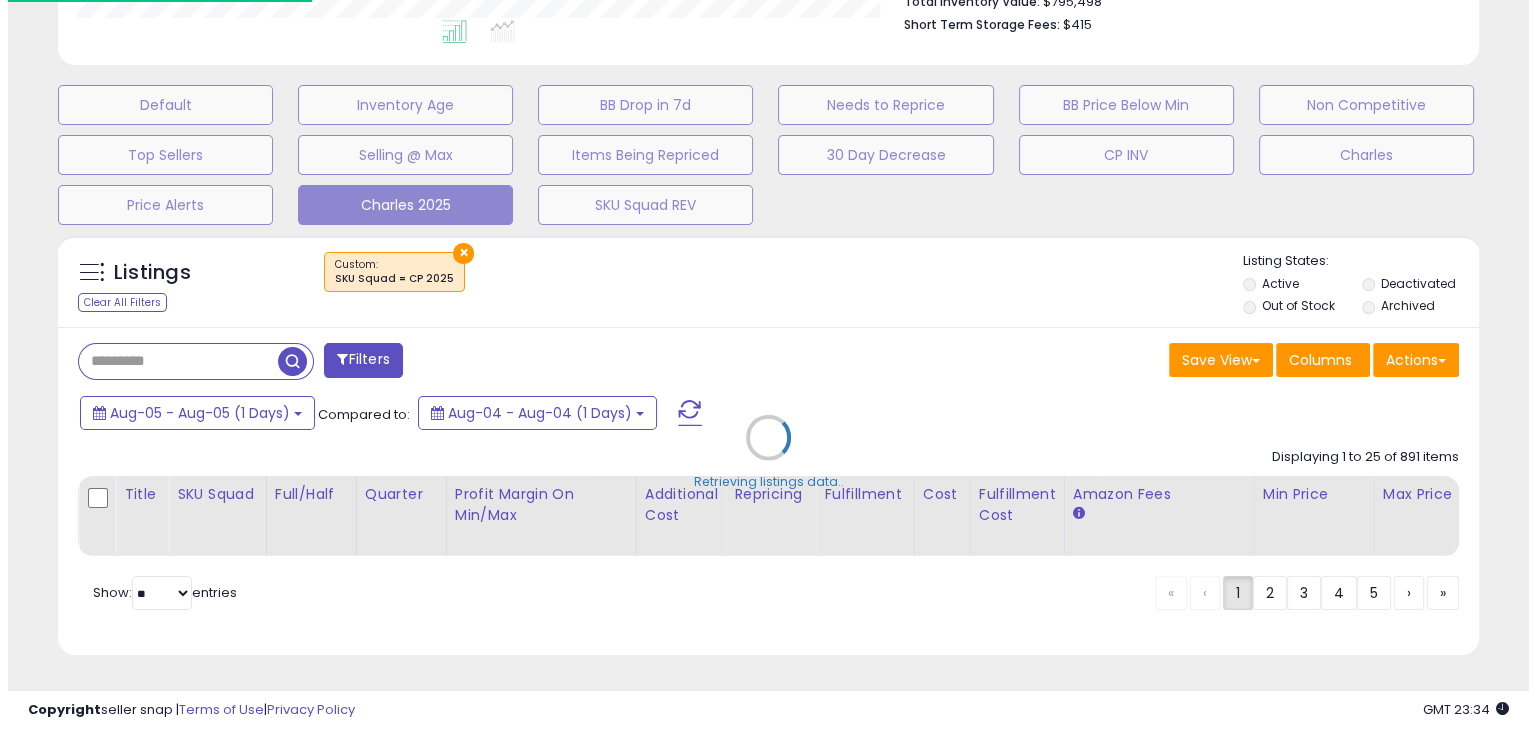 scroll, scrollTop: 559, scrollLeft: 0, axis: vertical 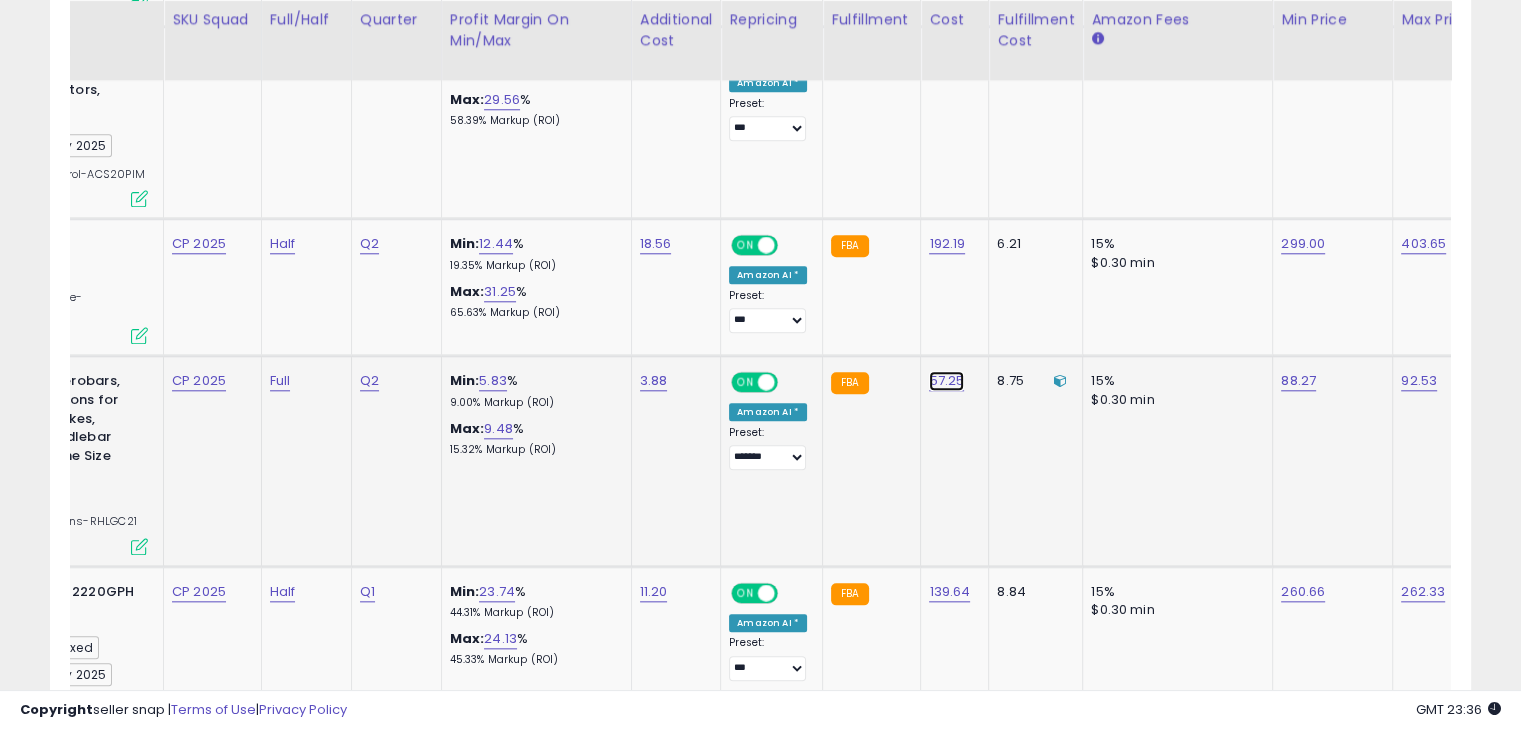click on "57.25" at bounding box center (951, -865) 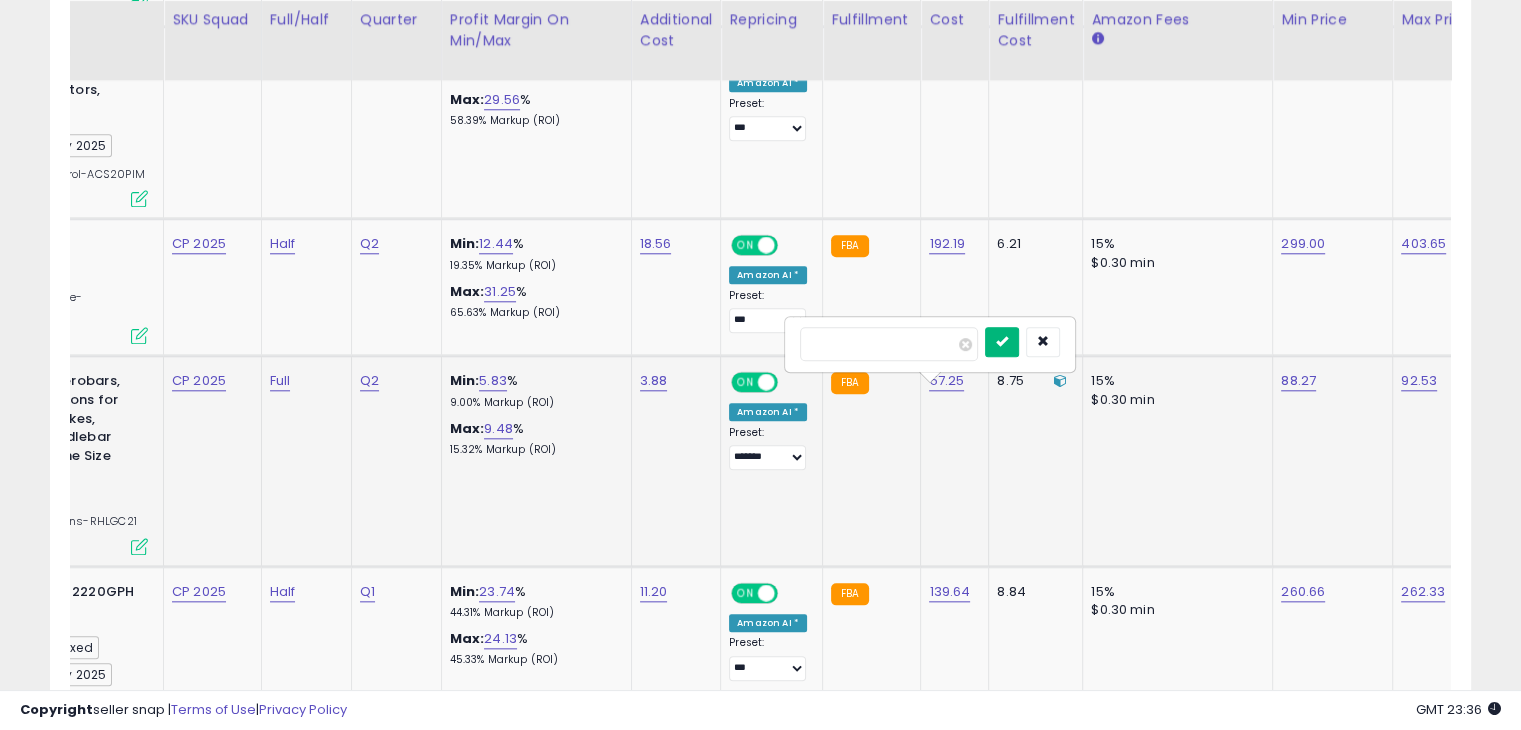 type on "*****" 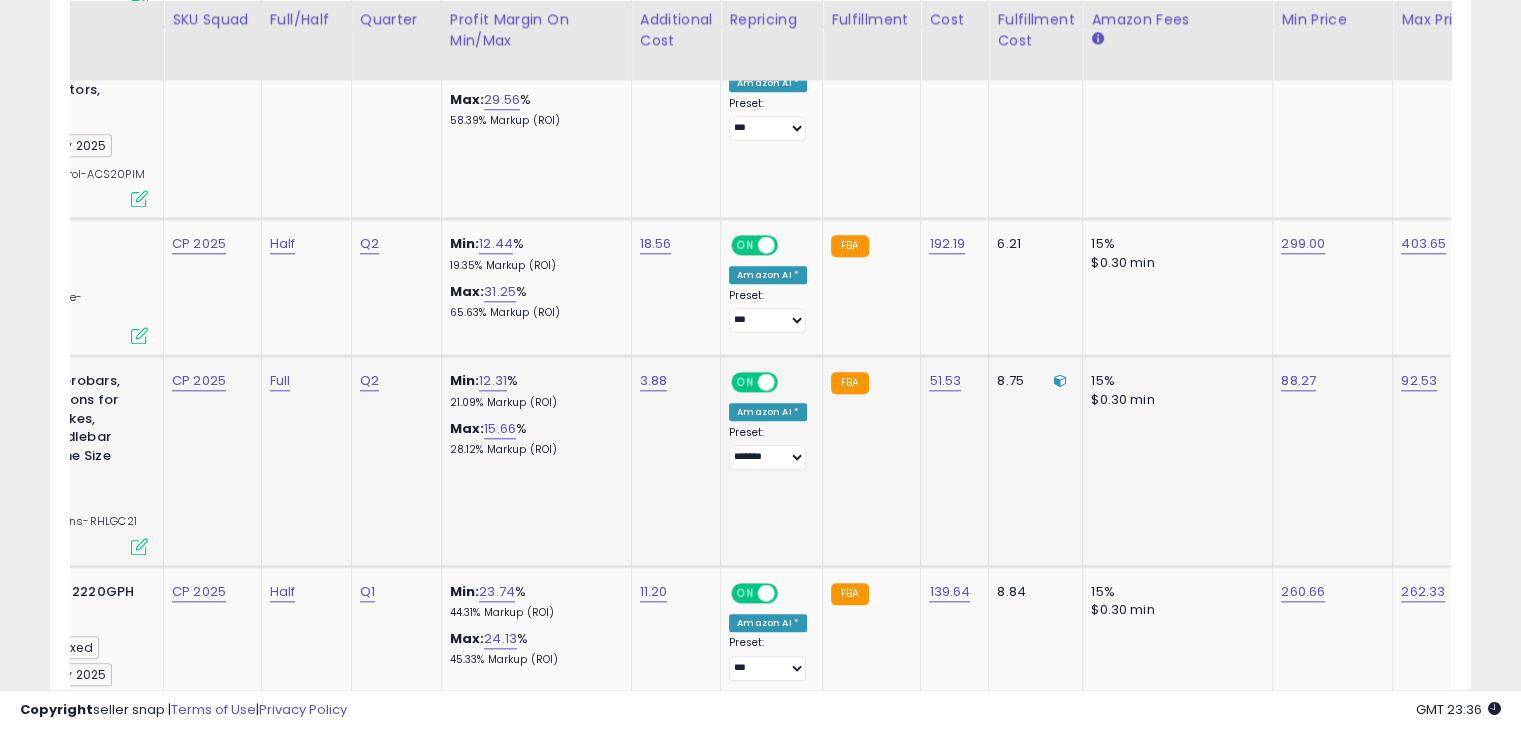 scroll, scrollTop: 0, scrollLeft: 292, axis: horizontal 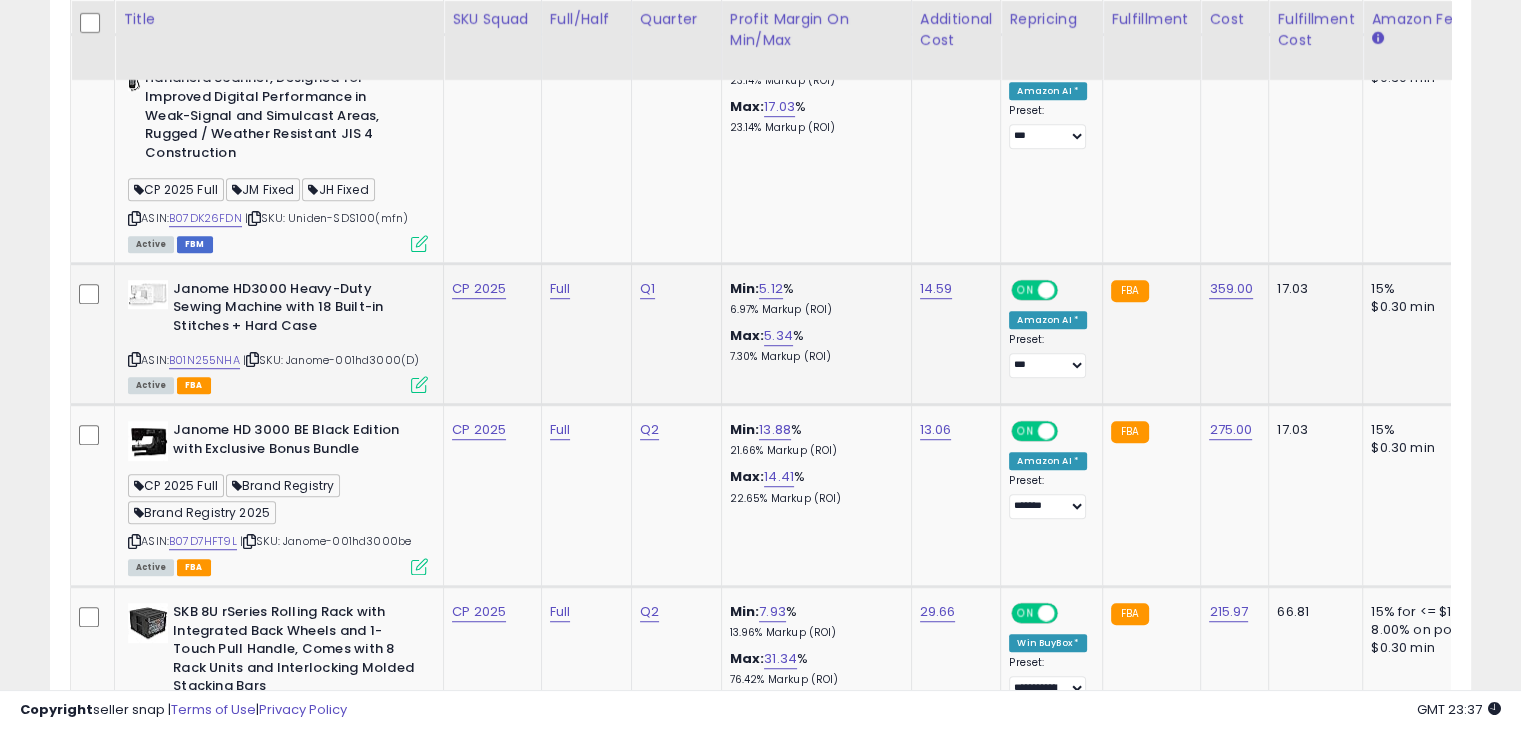 click on "|   SKU: Janome-001hd3000(D)" at bounding box center [331, 360] 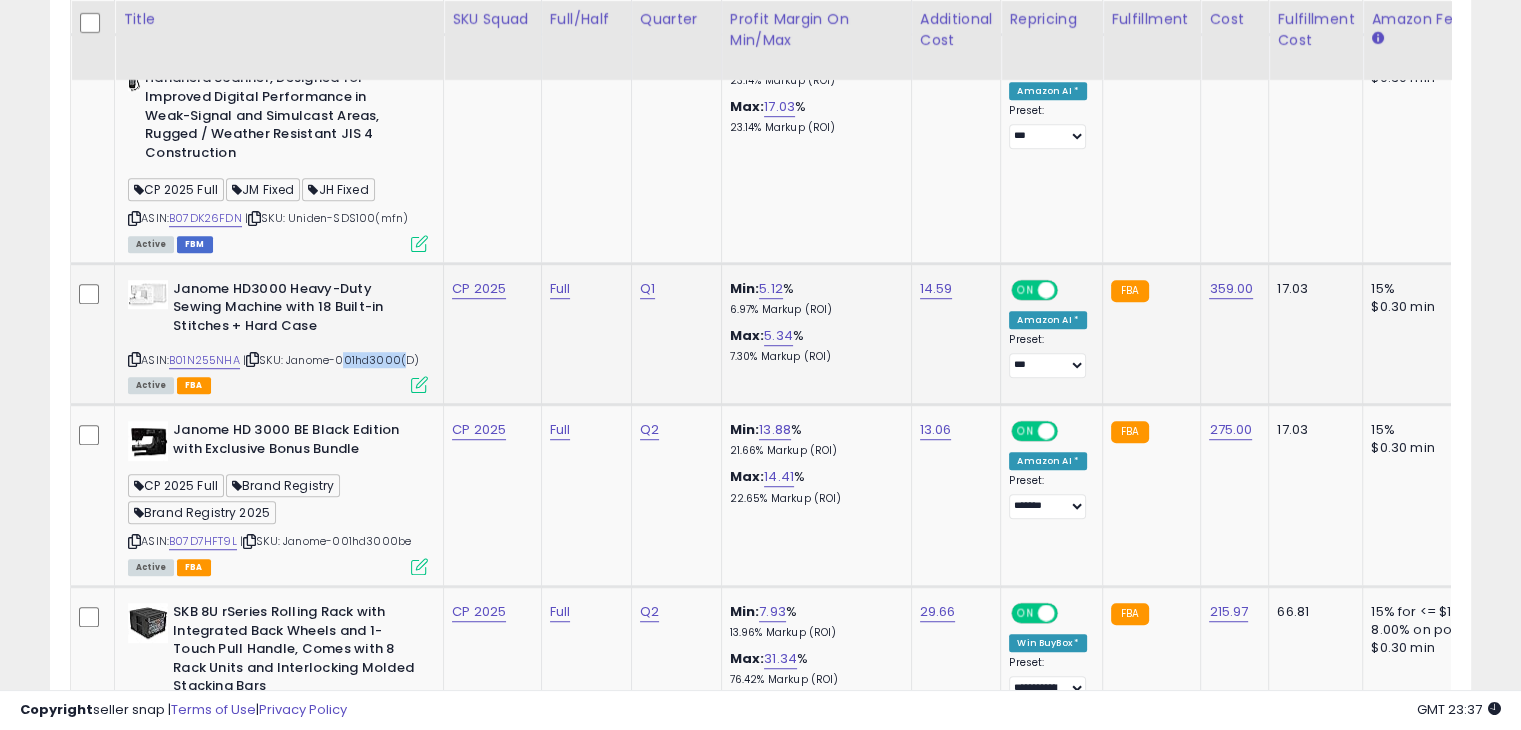 copy on "001hd3000" 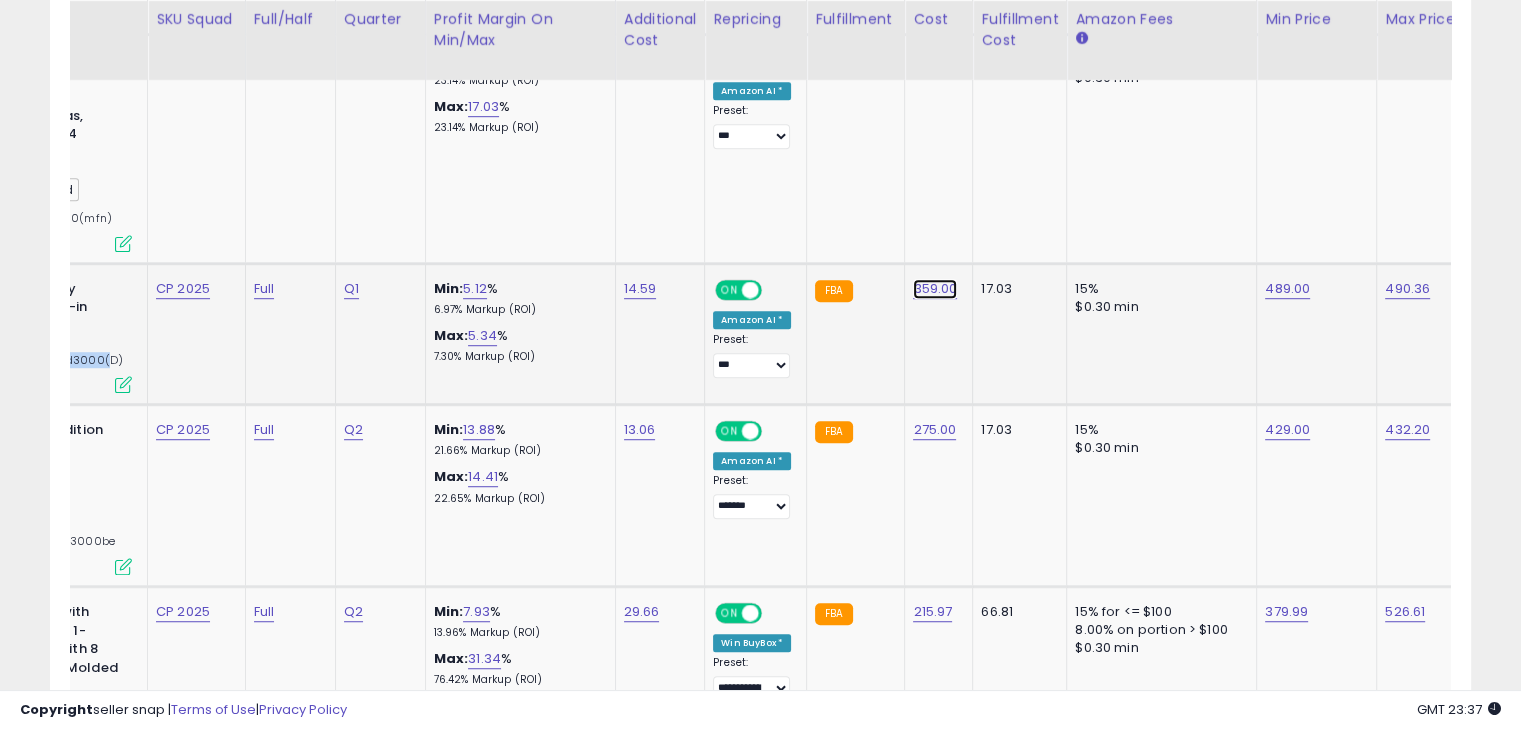 click on "359.00" at bounding box center (935, -95) 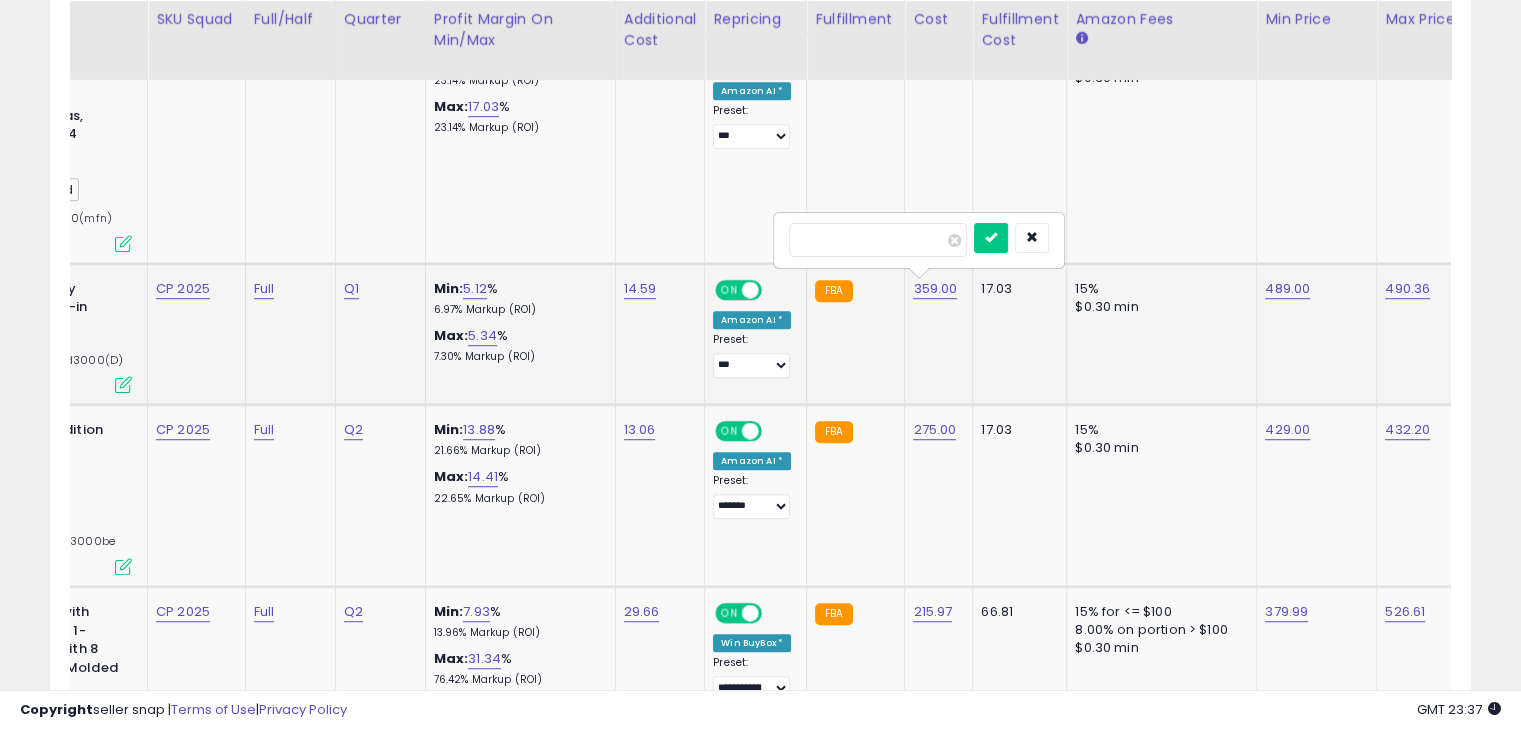 type on "*" 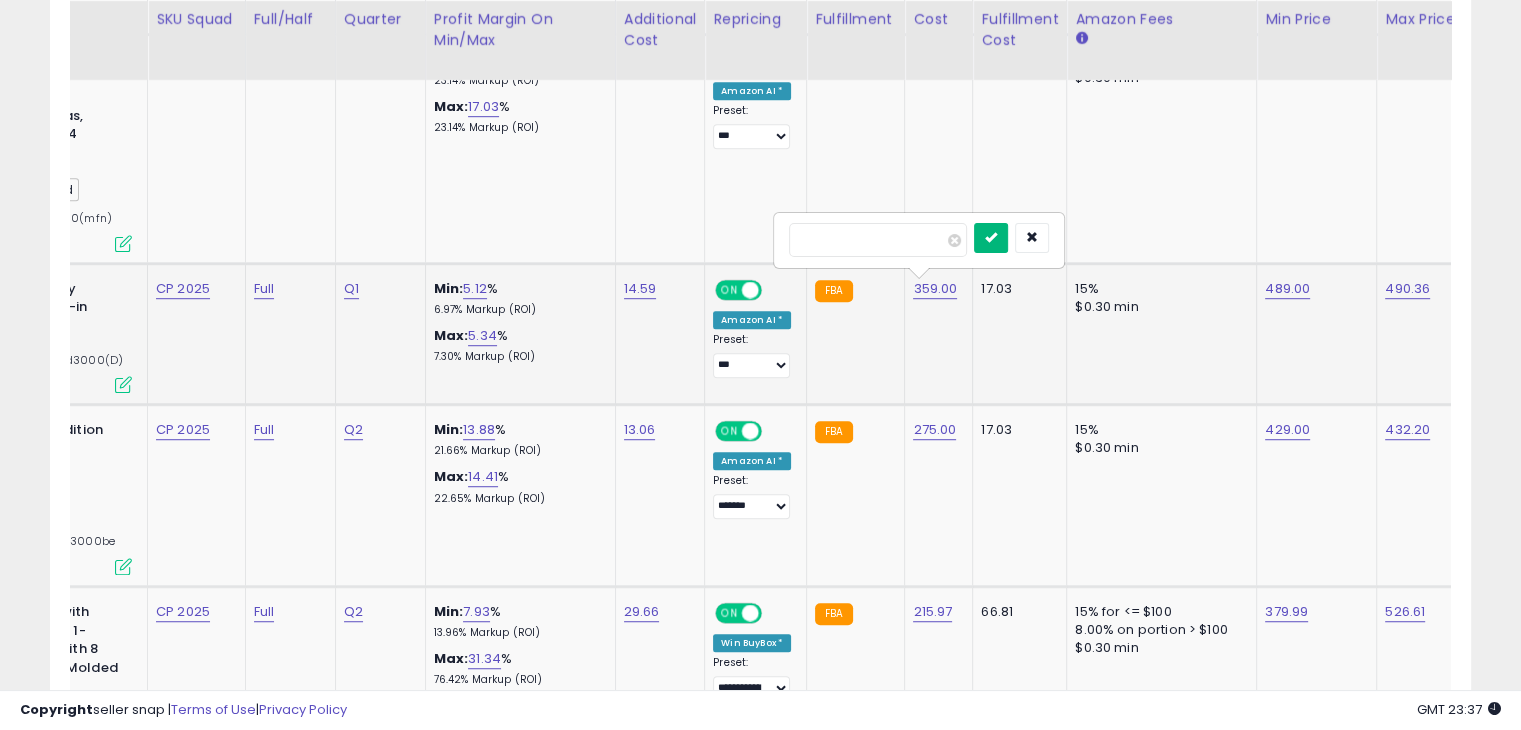 type on "***" 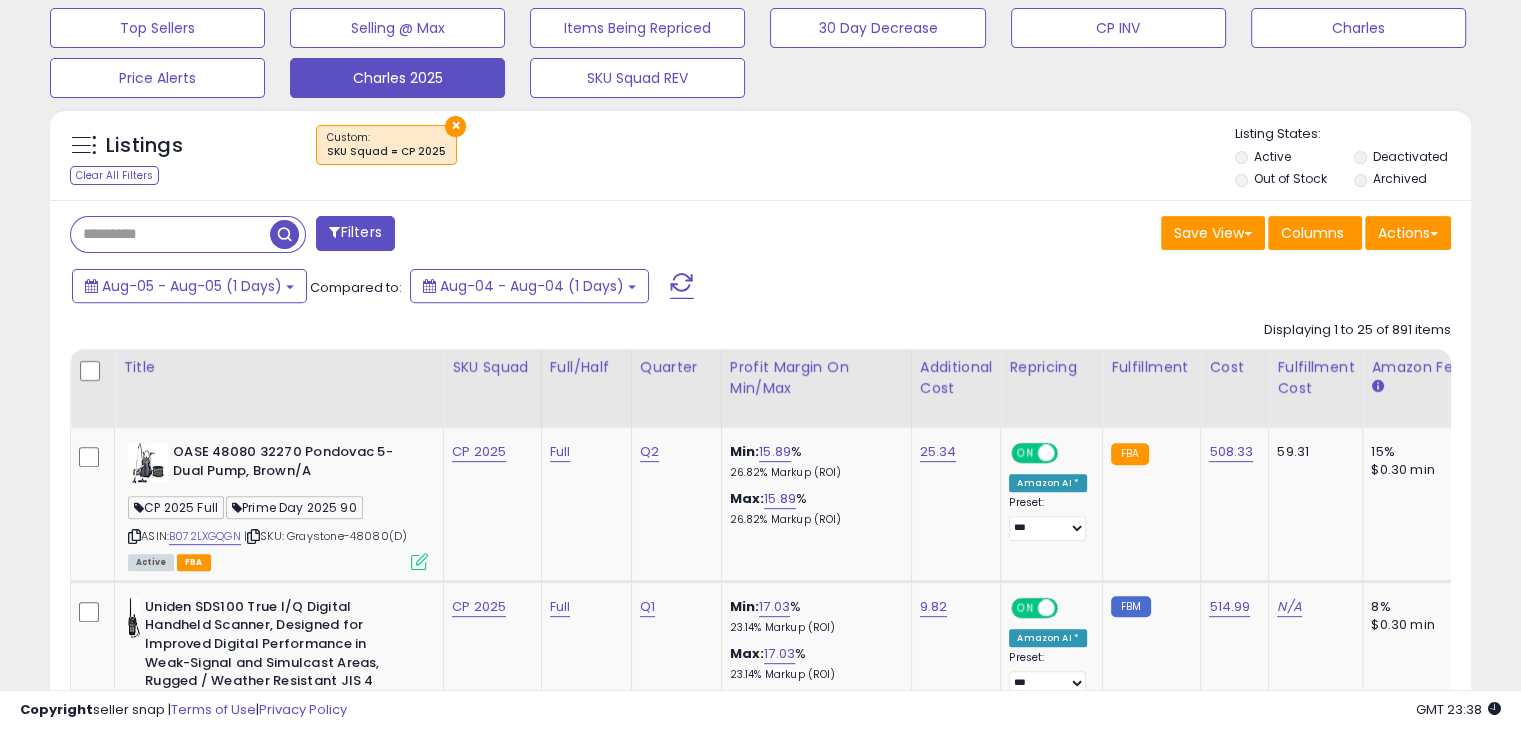 scroll, scrollTop: 846, scrollLeft: 0, axis: vertical 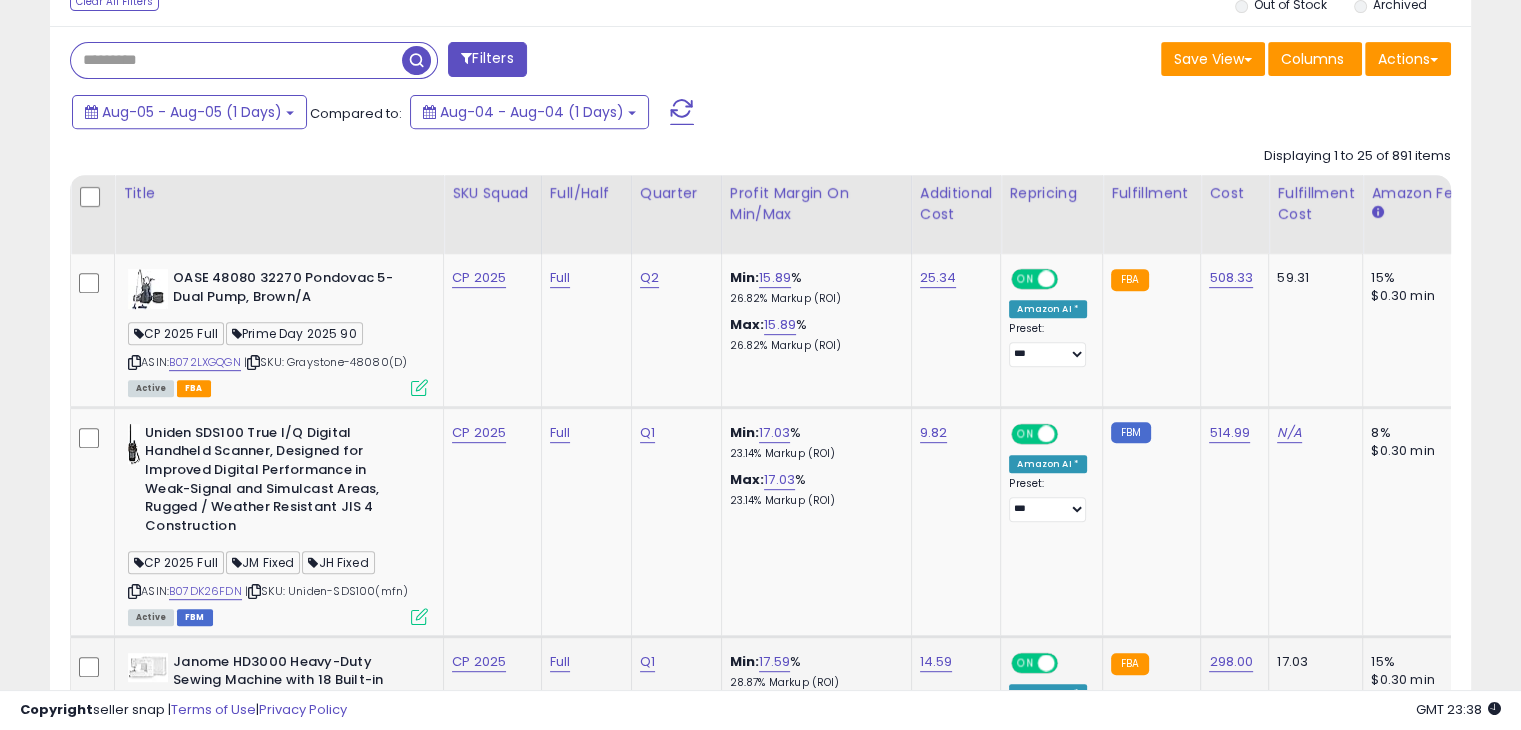 click at bounding box center (236, 60) 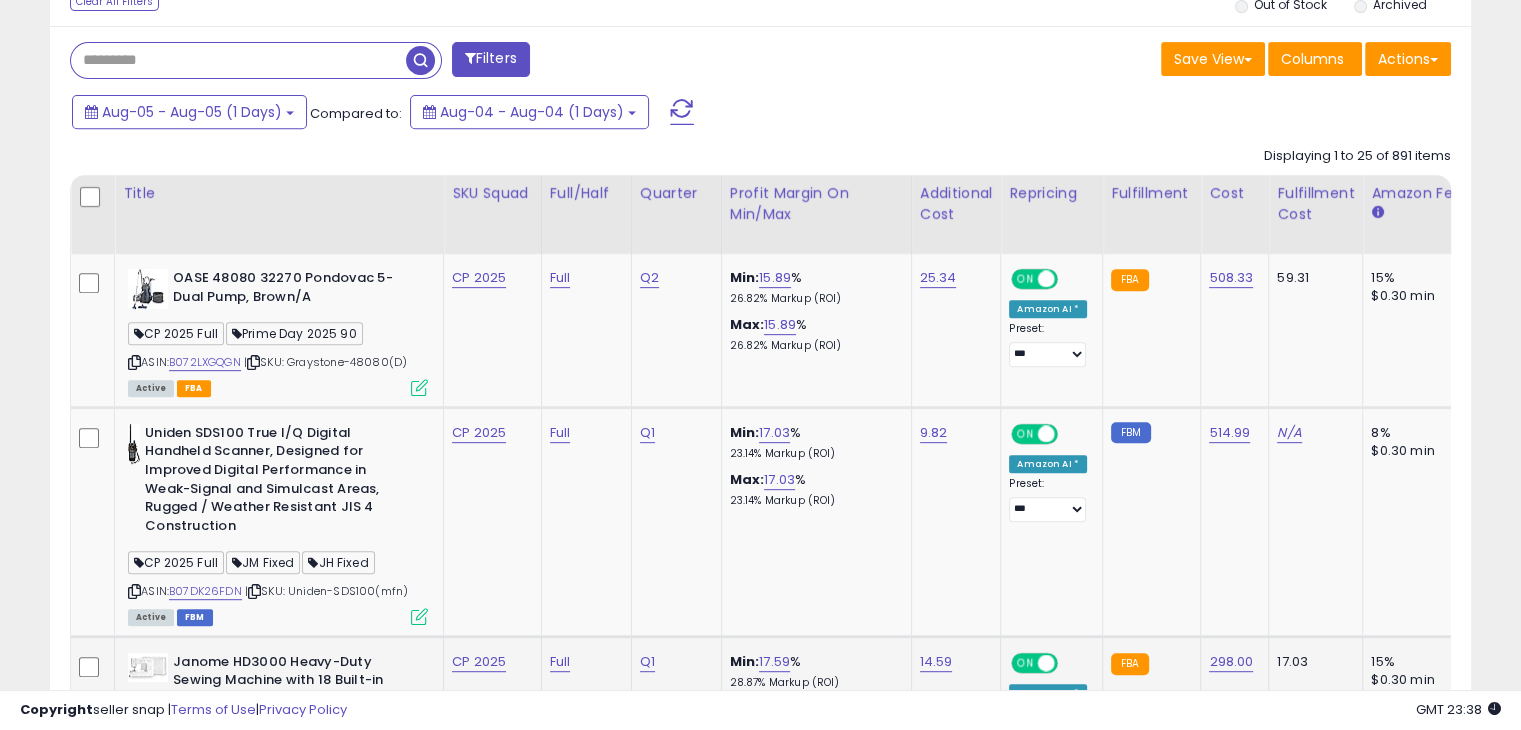 type on "**********" 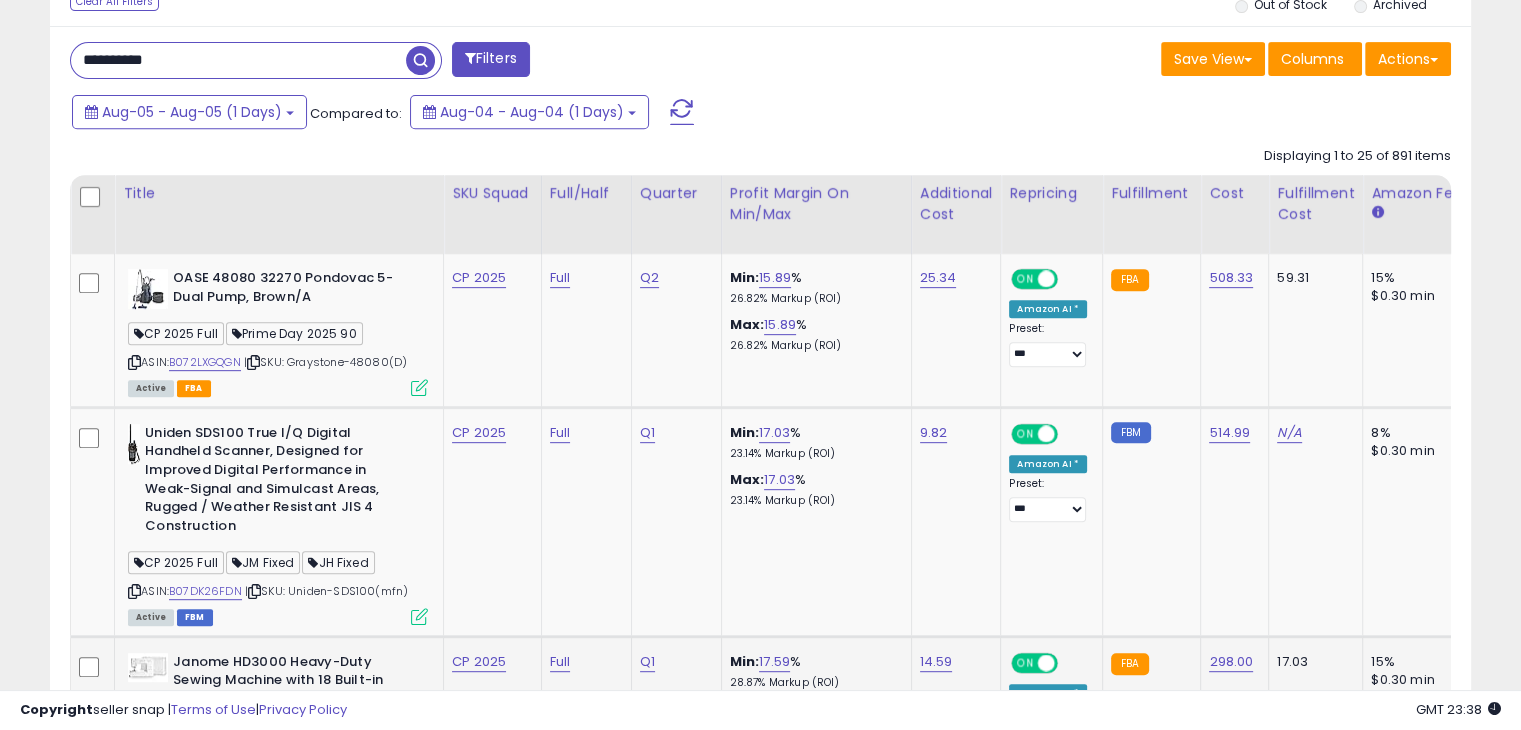 click at bounding box center (420, 60) 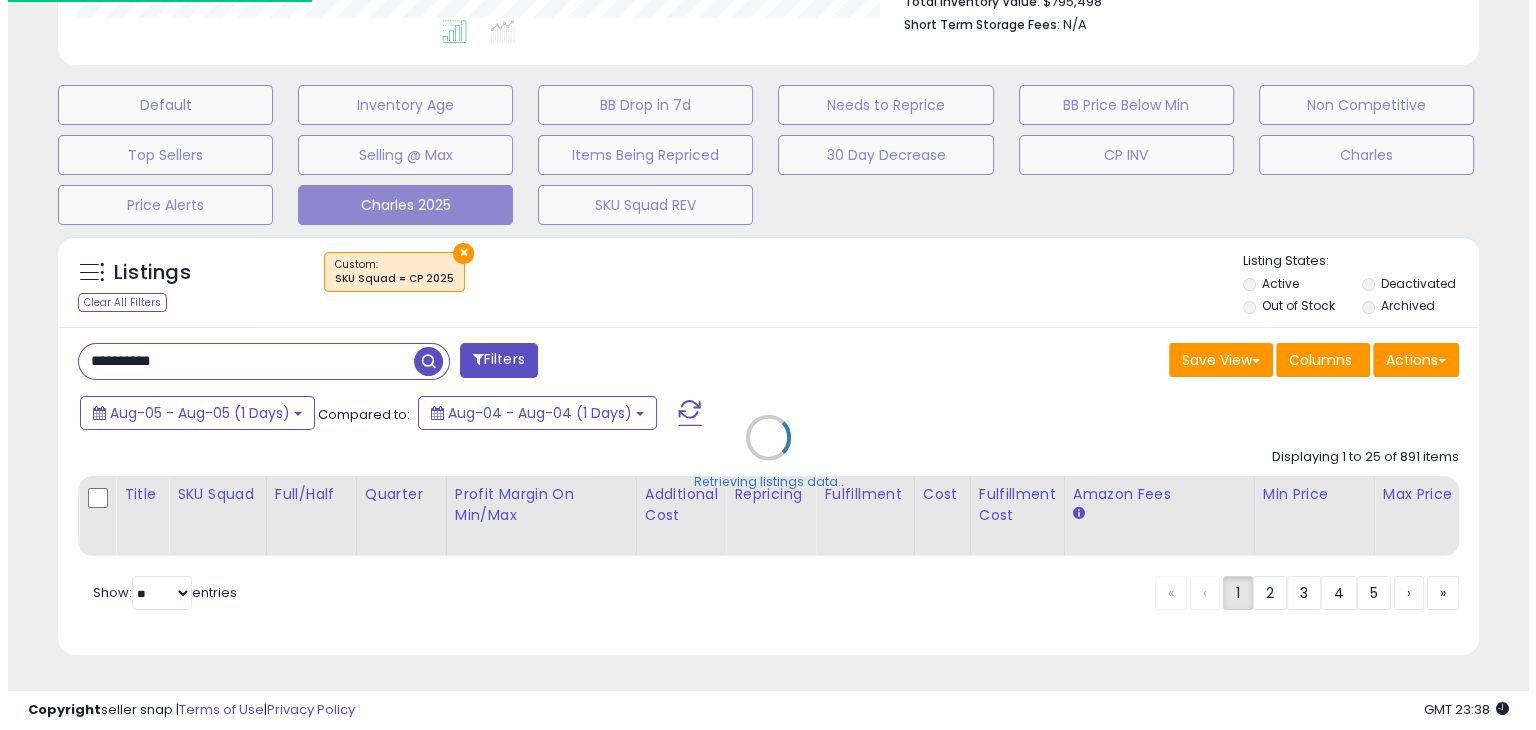 scroll, scrollTop: 559, scrollLeft: 0, axis: vertical 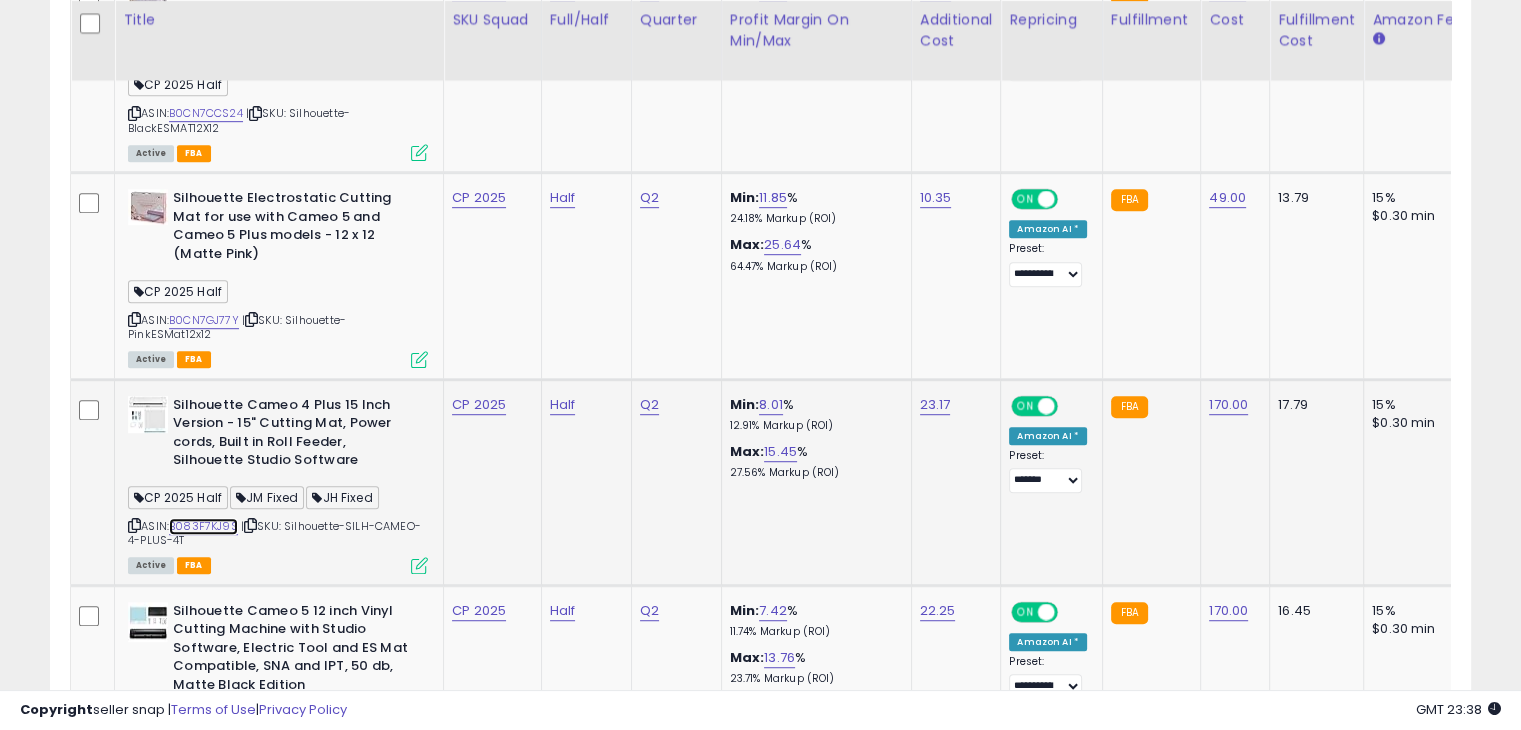 click on "B083F7KJ9S" at bounding box center (203, 526) 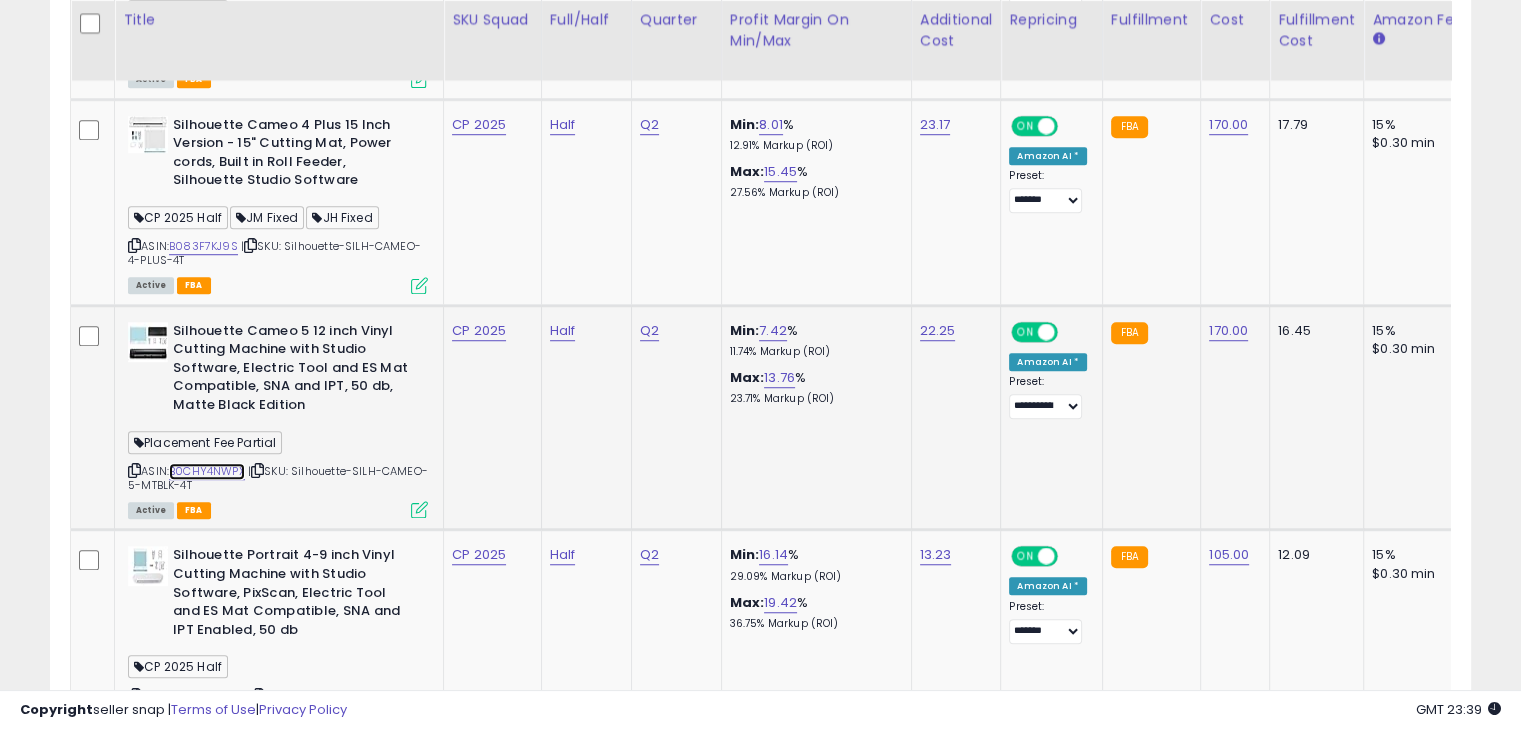click on "B0CHY4NWPX" at bounding box center [207, 471] 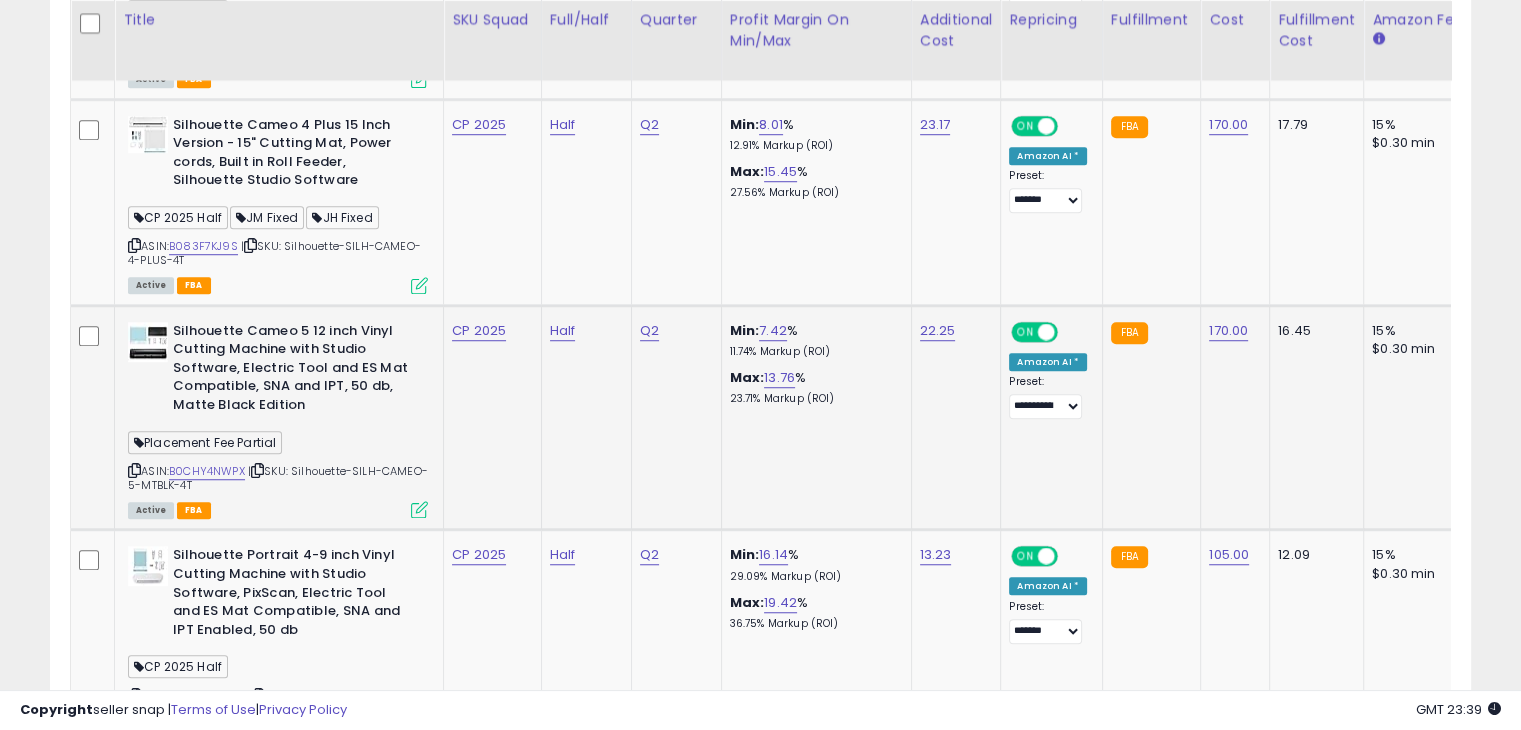 drag, startPoint x: 360, startPoint y: 429, endPoint x: 373, endPoint y: 441, distance: 17.691807 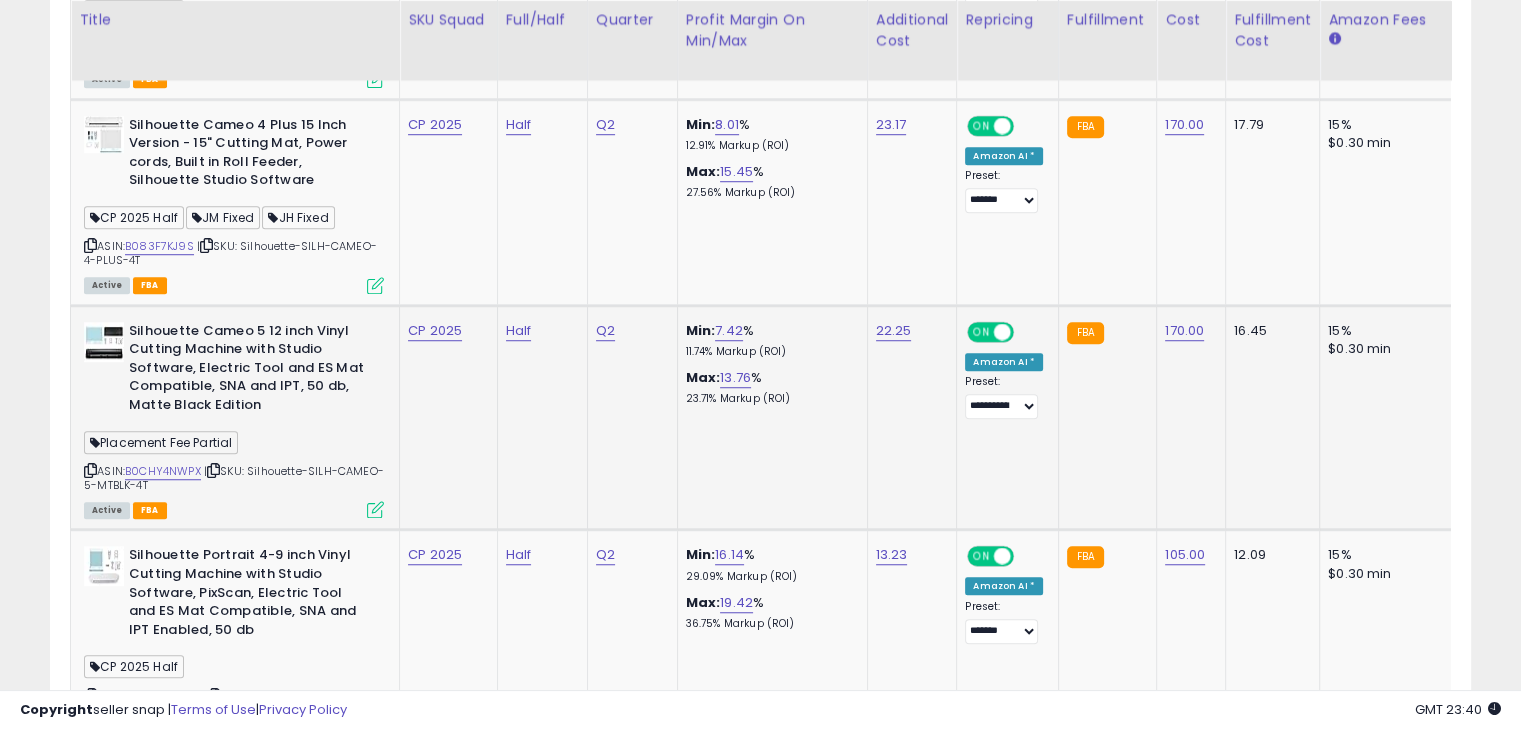 scroll, scrollTop: 0, scrollLeft: 142, axis: horizontal 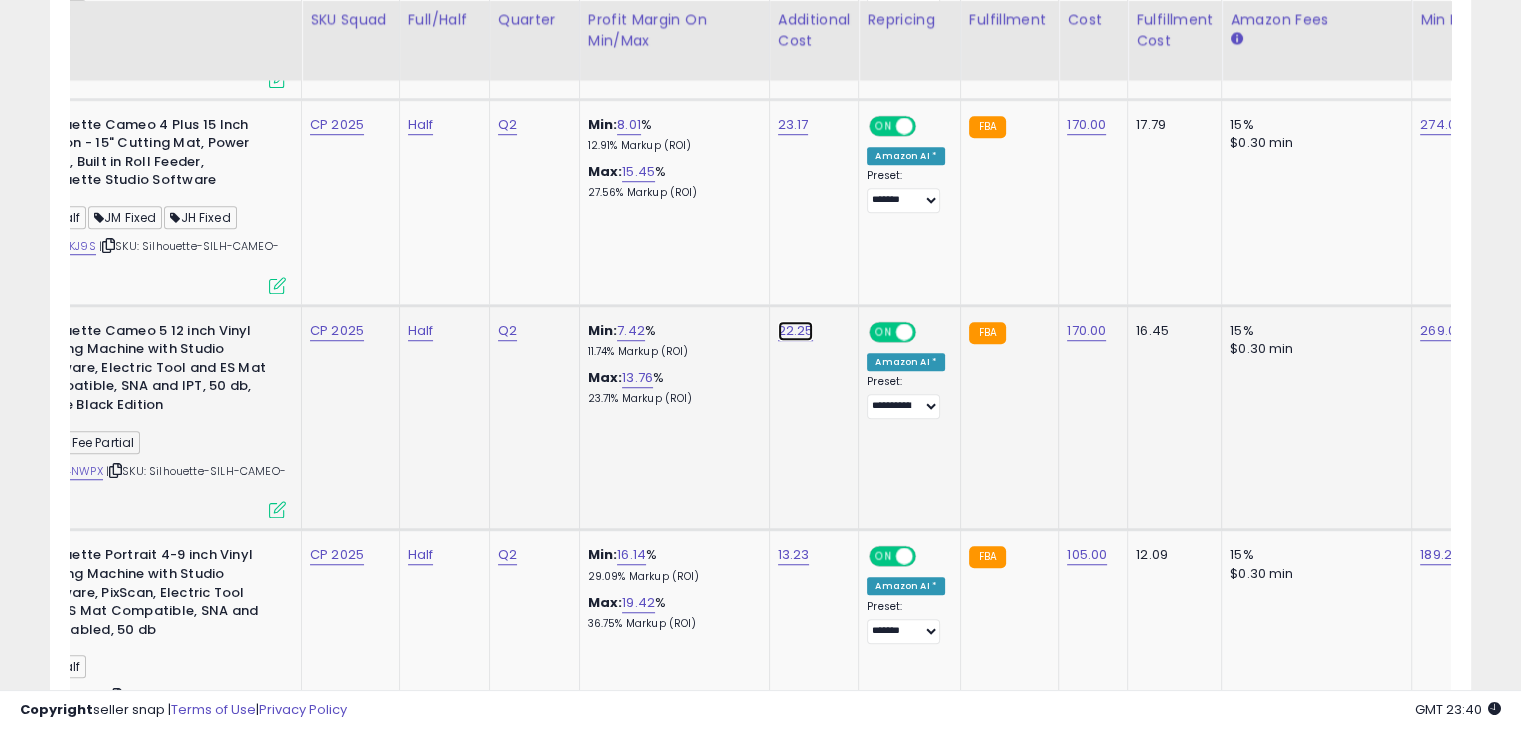 click on "22.25" at bounding box center [794, -288] 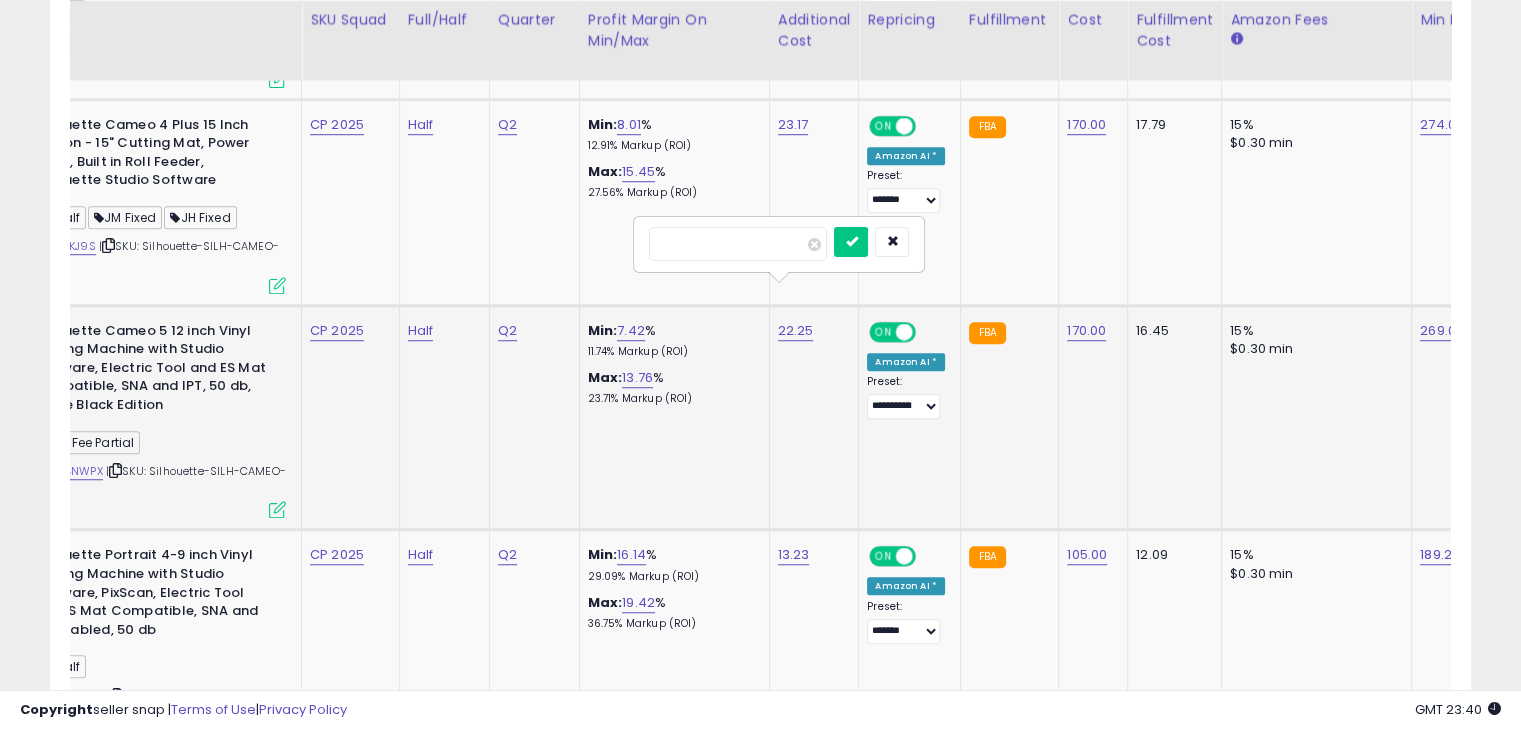 type on "*" 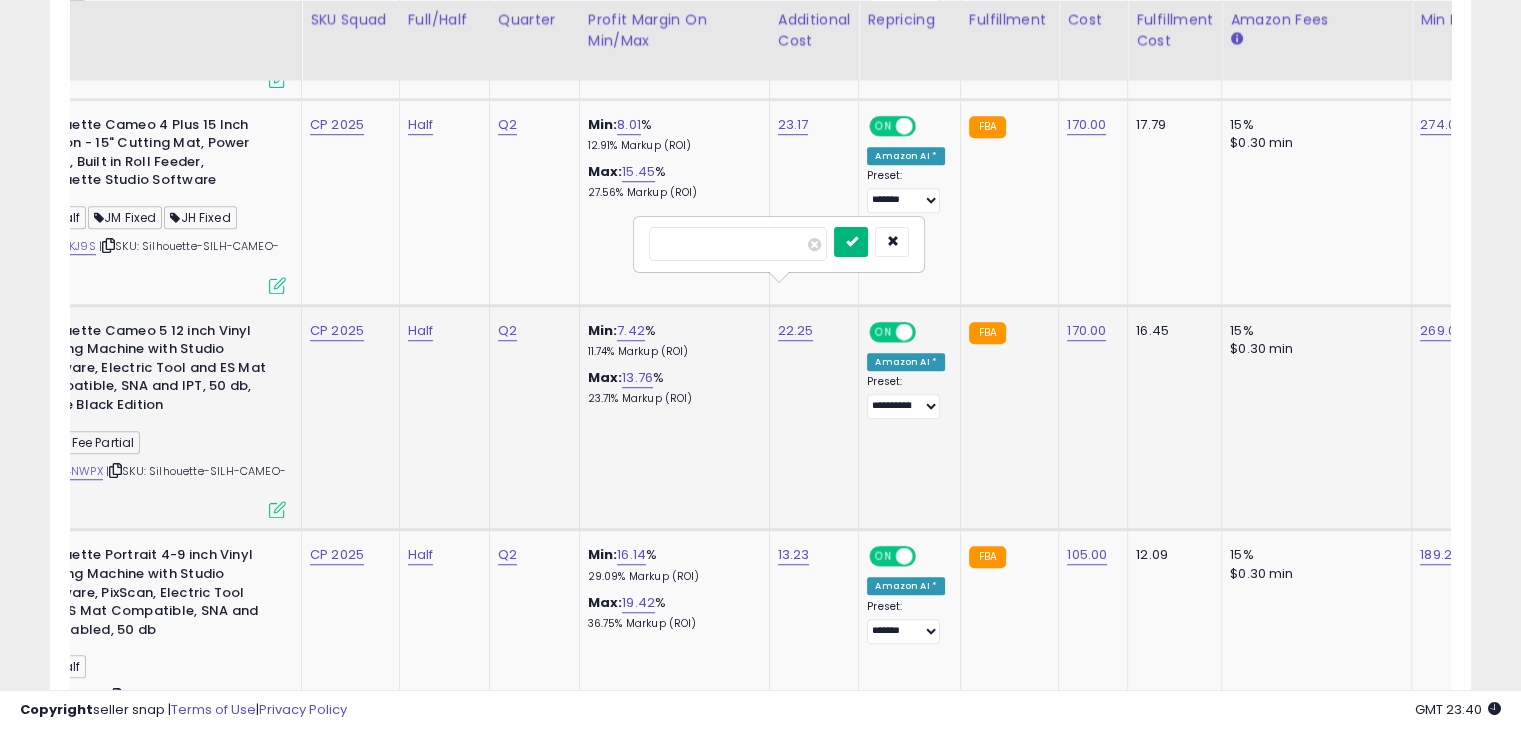 type on "*****" 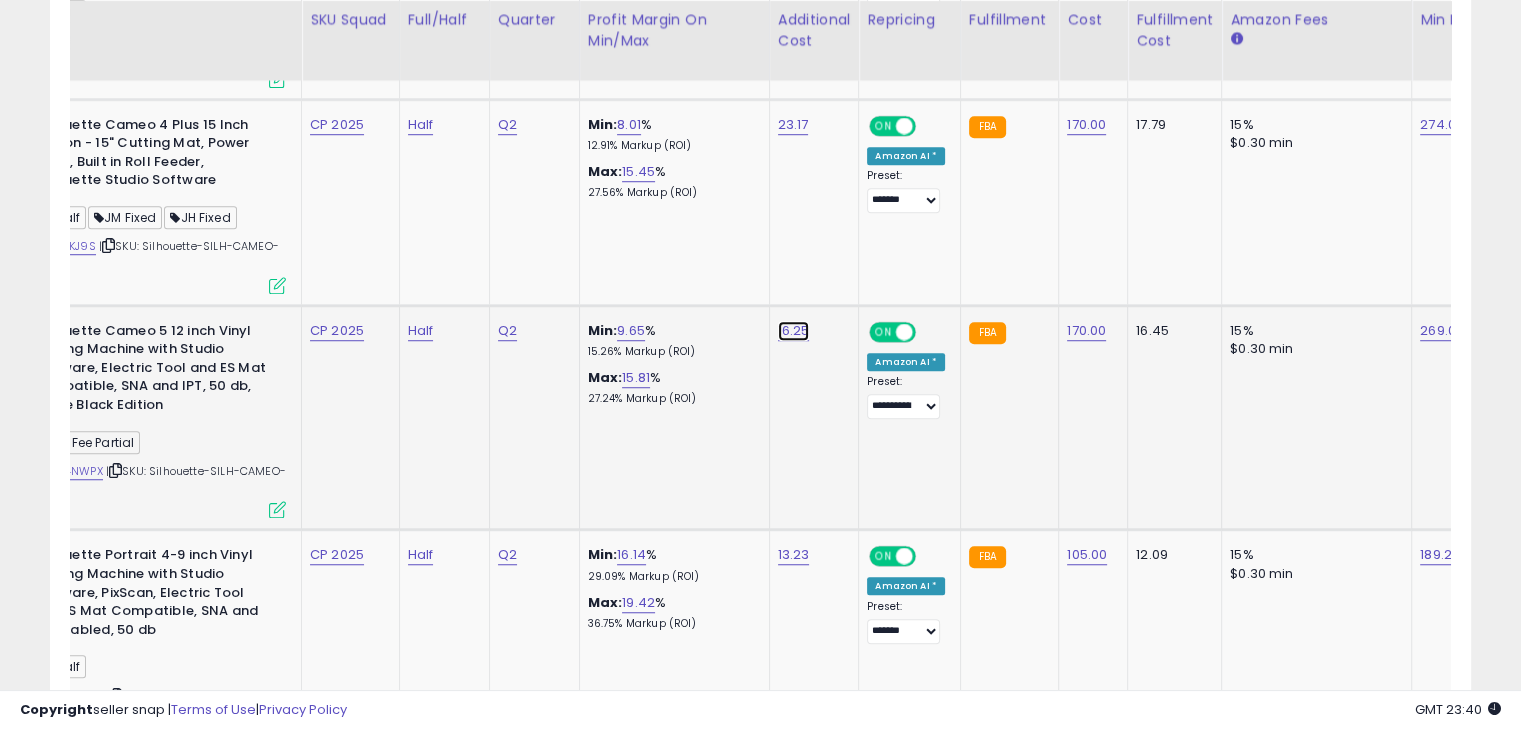 click on "16.25" at bounding box center [794, -288] 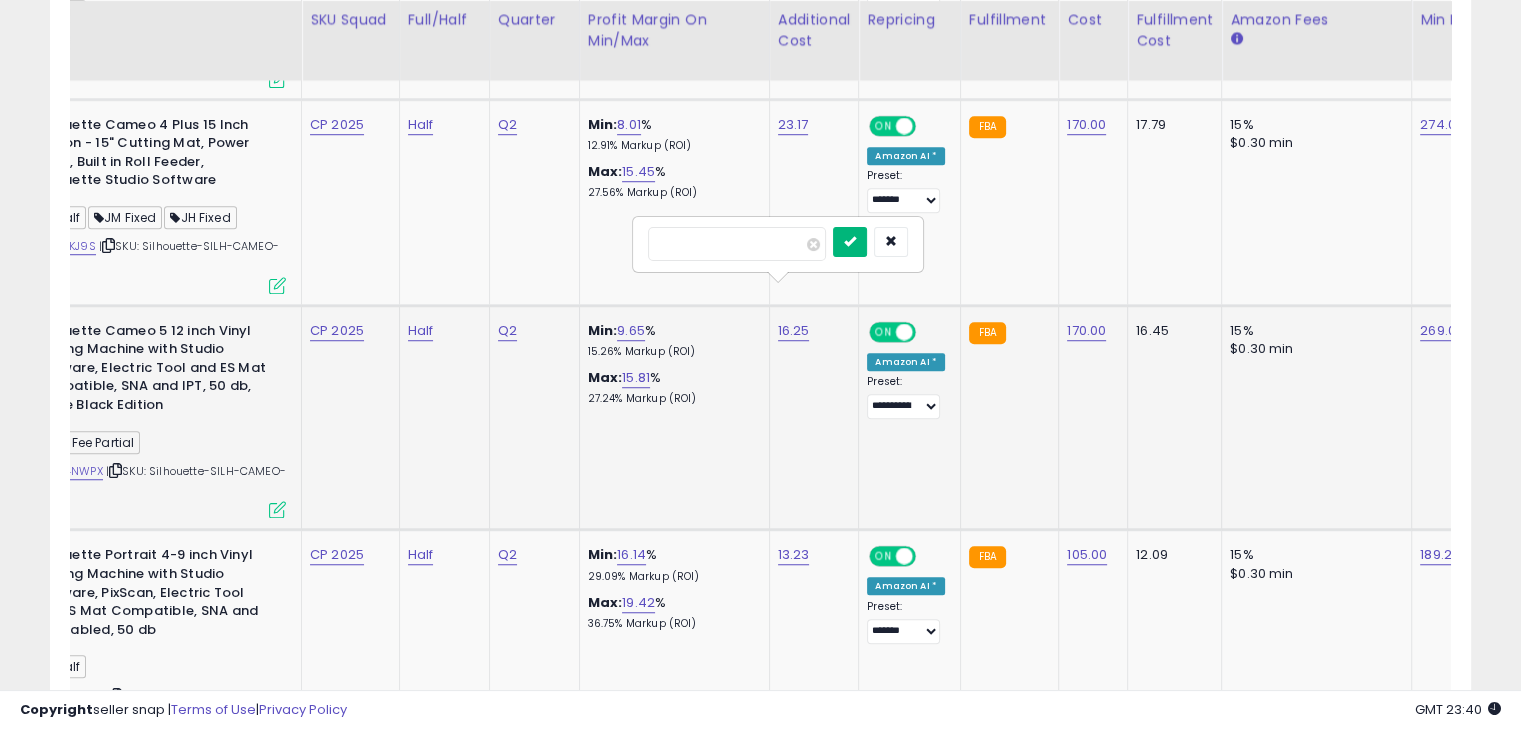 type on "**" 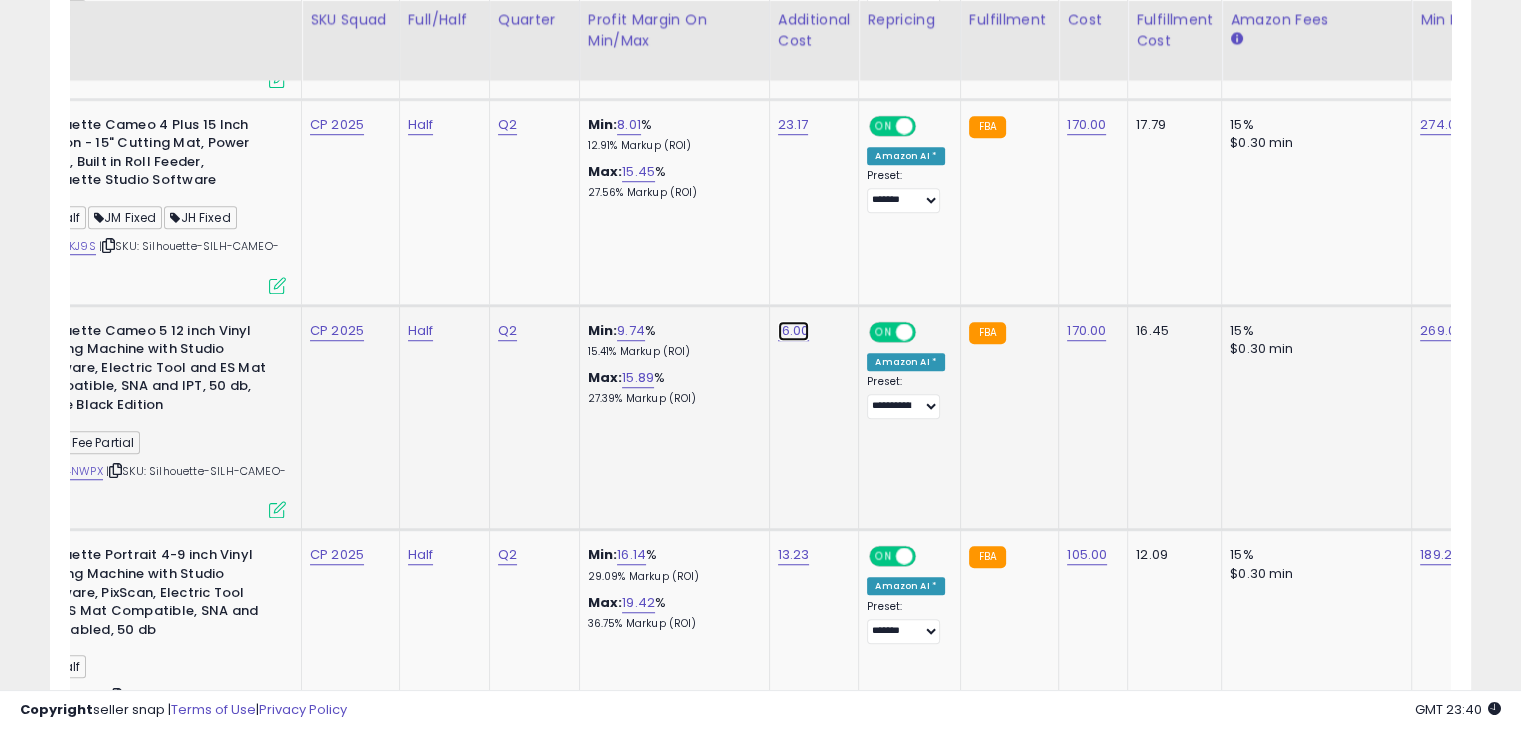click on "16.00" at bounding box center [794, -288] 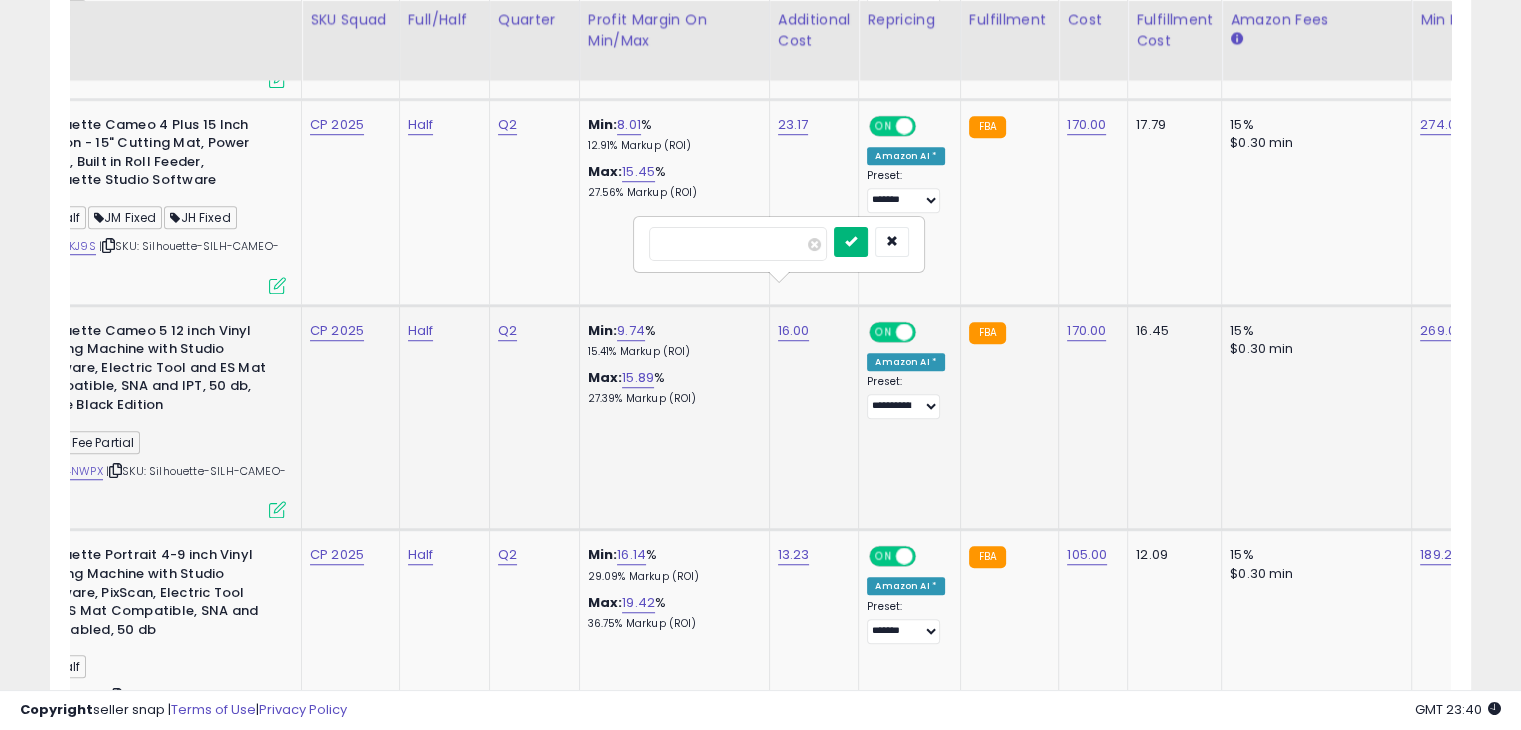 type on "*****" 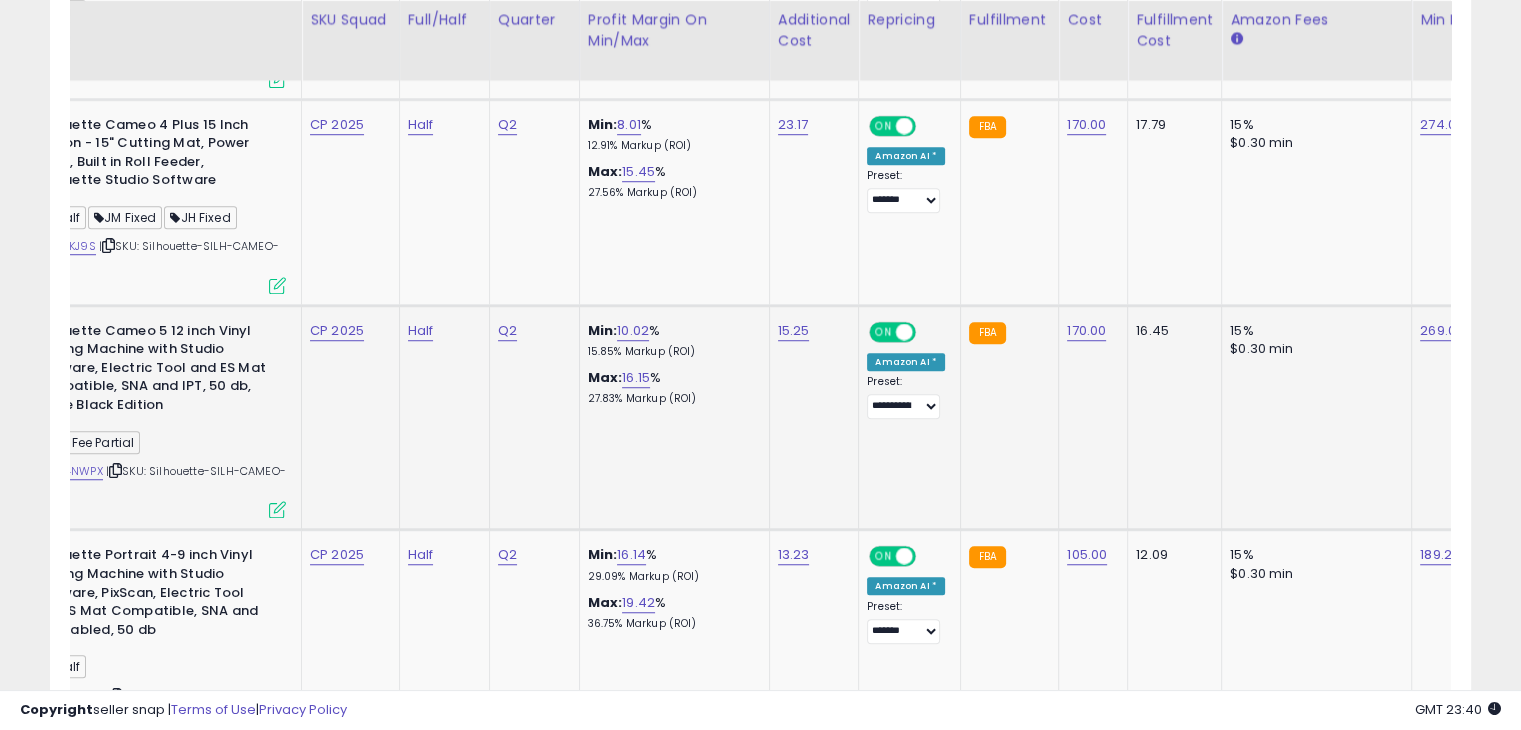 scroll, scrollTop: 0, scrollLeft: 360, axis: horizontal 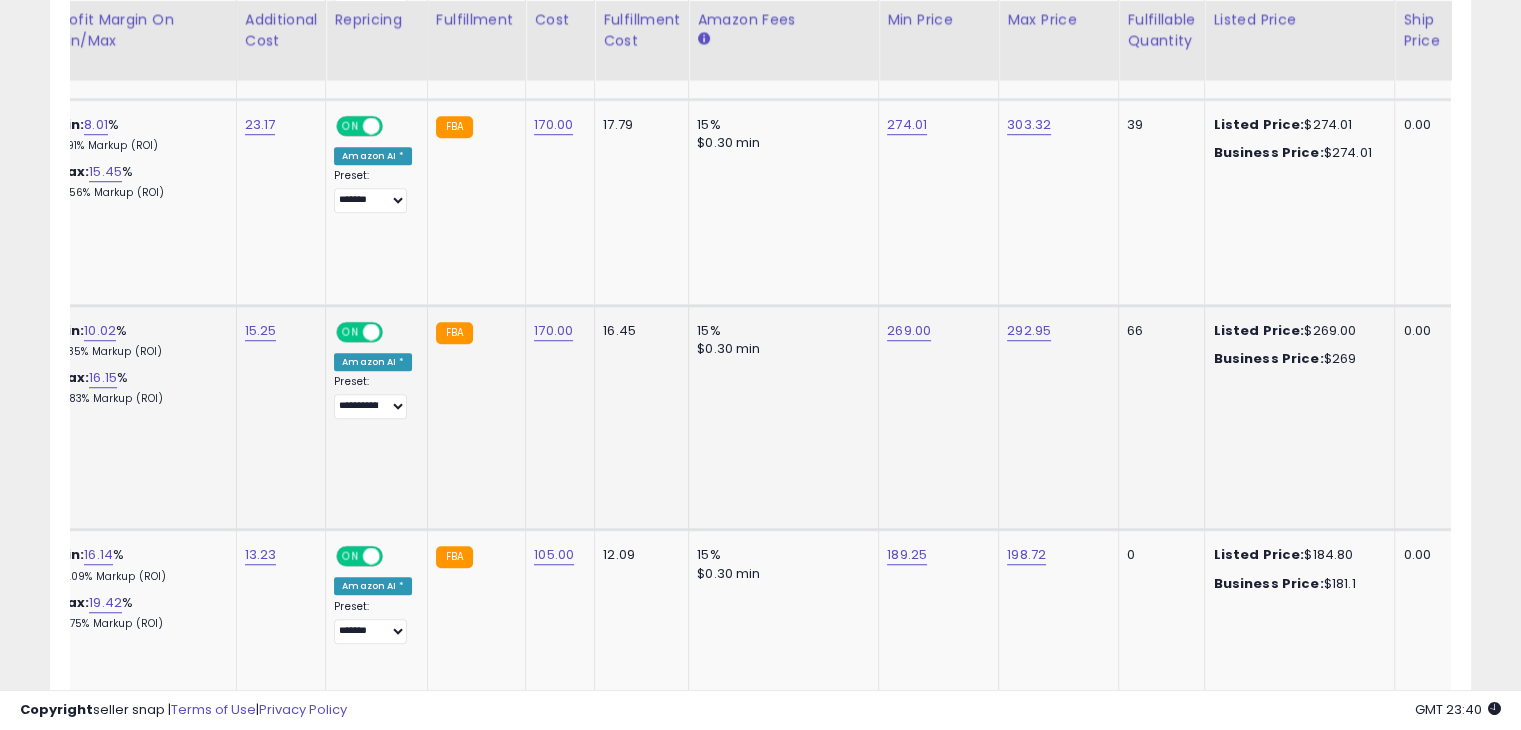 drag, startPoint x: 834, startPoint y: 381, endPoint x: 772, endPoint y: 392, distance: 62.968246 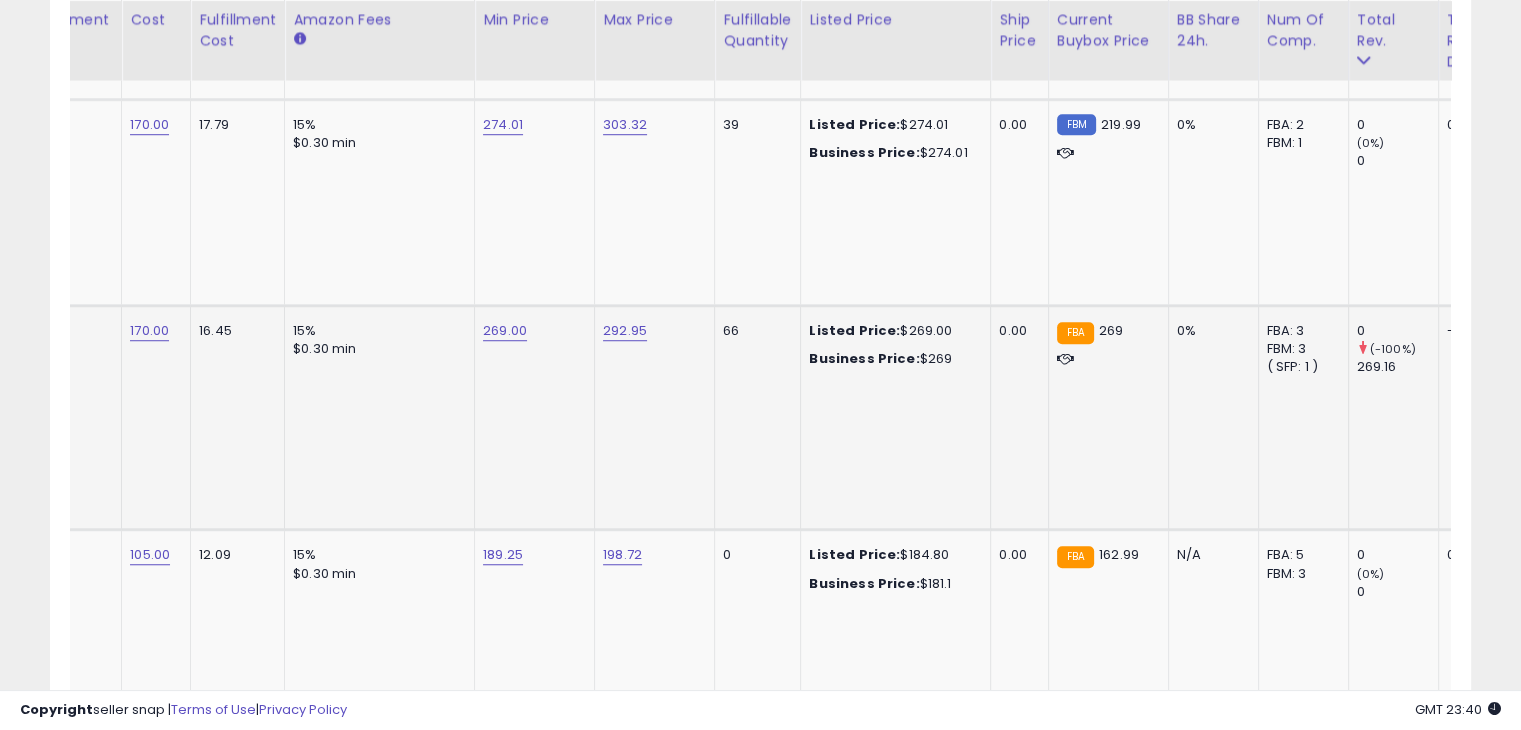 scroll, scrollTop: 0, scrollLeft: 1260, axis: horizontal 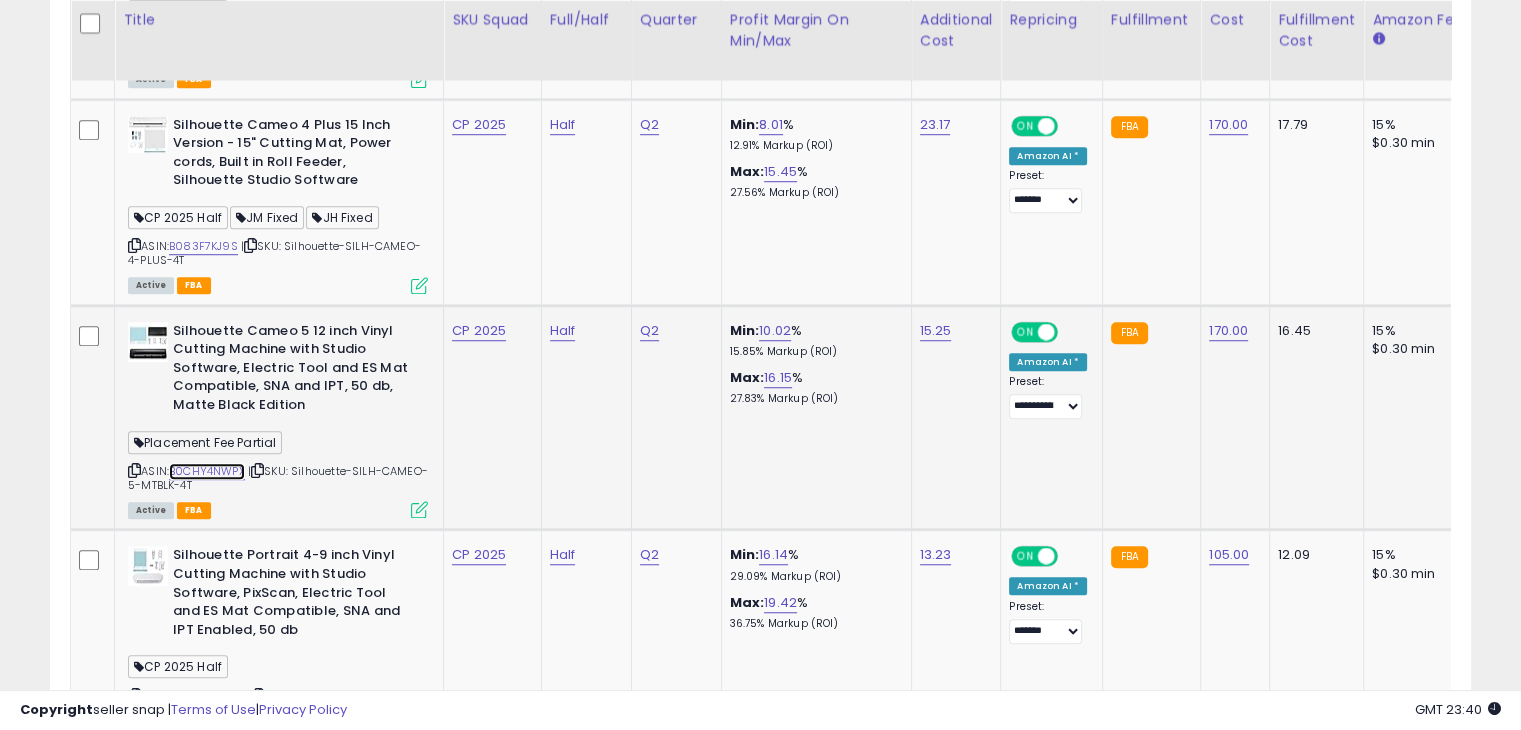 click on "B0CHY4NWPX" at bounding box center (207, 471) 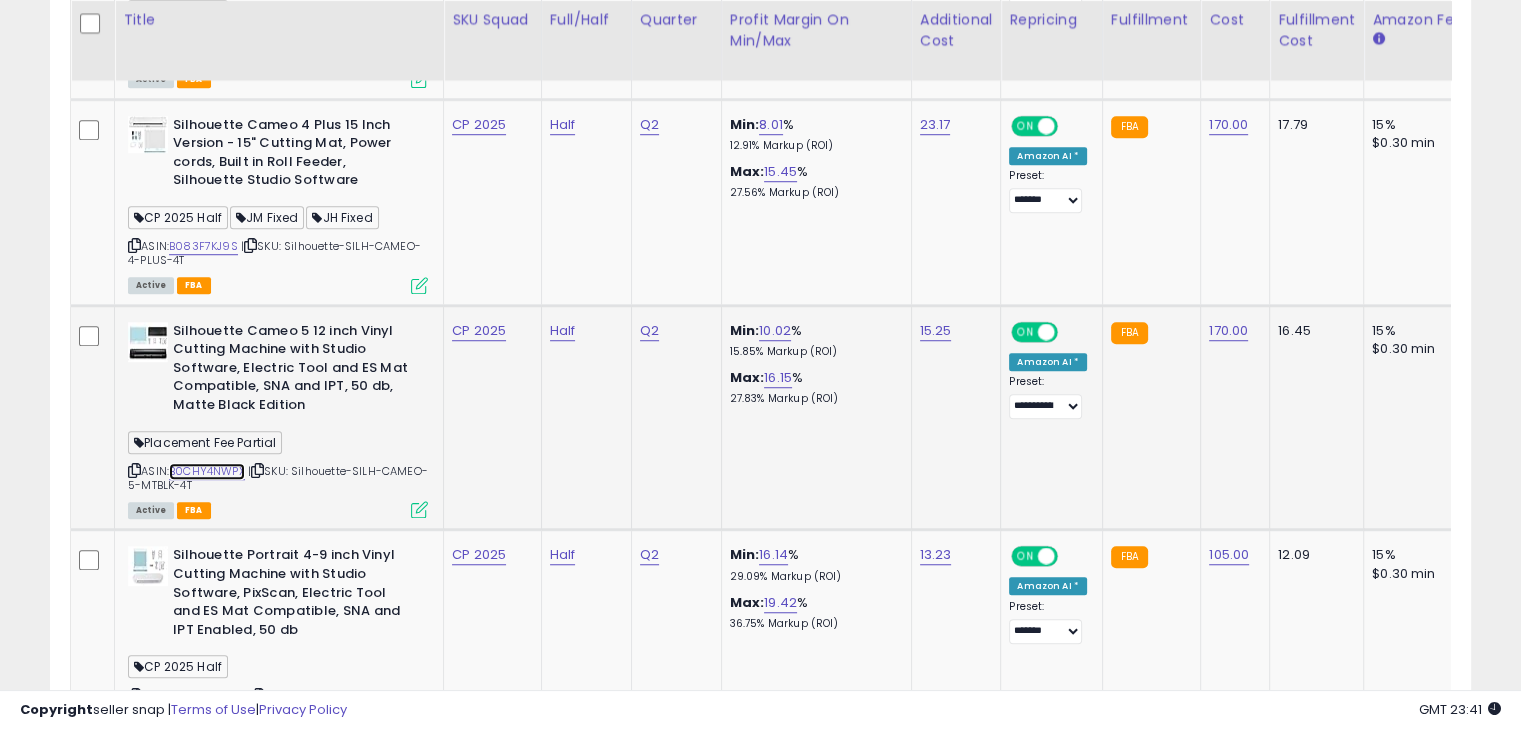 scroll, scrollTop: 0, scrollLeft: 224, axis: horizontal 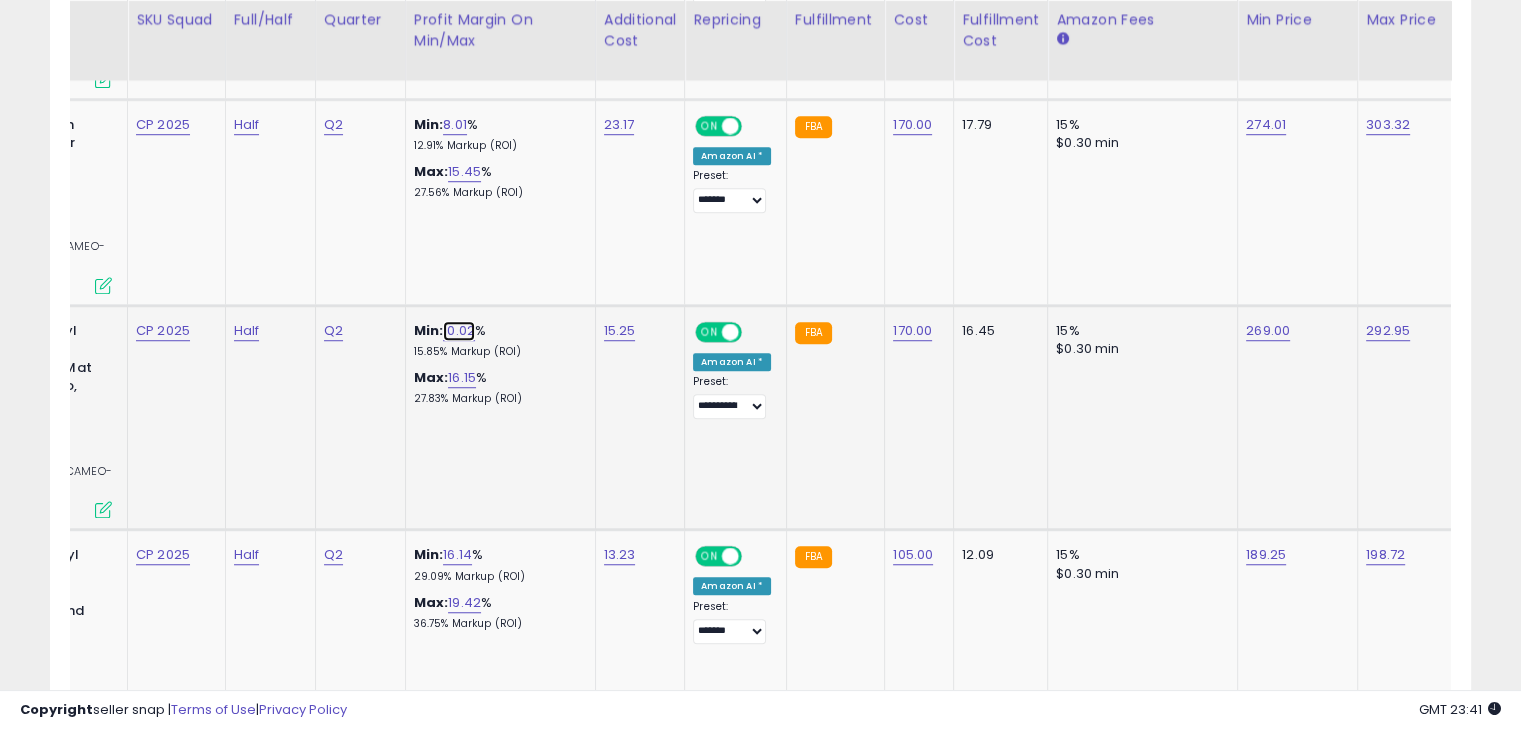 click on "10.02" at bounding box center (459, 331) 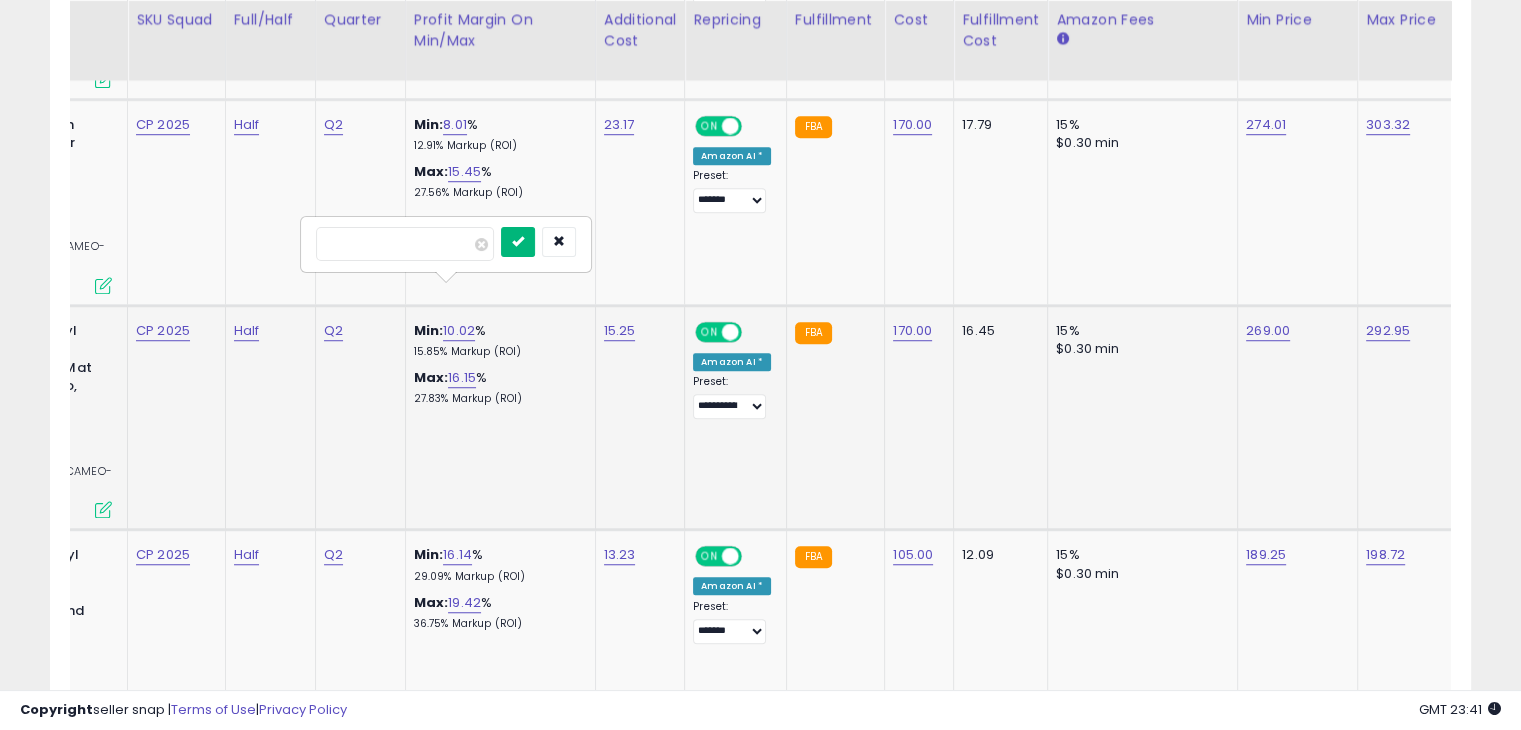 type on "*****" 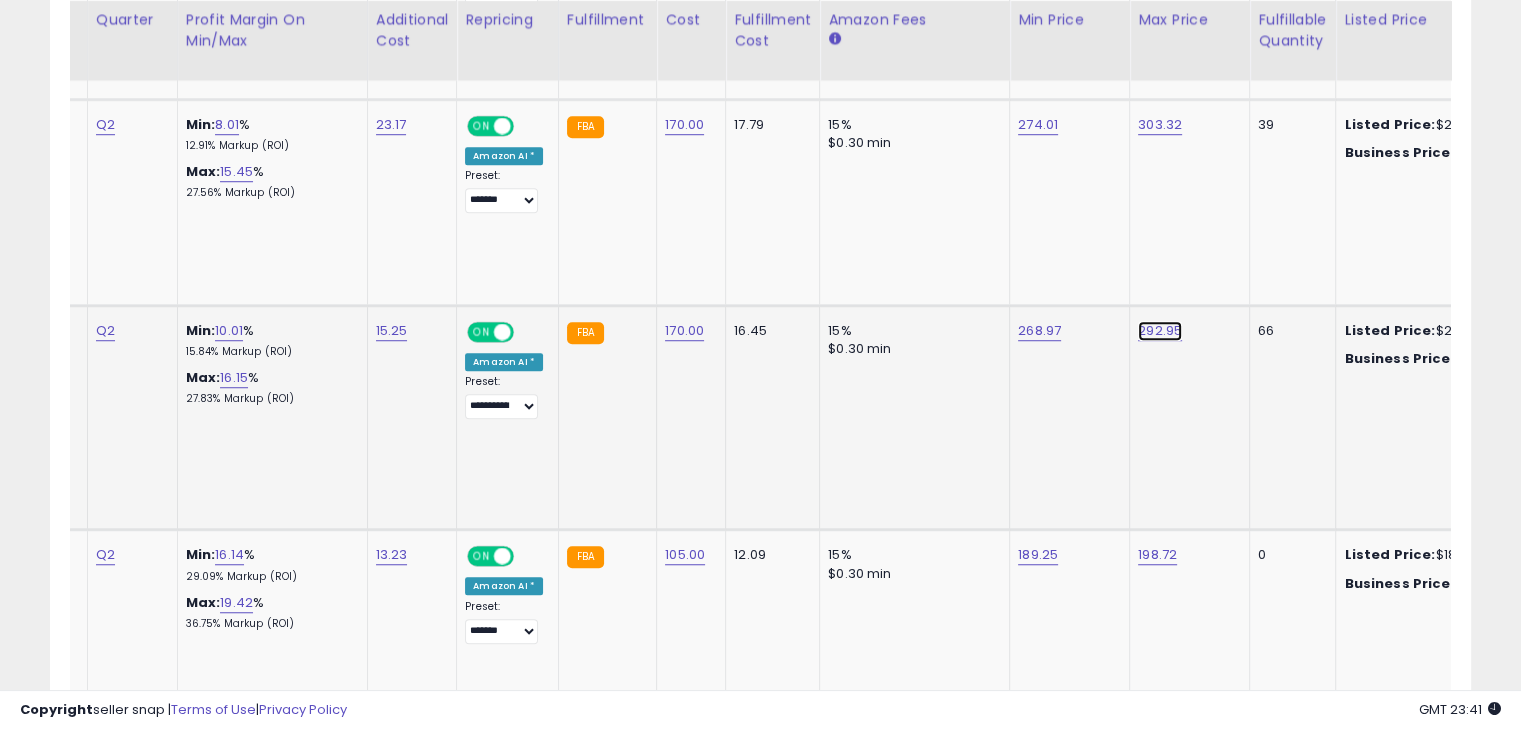 click on "292.95" at bounding box center (1156, -288) 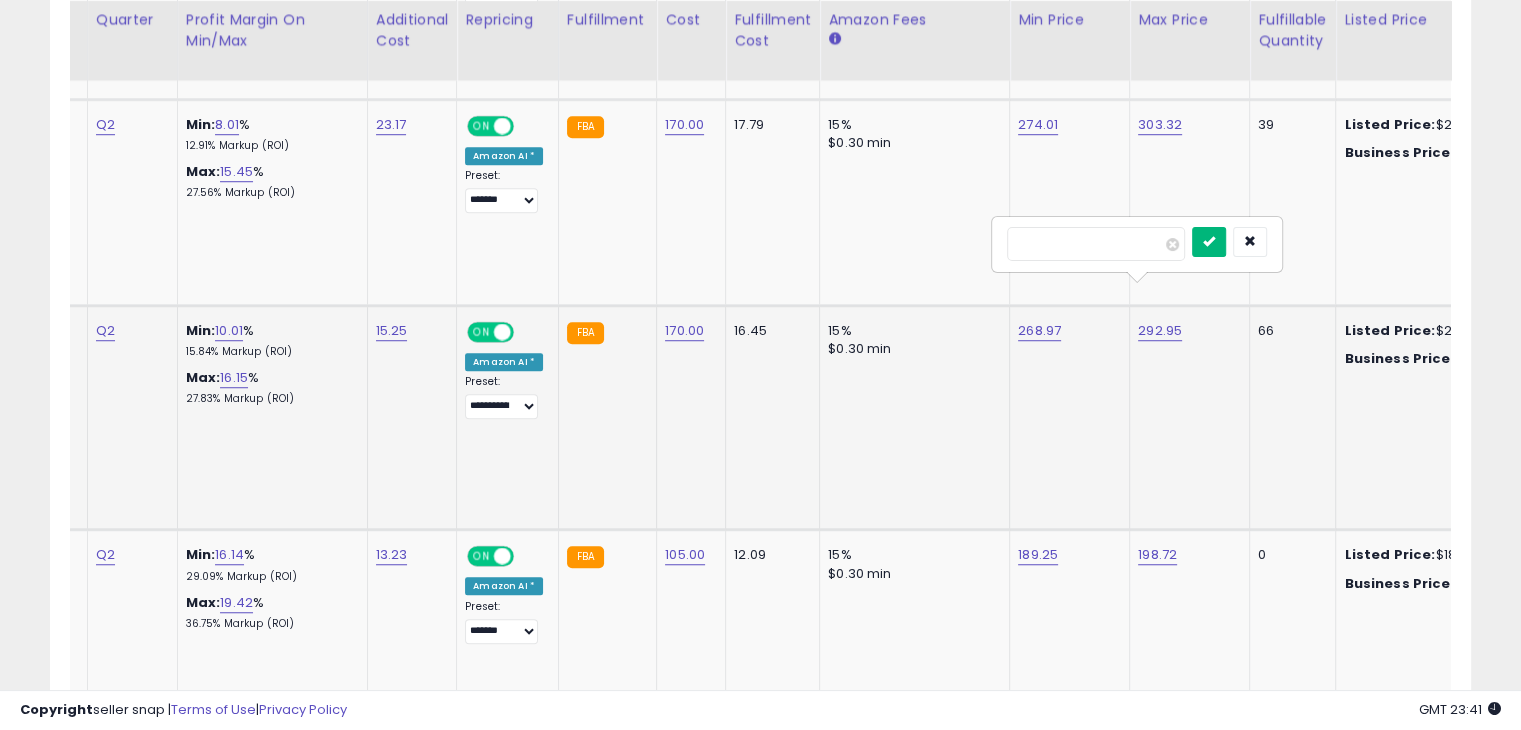 type on "***" 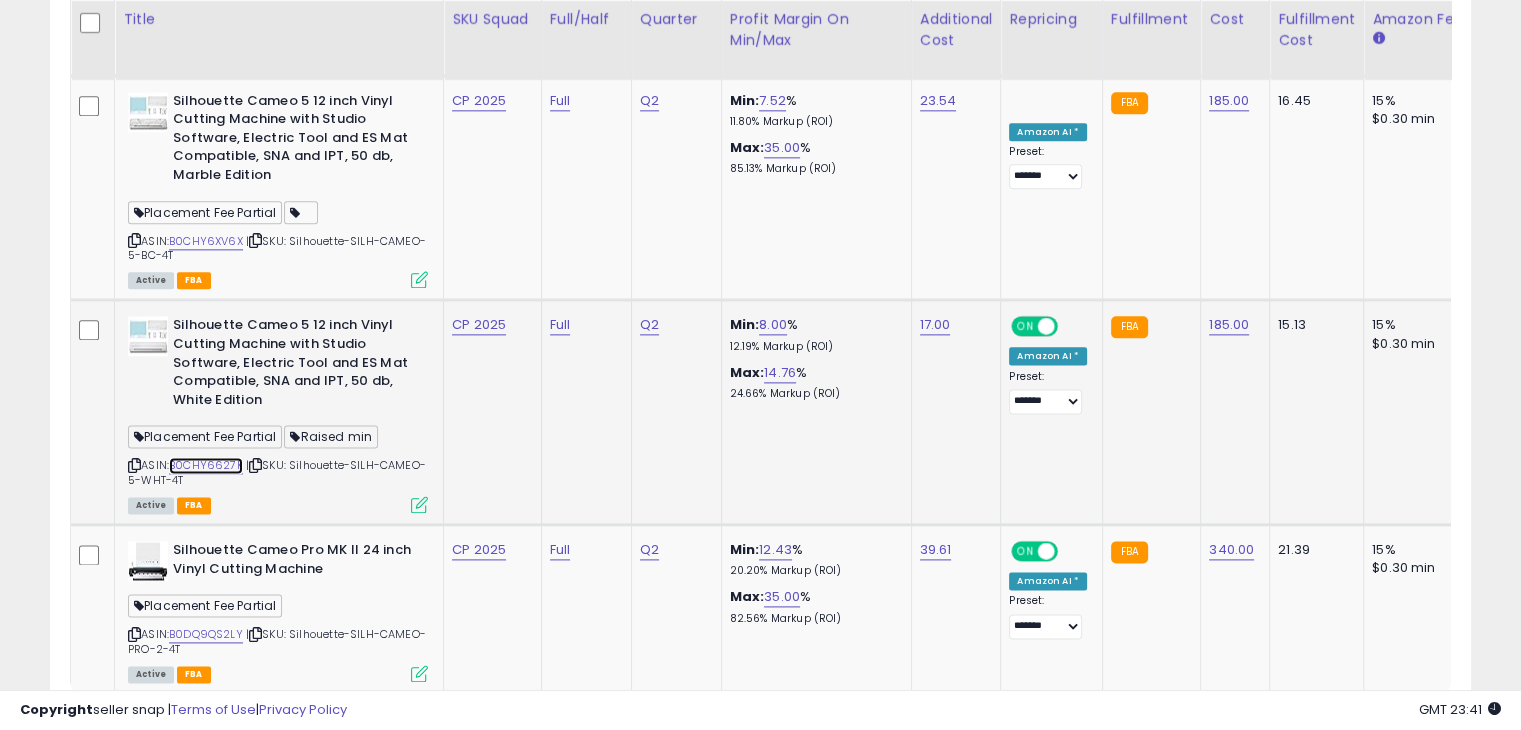 click on "B0CHY6627K" at bounding box center [206, 465] 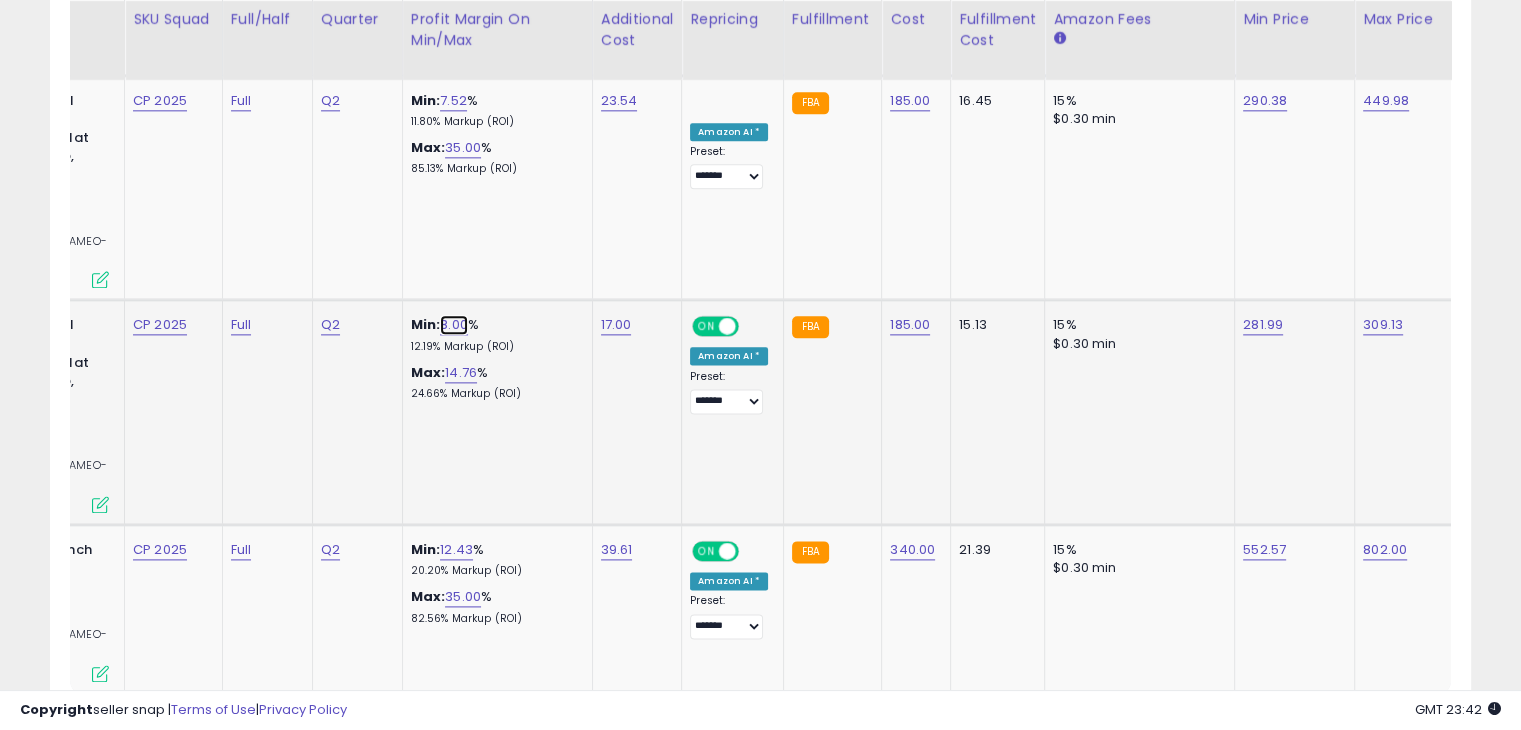 click on "8.00" at bounding box center [454, 325] 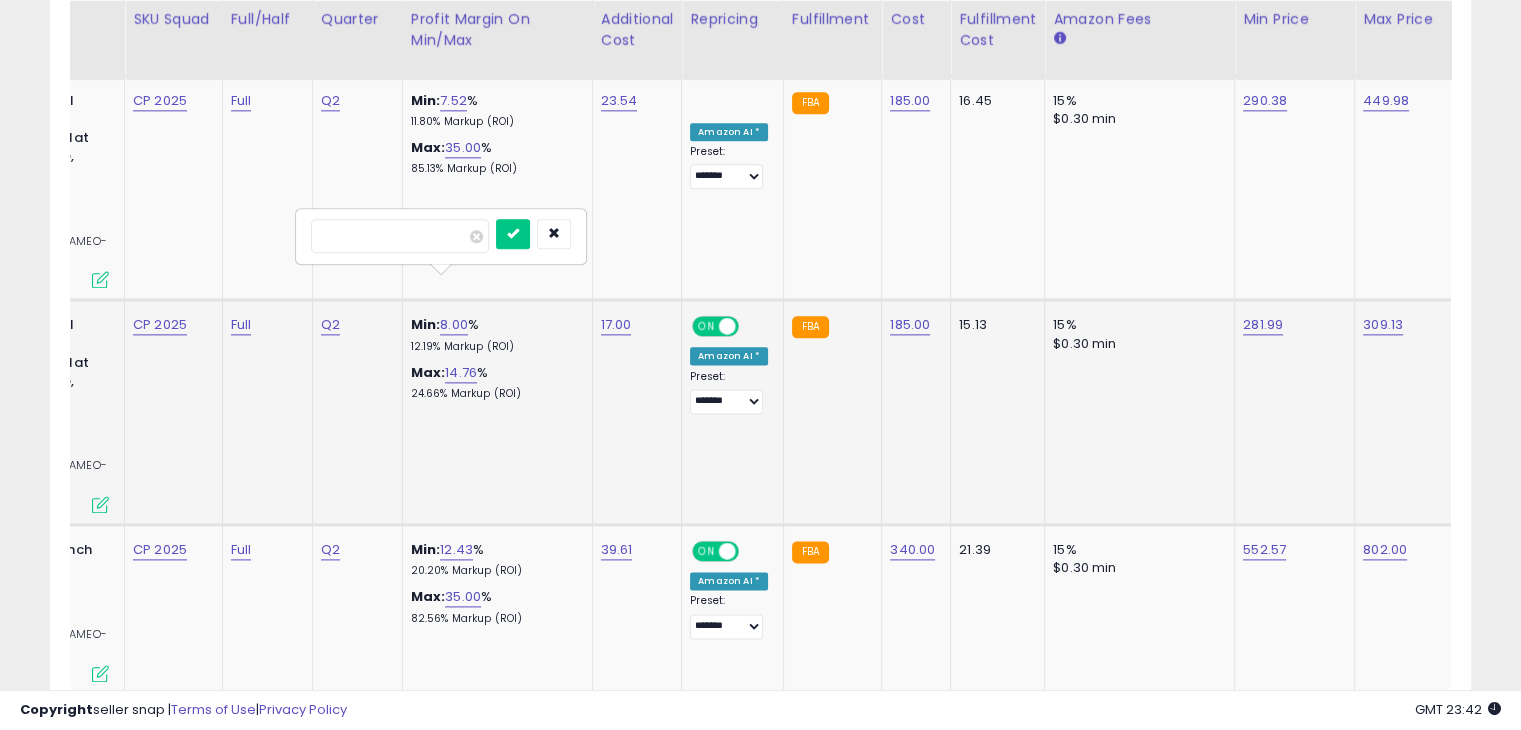 type on "*" 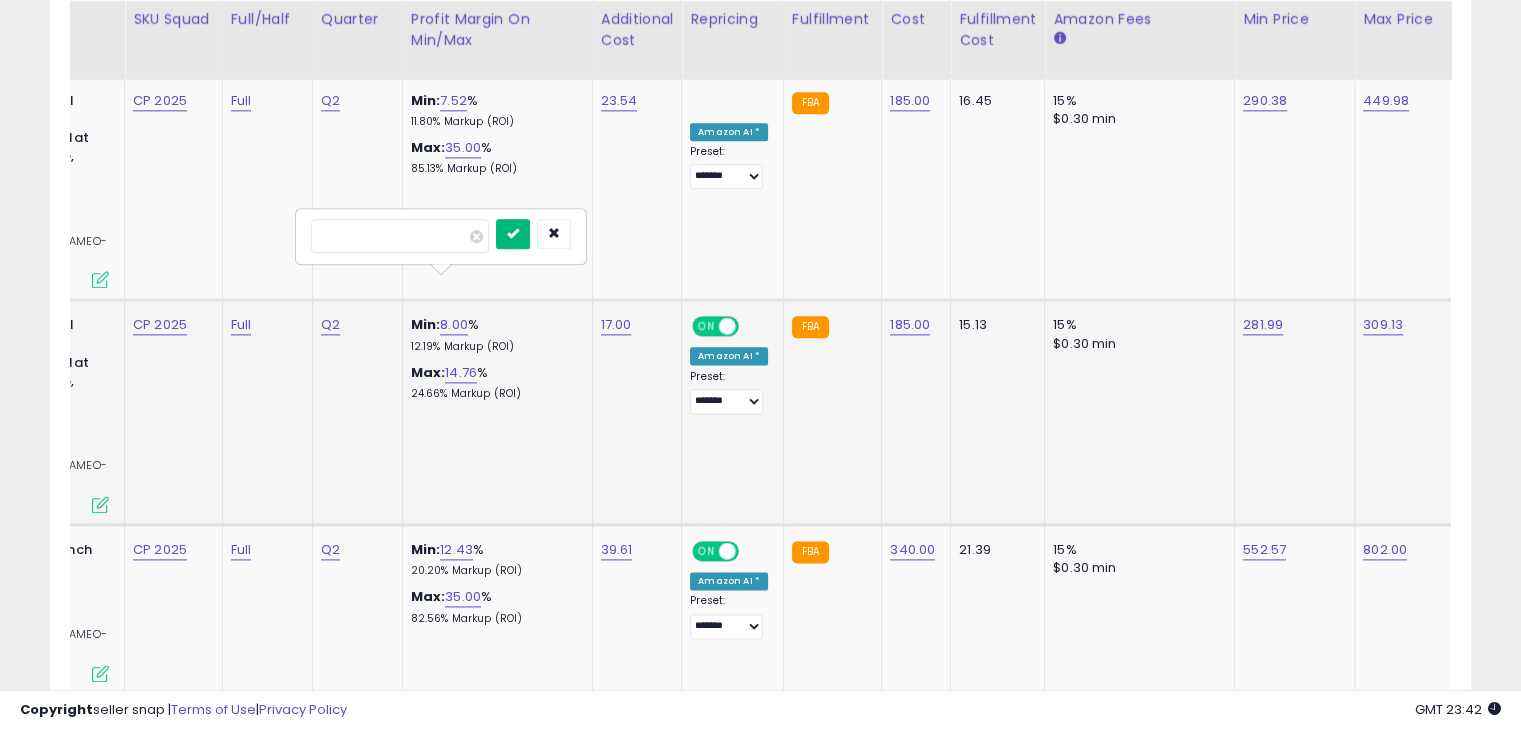 type on "*****" 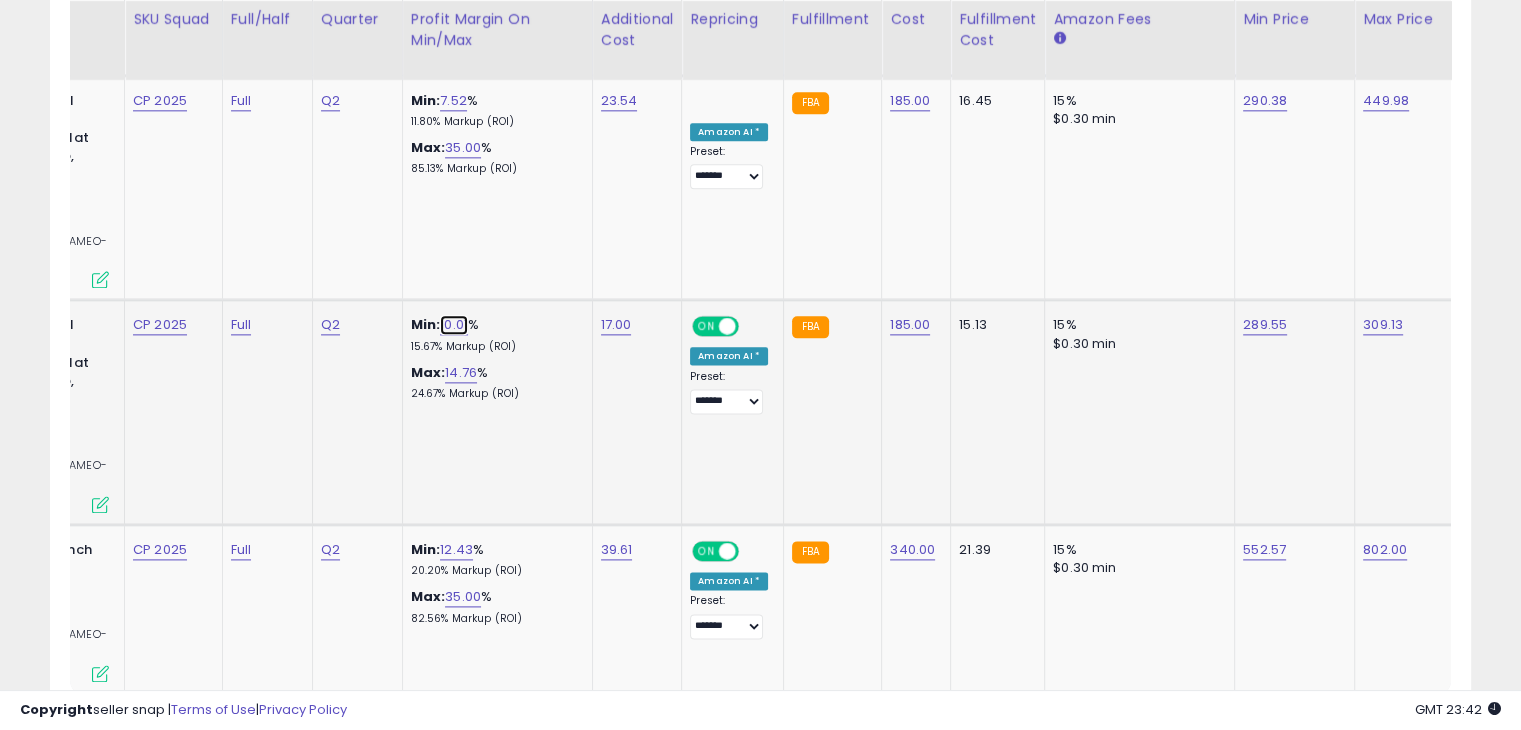 click on "10.01" at bounding box center (454, 325) 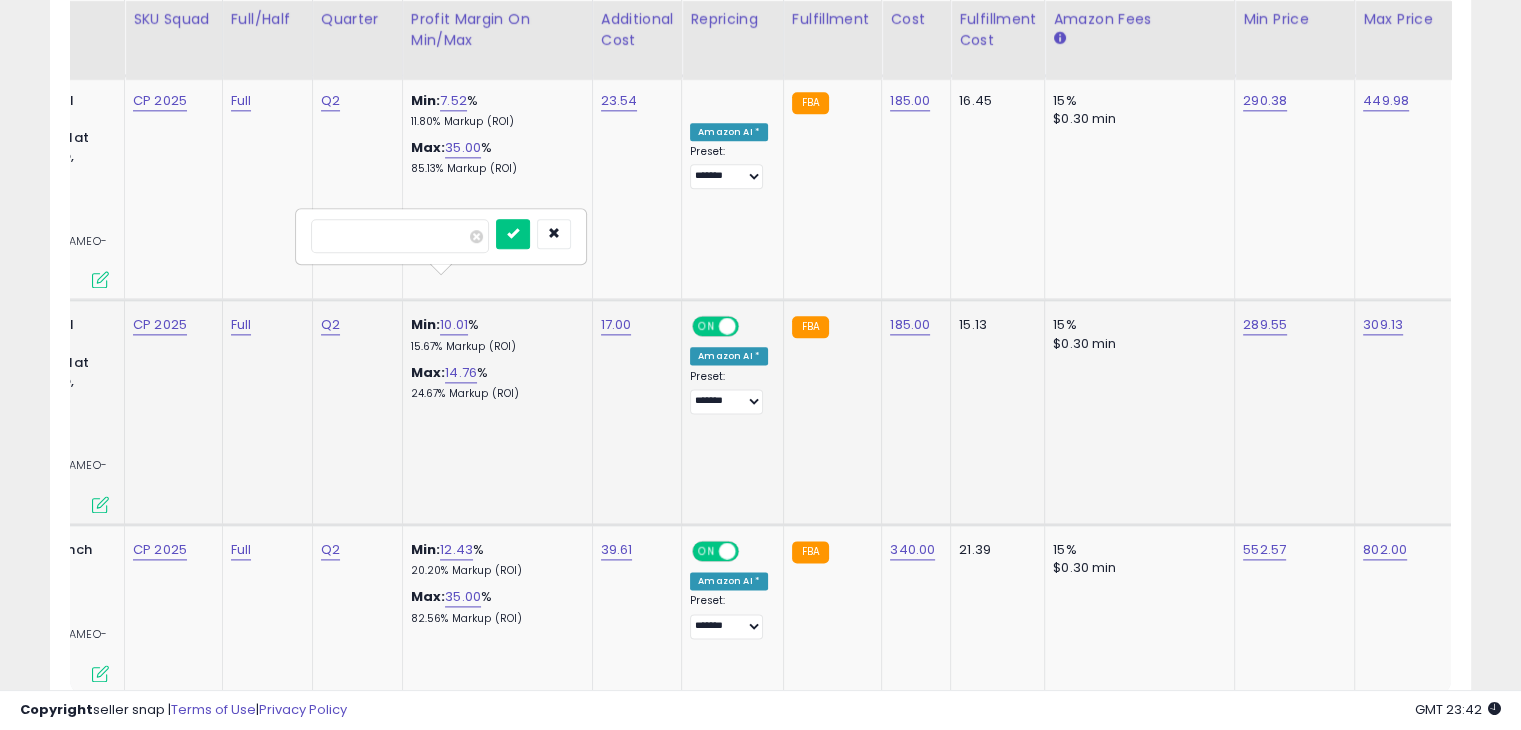 type on "*" 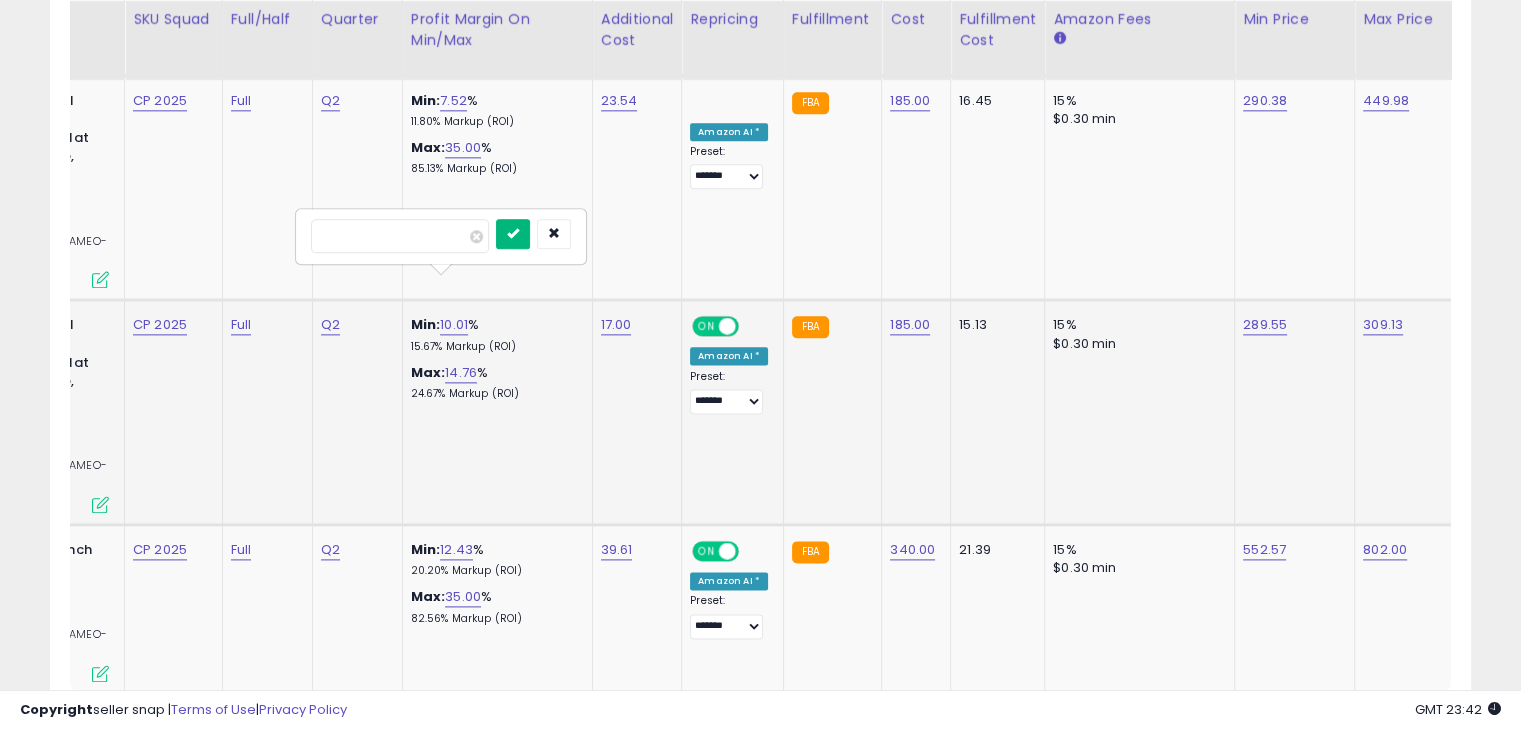 type on "****" 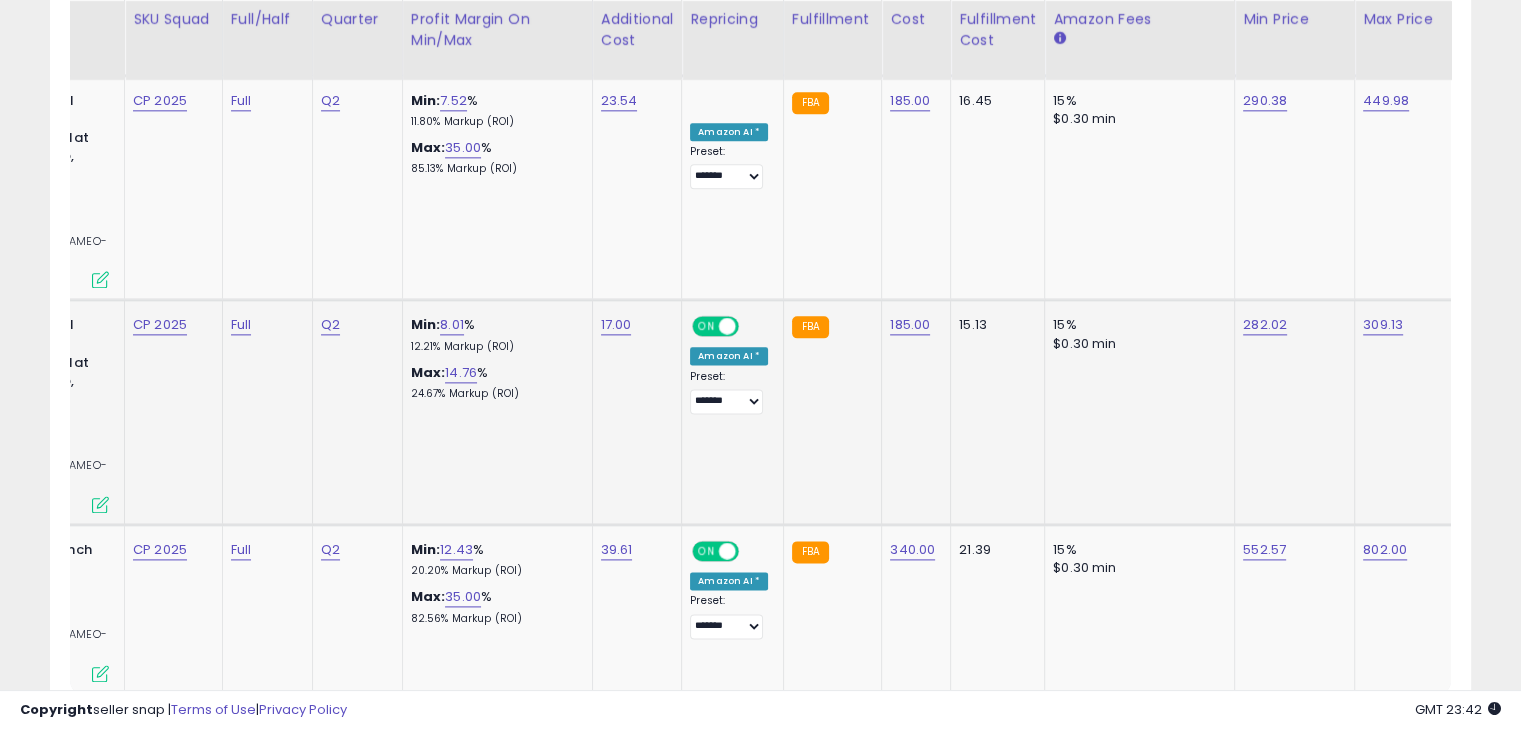 scroll, scrollTop: 0, scrollLeft: 79, axis: horizontal 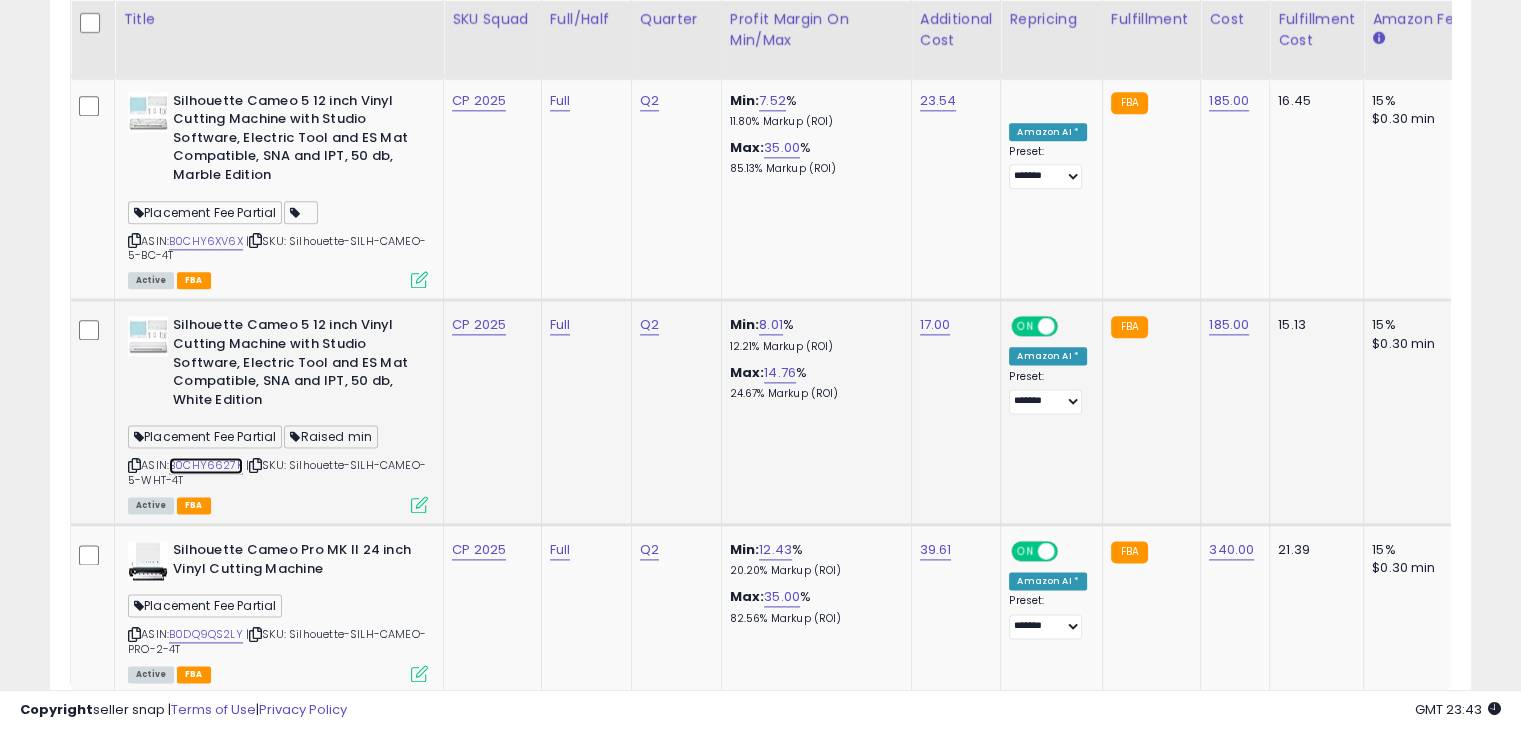 click on "B0CHY6627K" at bounding box center [206, 465] 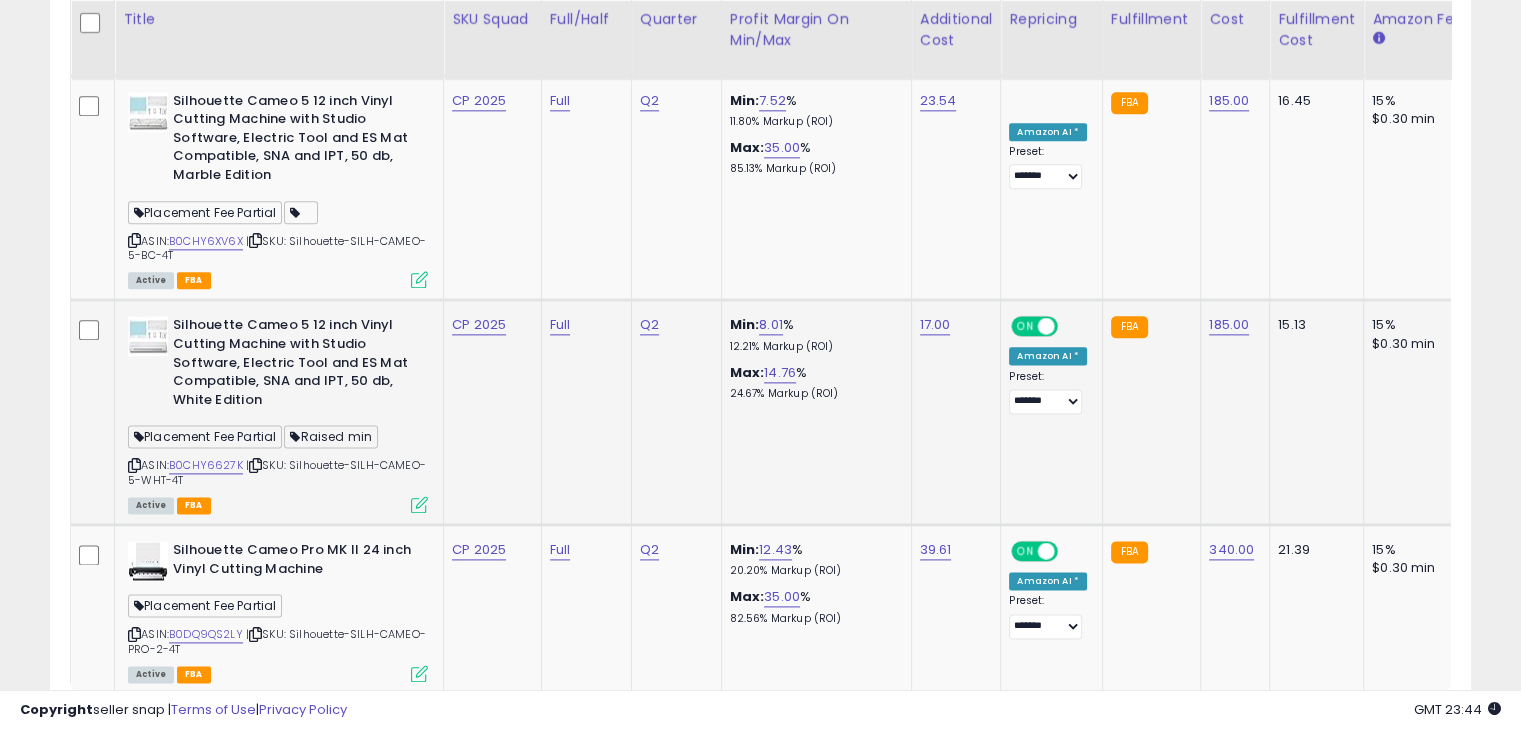 drag, startPoint x: 355, startPoint y: 423, endPoint x: 384, endPoint y: 433, distance: 30.675724 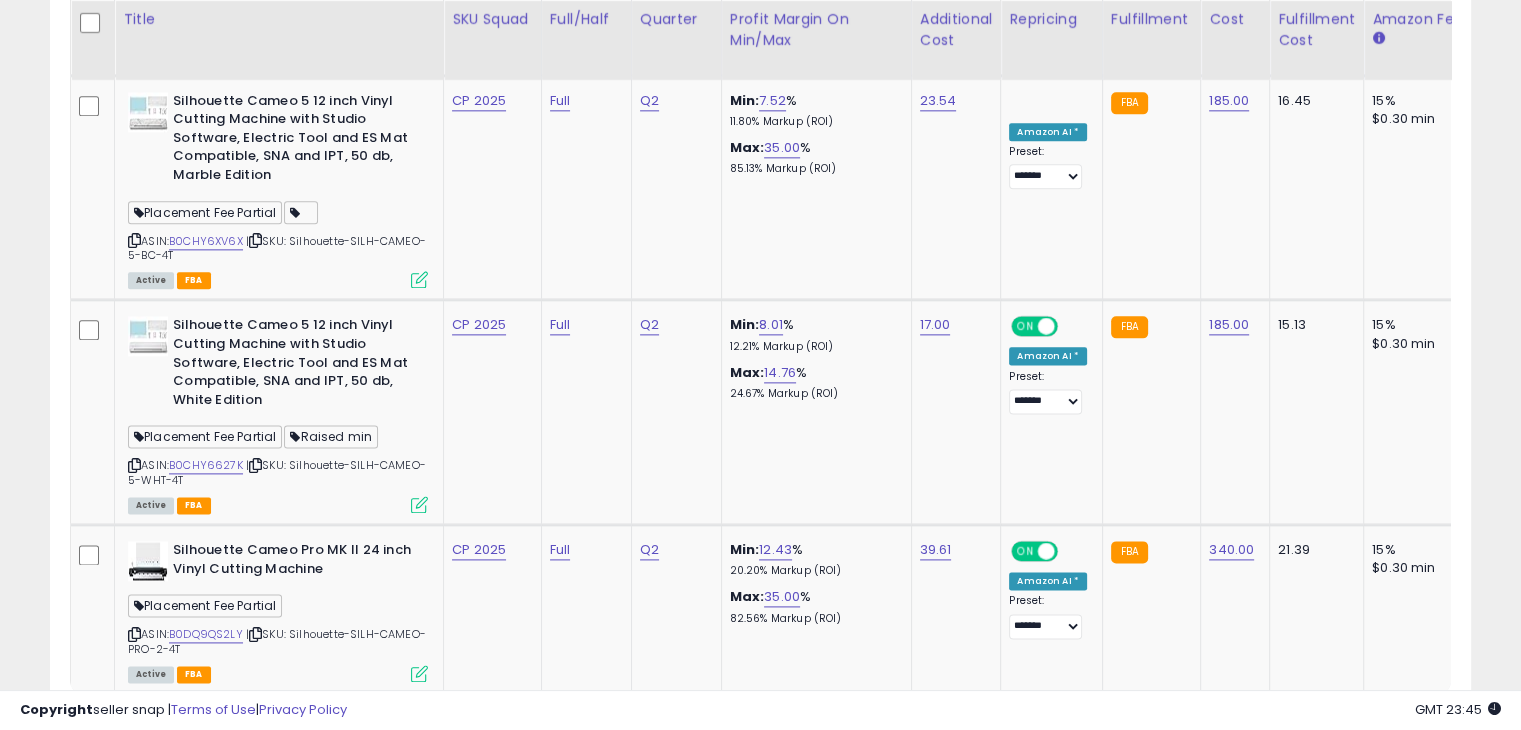 scroll, scrollTop: 0, scrollLeft: 100, axis: horizontal 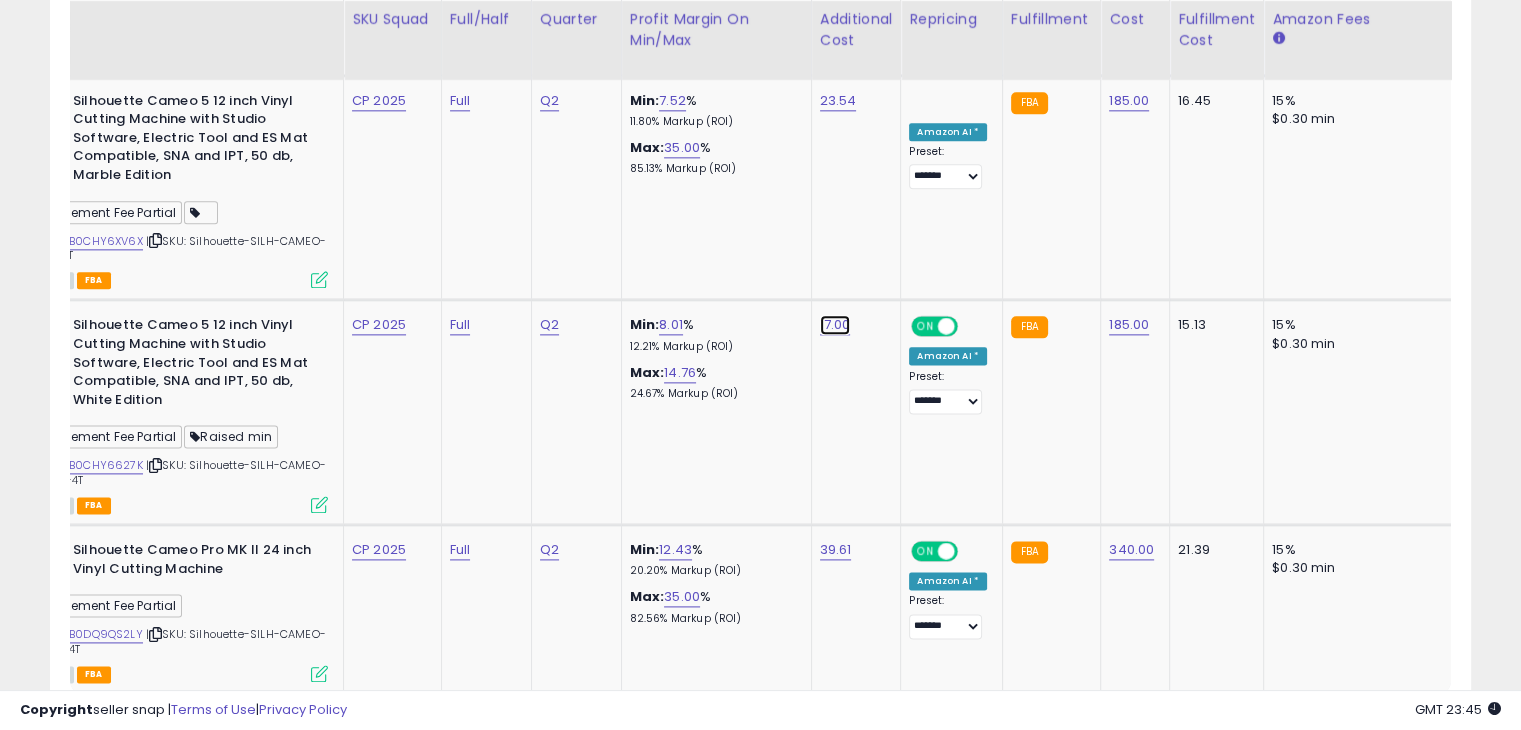 click on "17.00" at bounding box center [836, -1380] 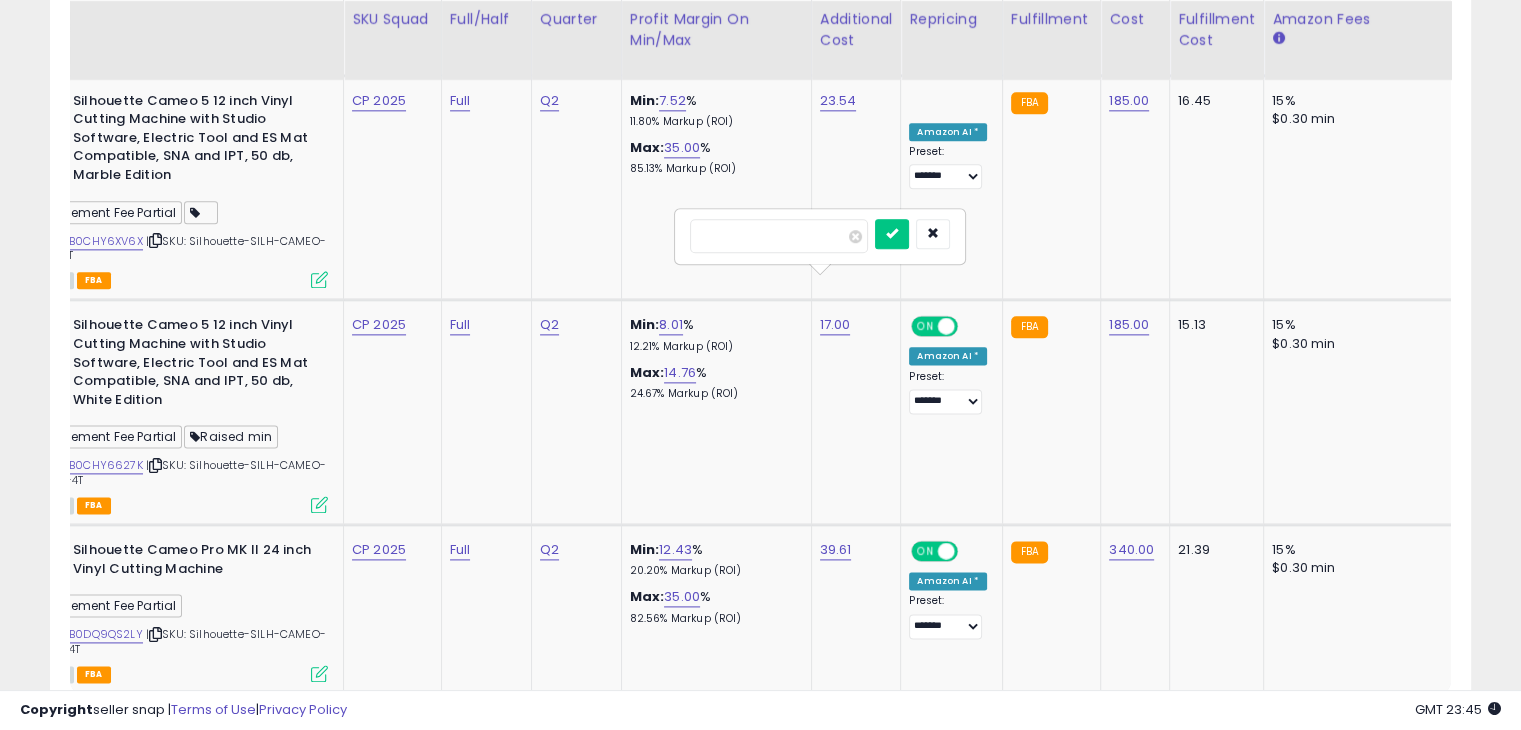 type on "*" 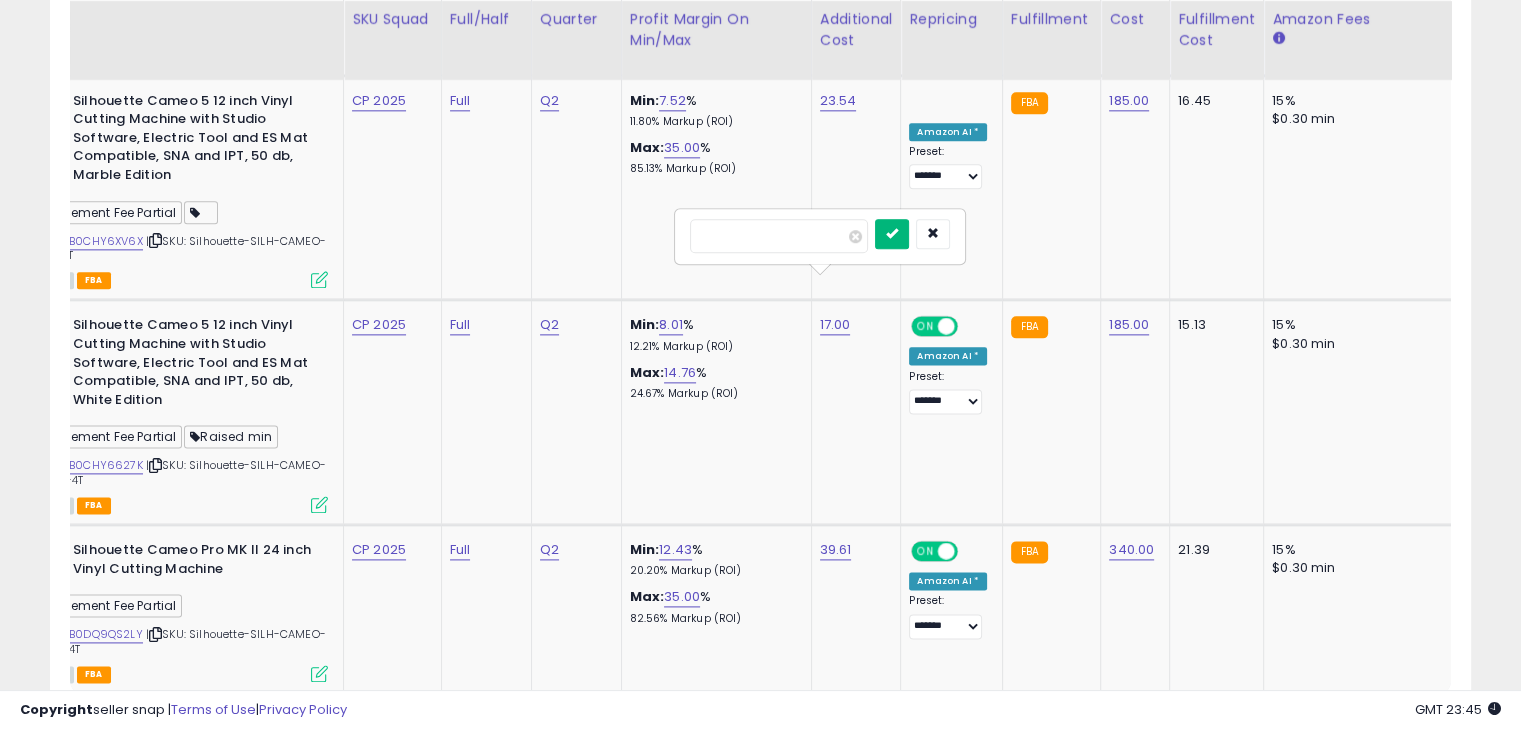 type on "*****" 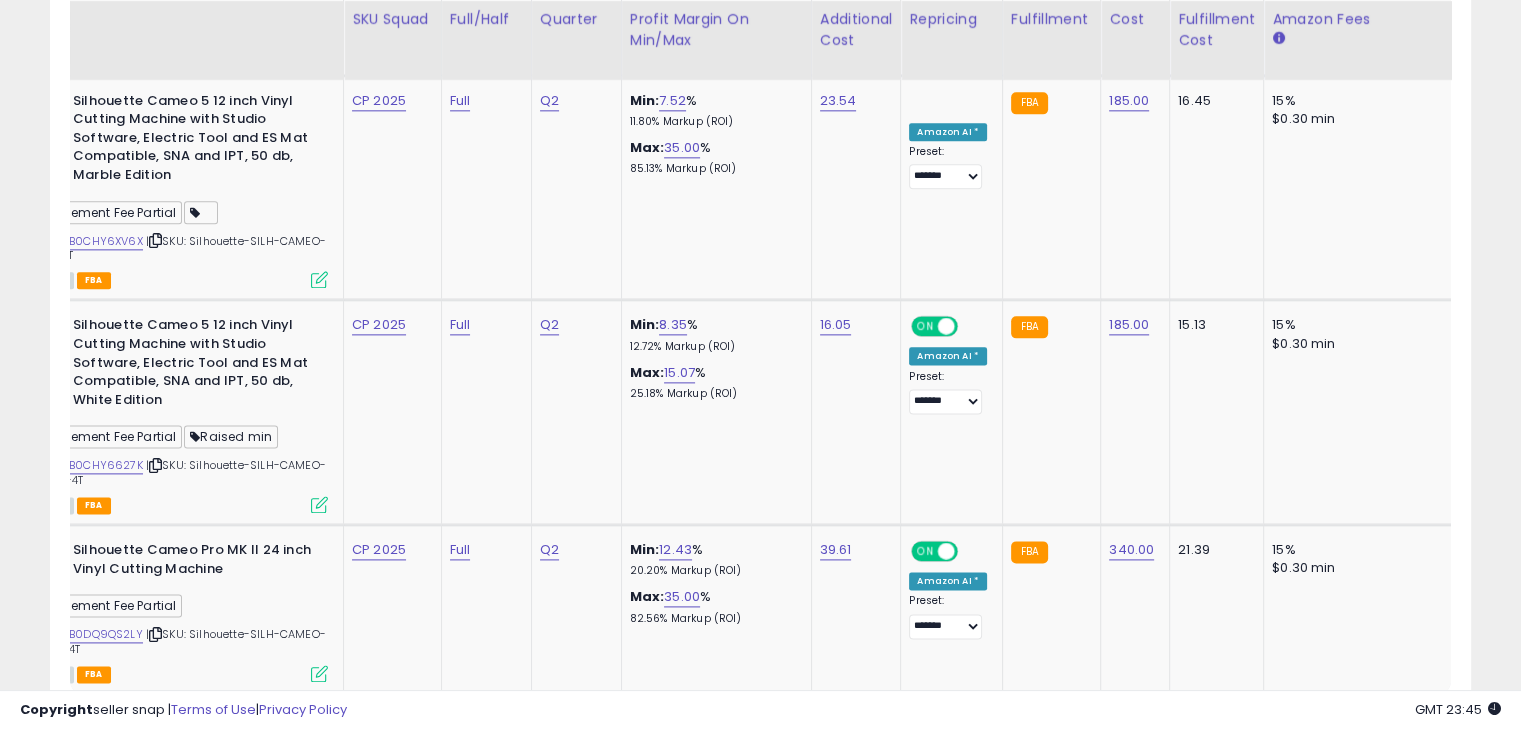 scroll, scrollTop: 0, scrollLeft: 0, axis: both 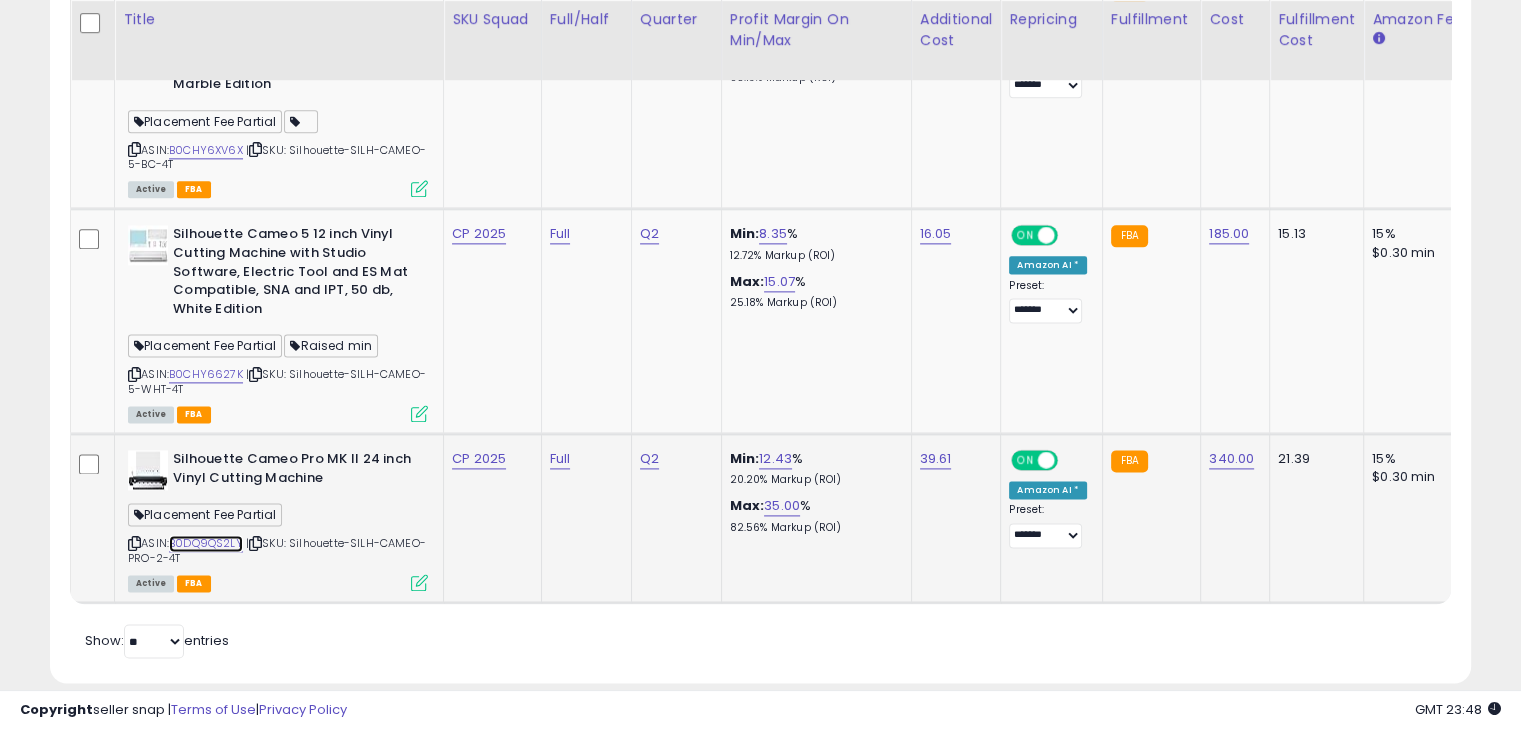 click on "B0DQ9QS2LY" at bounding box center [206, 543] 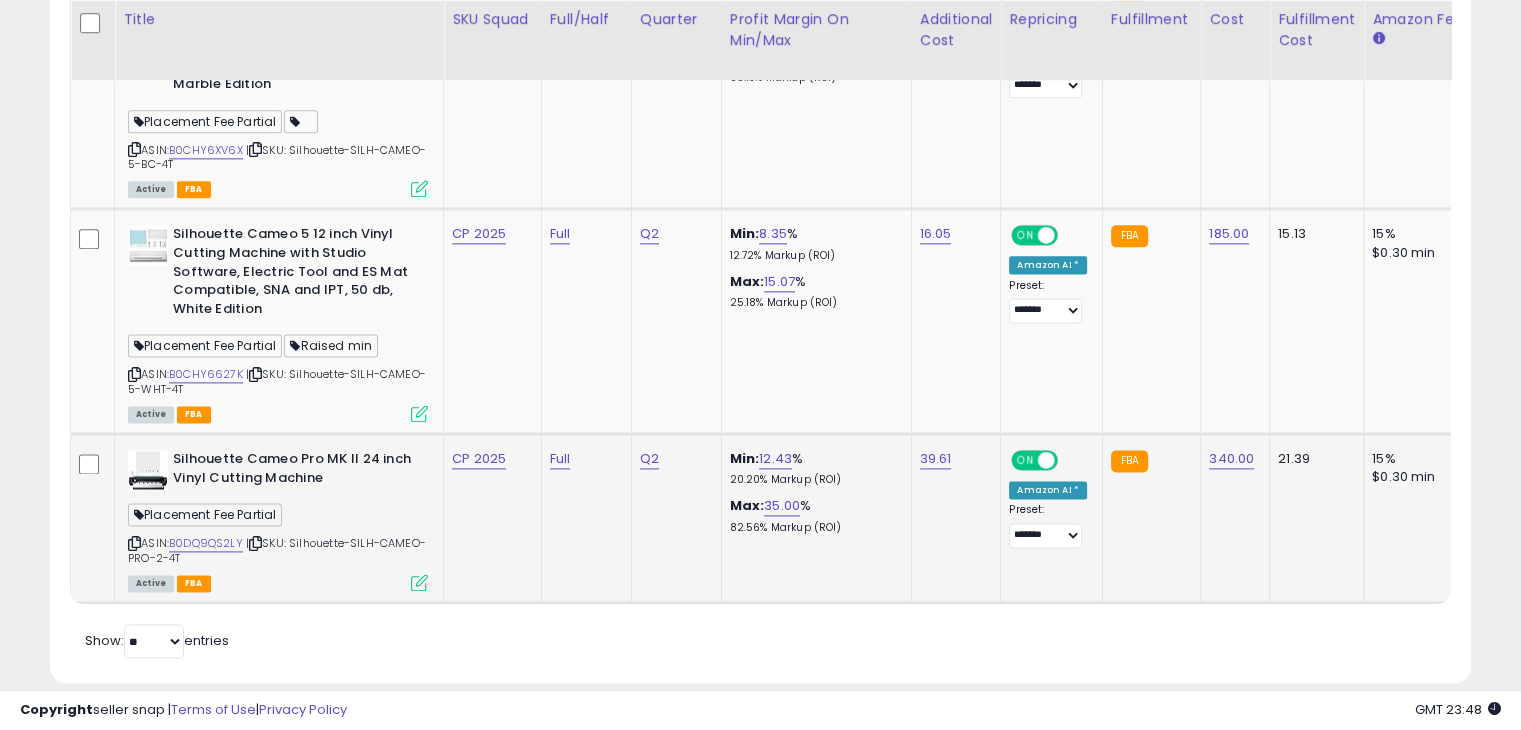 drag, startPoint x: 296, startPoint y: 497, endPoint x: 352, endPoint y: 513, distance: 58.24088 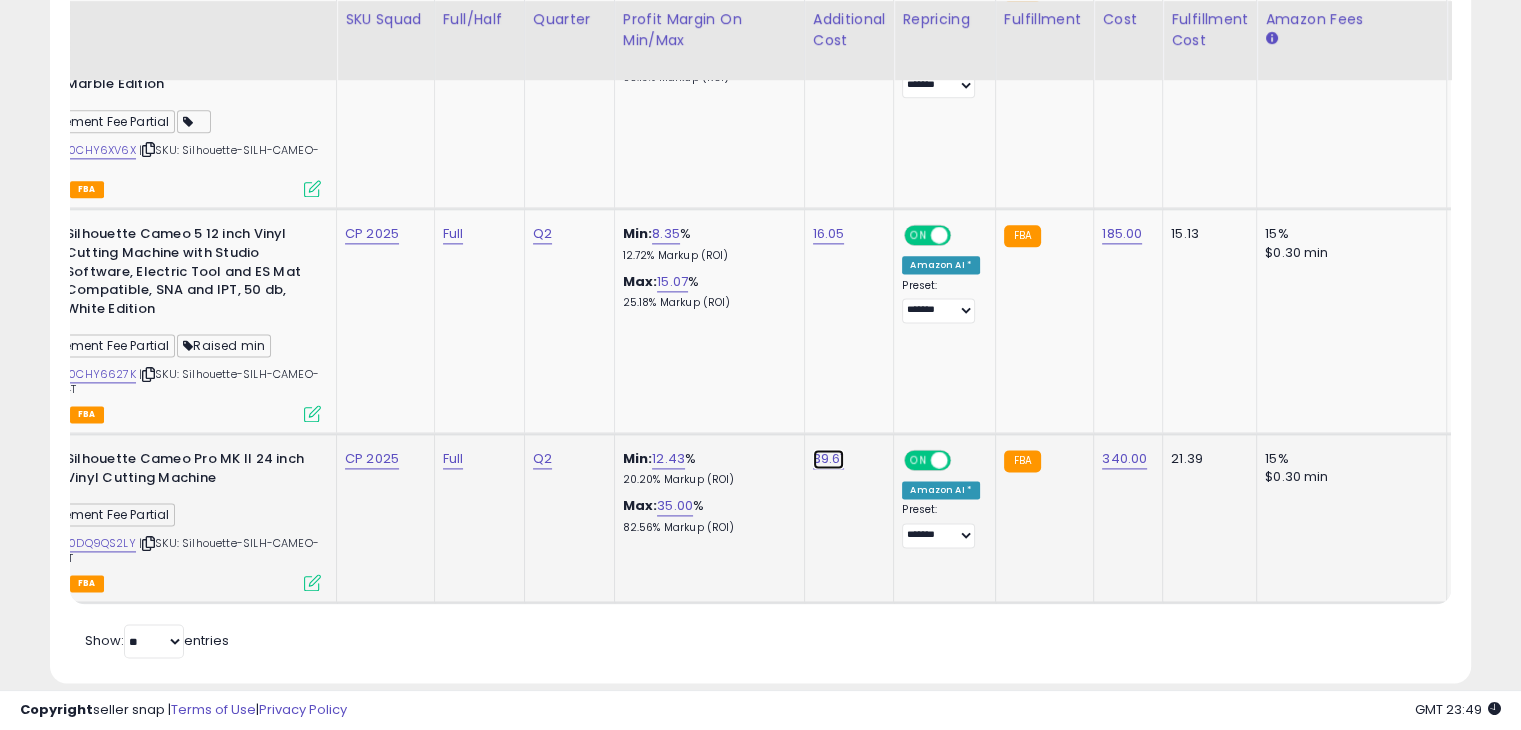 click on "39.61" at bounding box center [829, -1471] 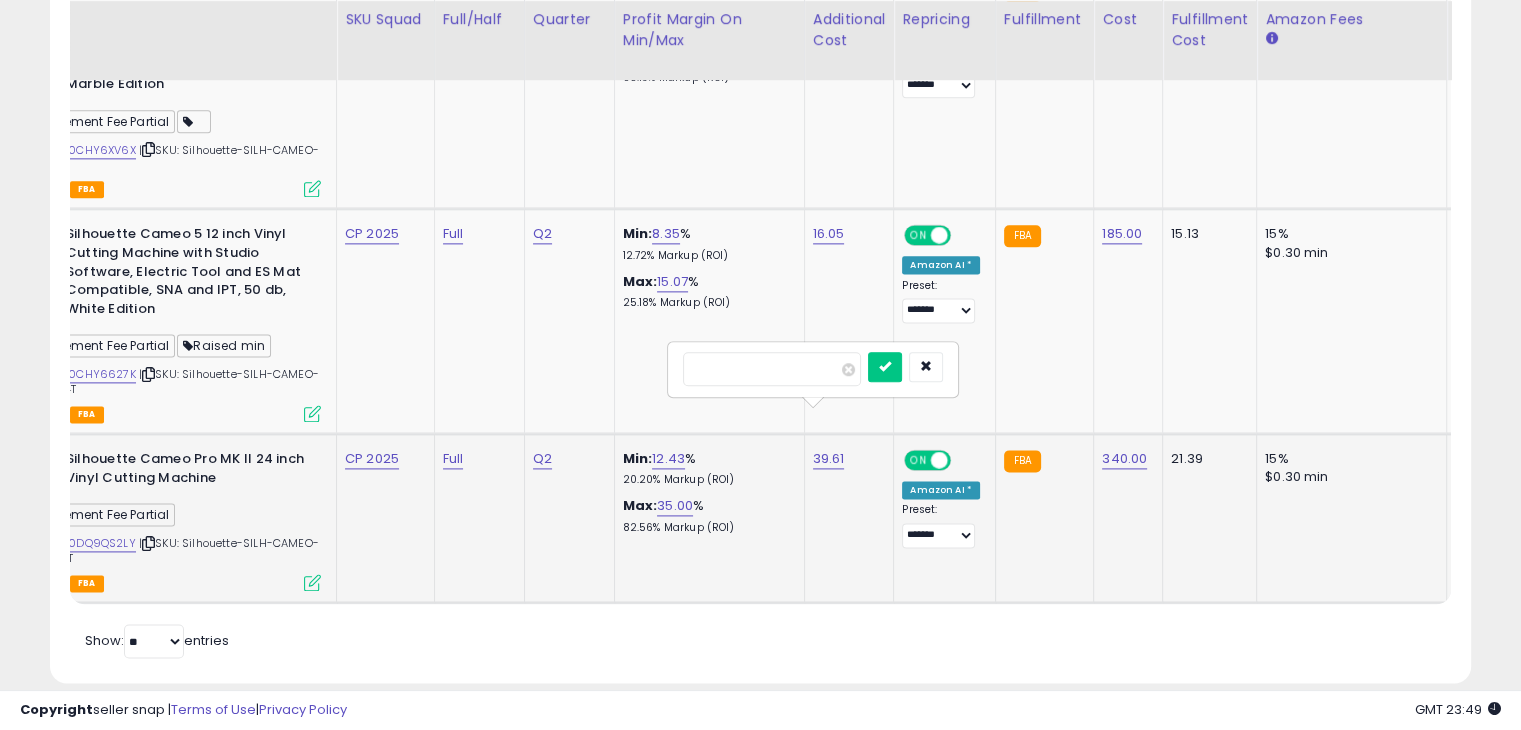 click on "*****" at bounding box center (772, 369) 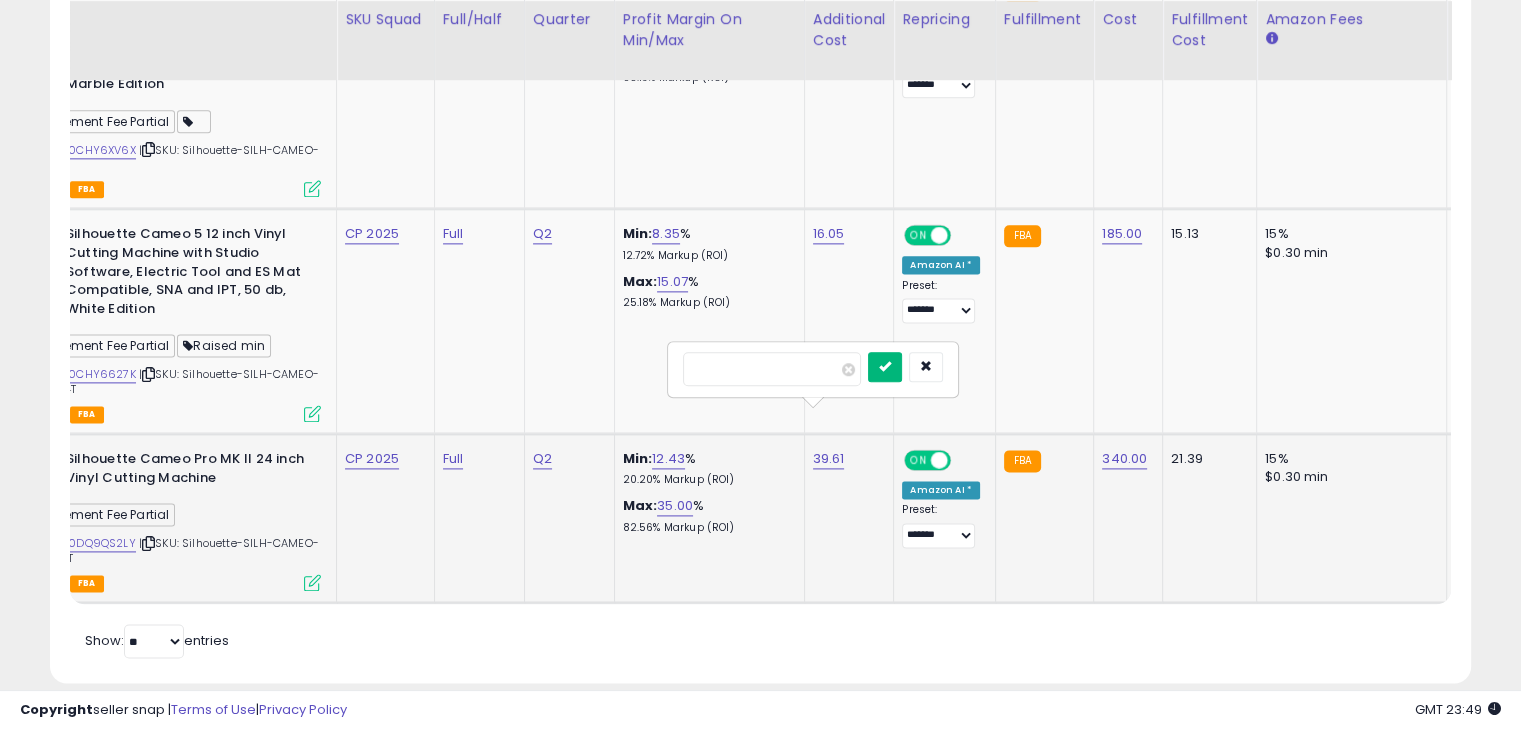 type on "*****" 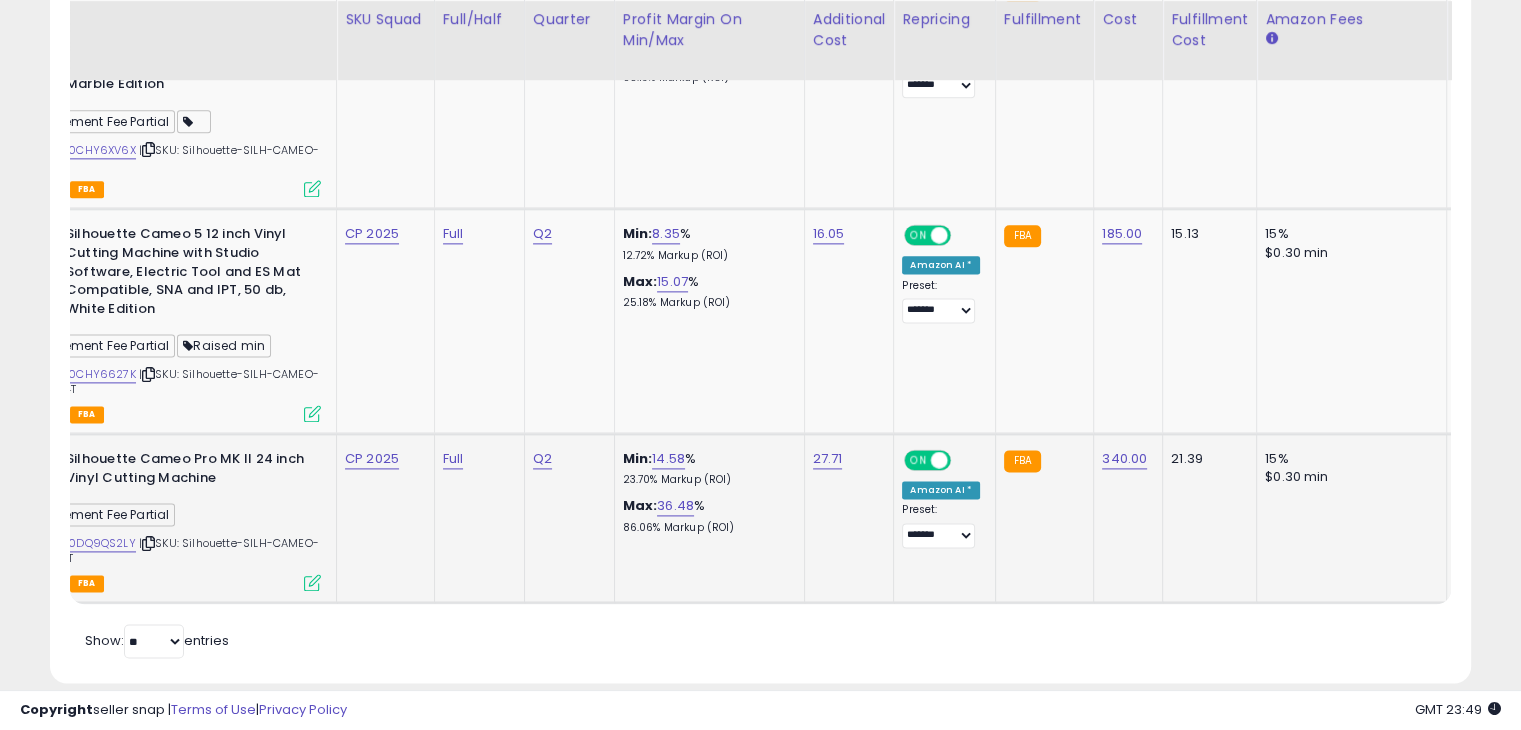 scroll, scrollTop: 0, scrollLeft: 267, axis: horizontal 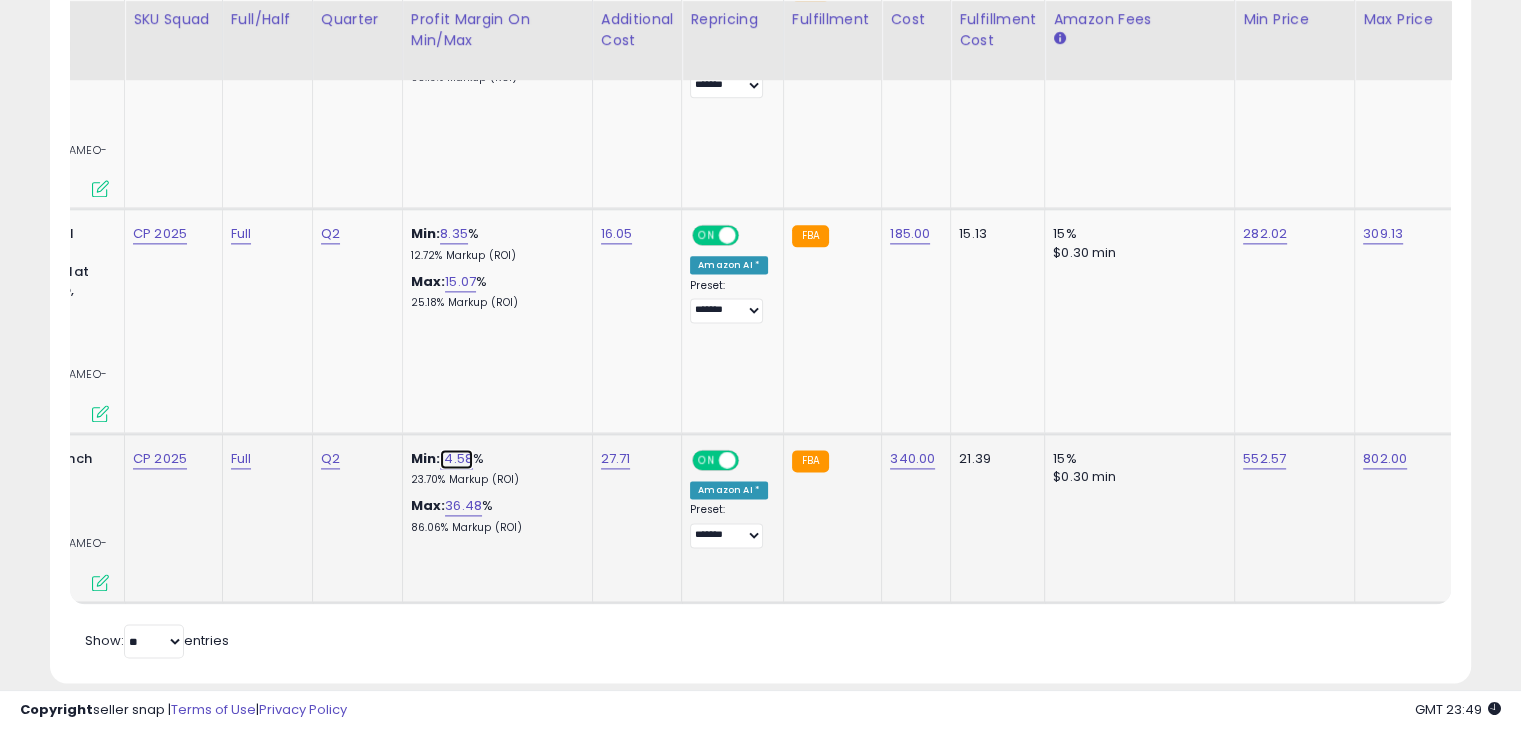click on "14.58" at bounding box center (456, 459) 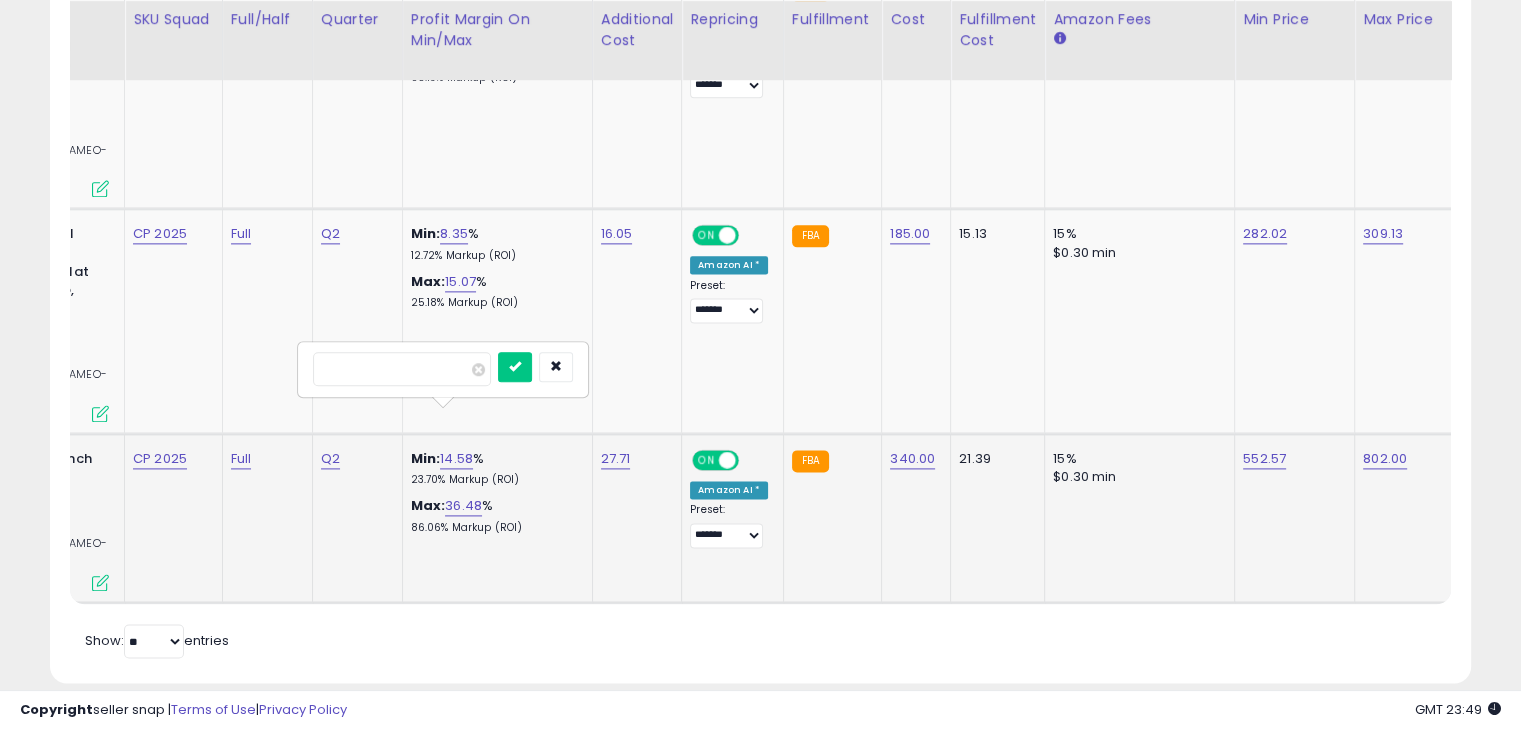 type on "*" 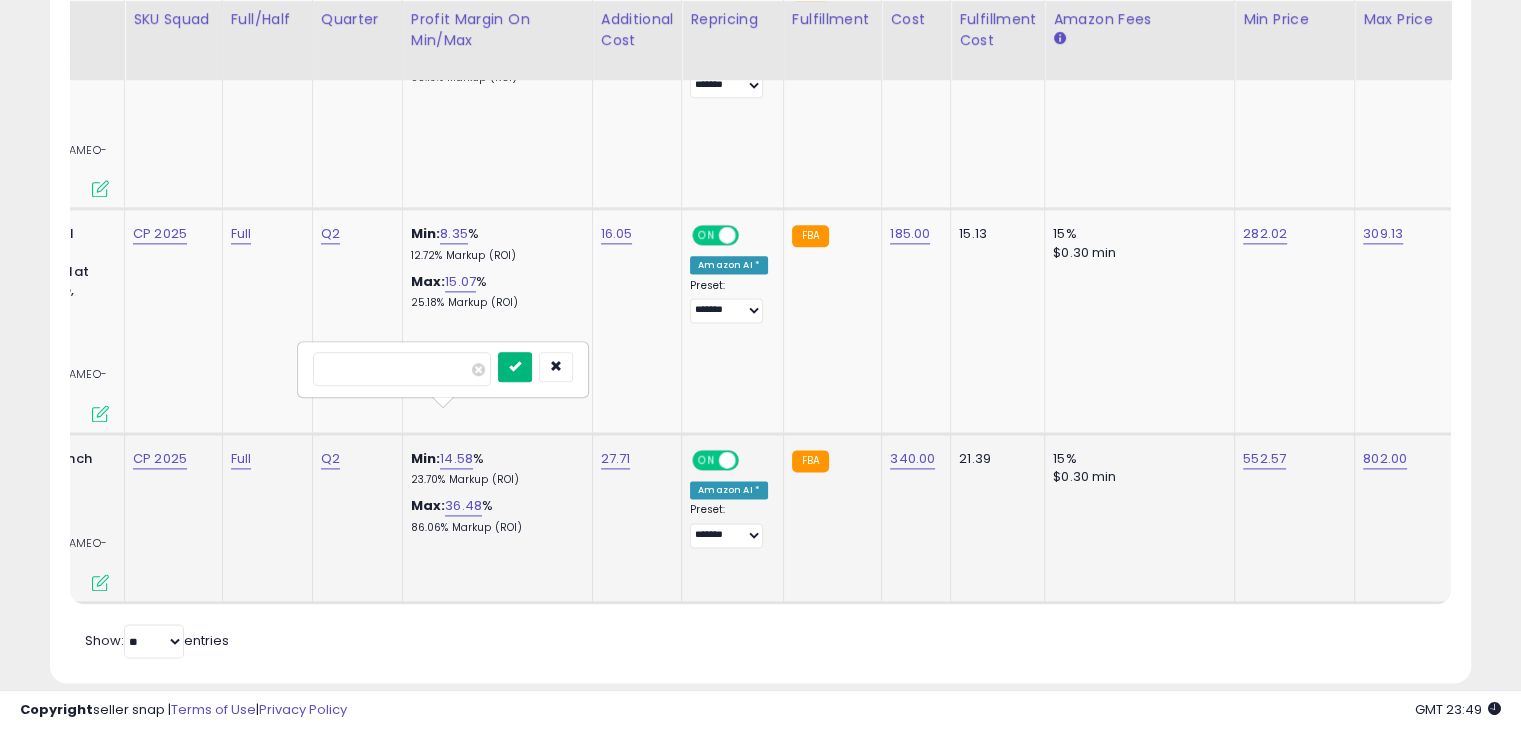 type on "****" 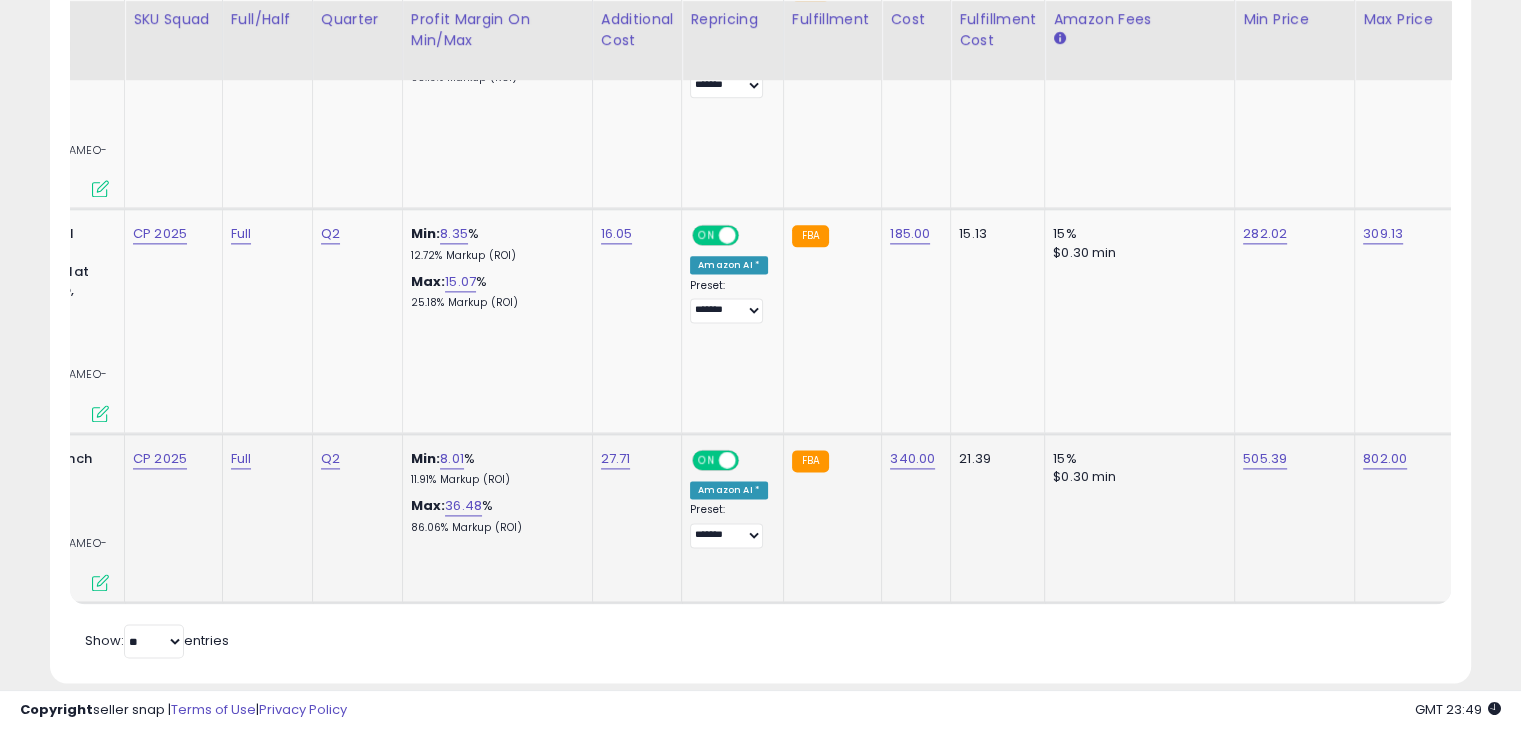 scroll, scrollTop: 0, scrollLeft: 168, axis: horizontal 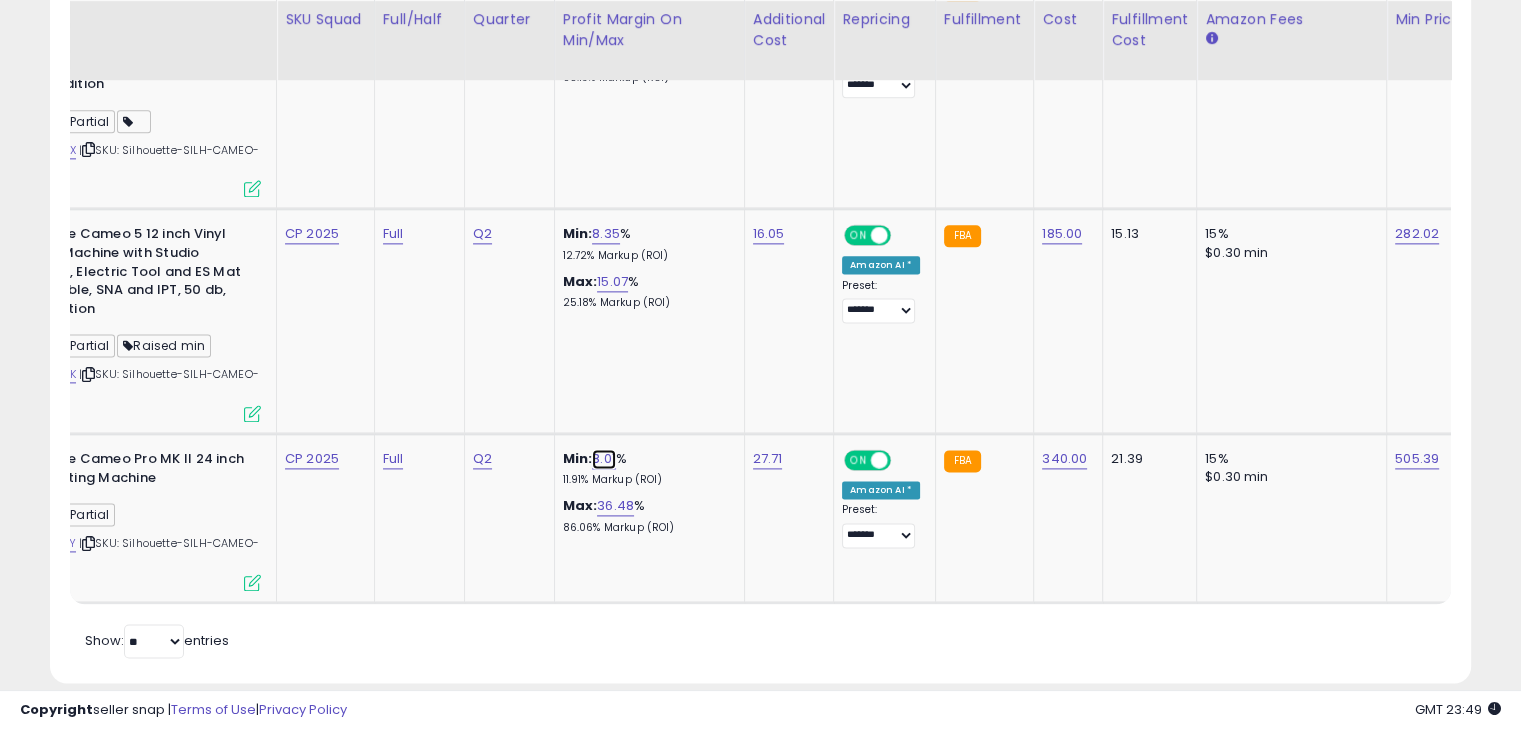 click on "8.01" at bounding box center [604, 459] 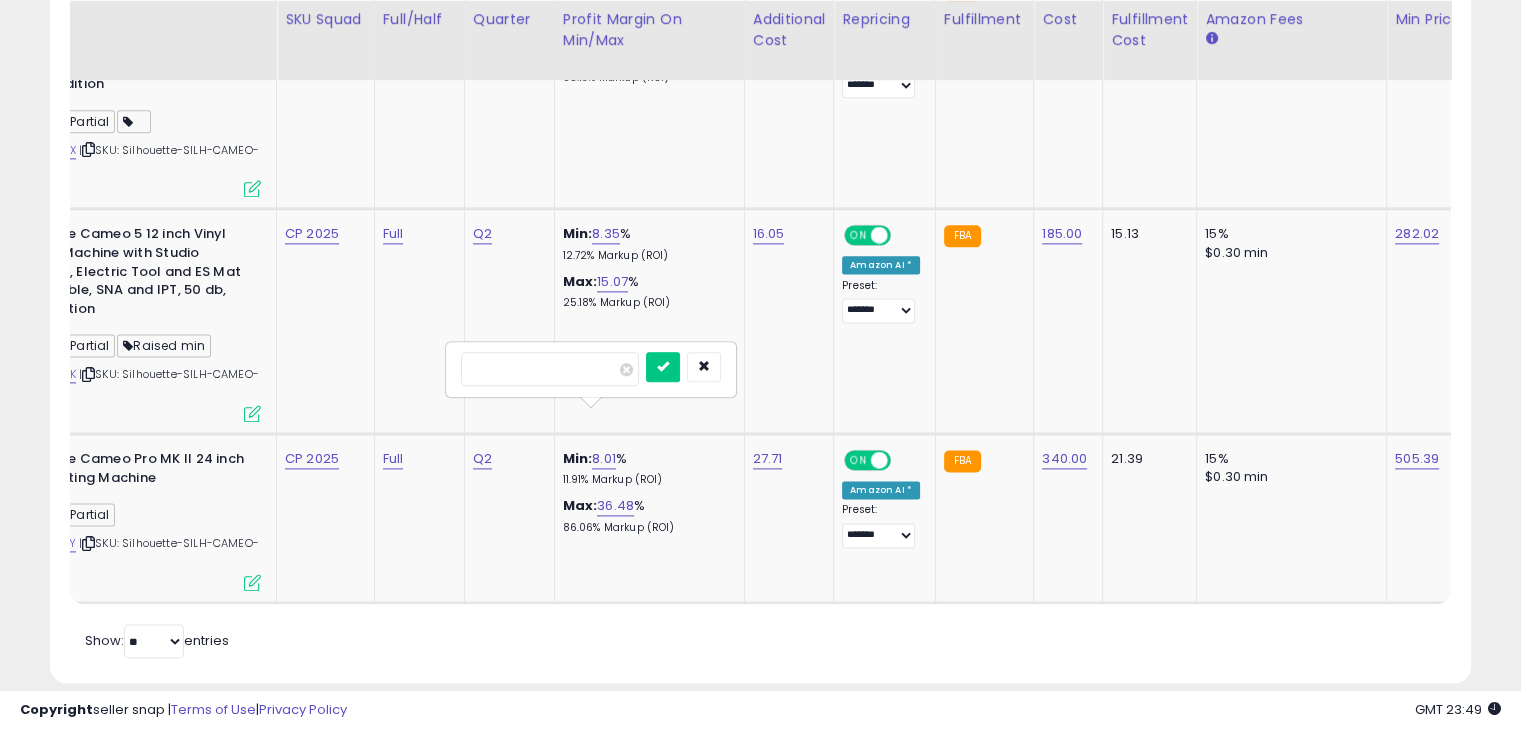 type on "*" 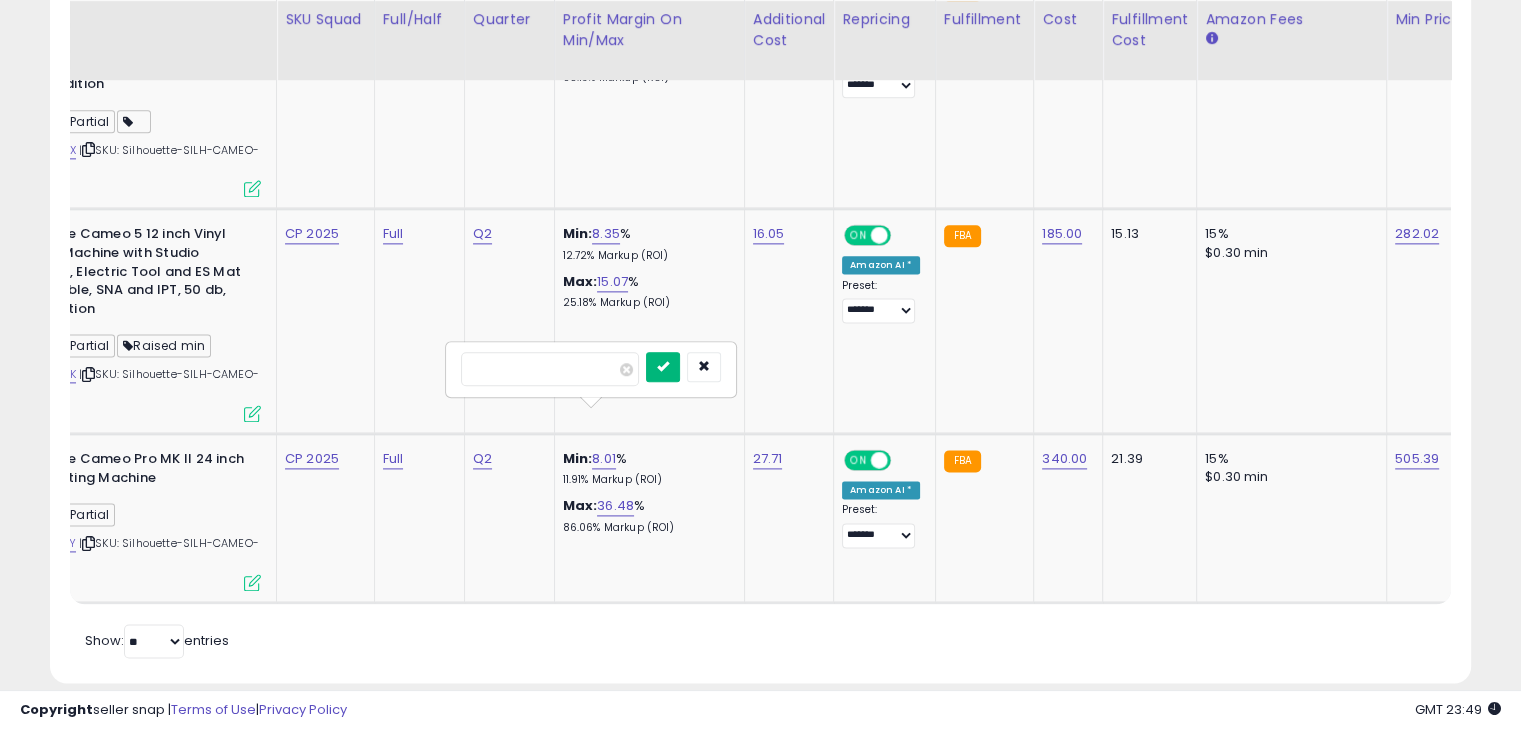 type on "****" 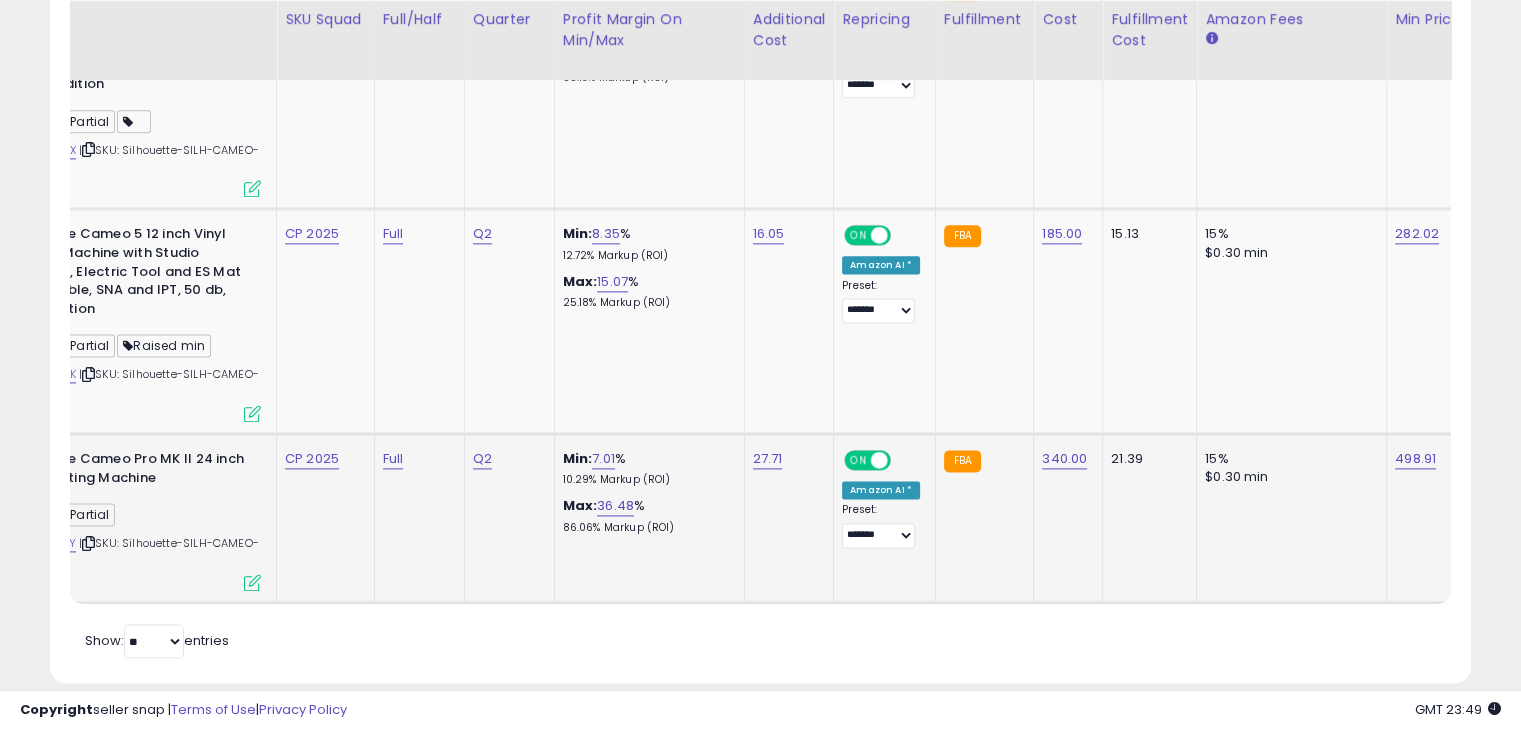 scroll, scrollTop: 0, scrollLeft: 243, axis: horizontal 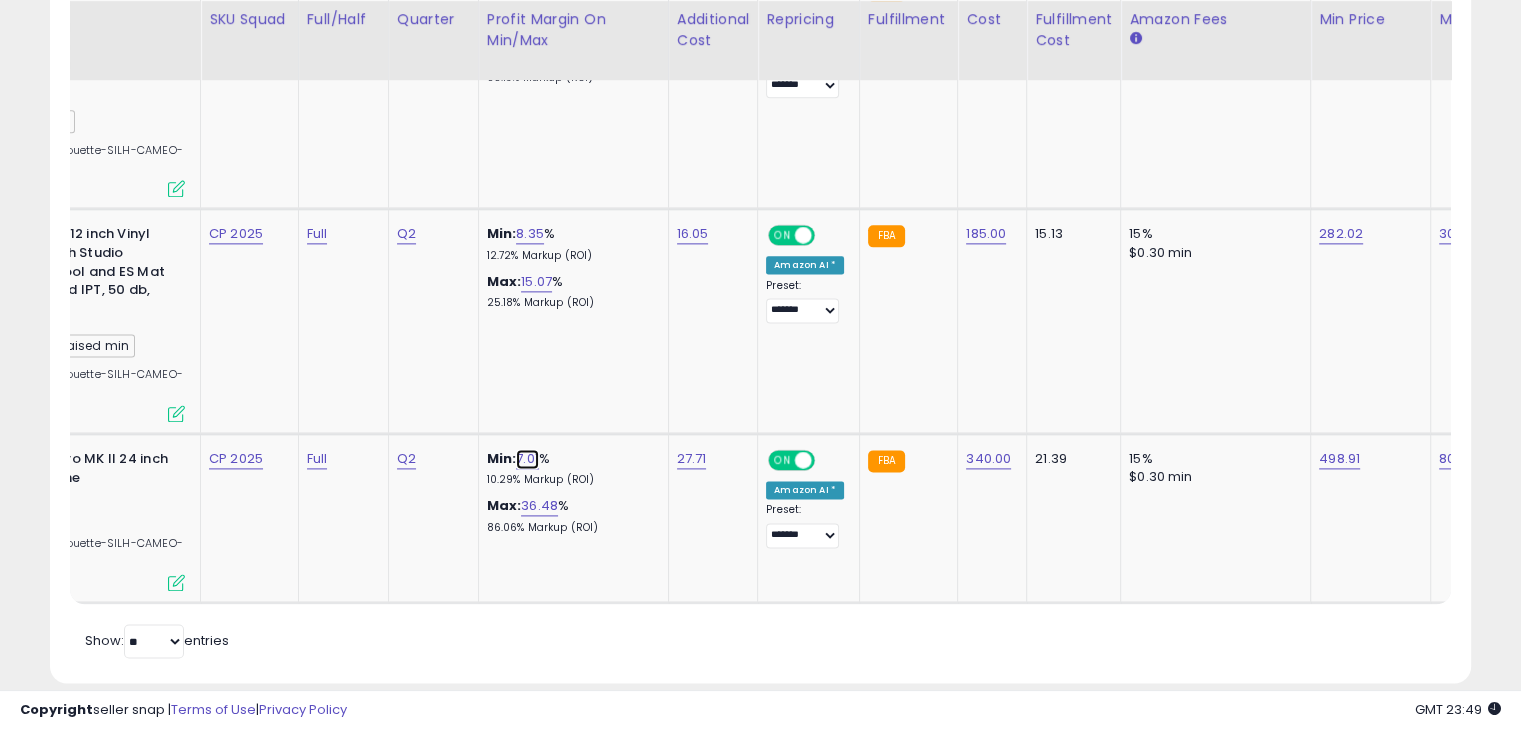 click on "7.01" at bounding box center [527, 459] 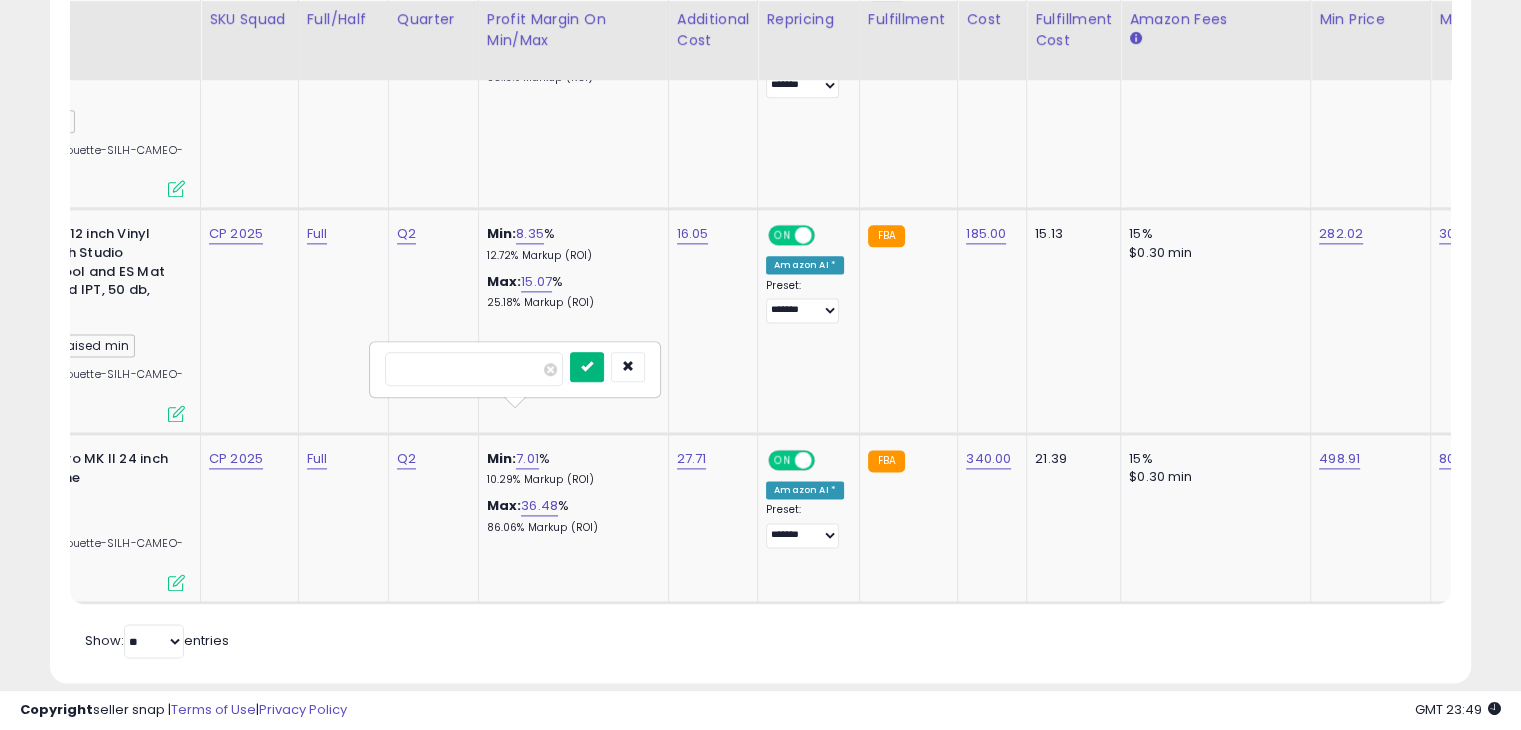 type on "****" 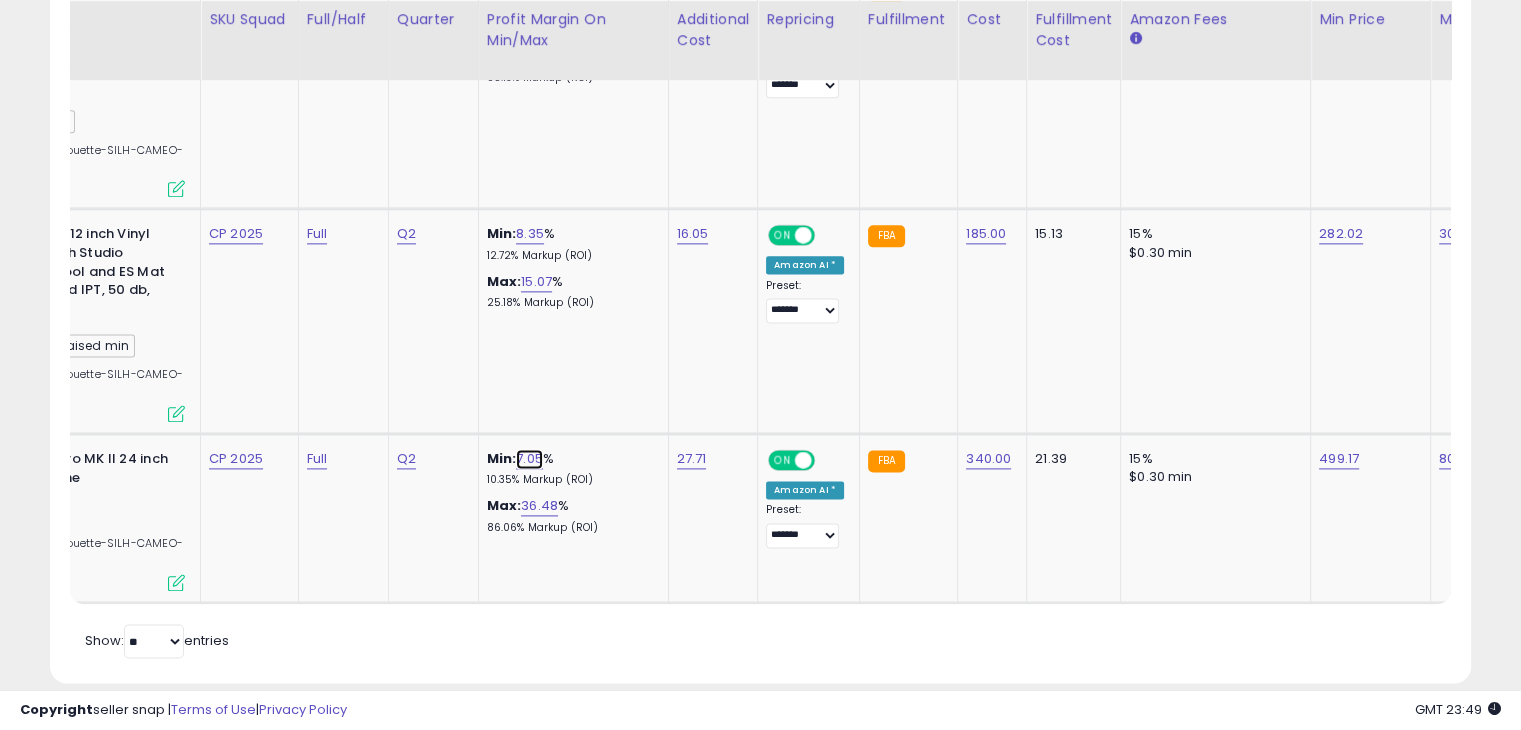 click on "7.05" at bounding box center [529, 459] 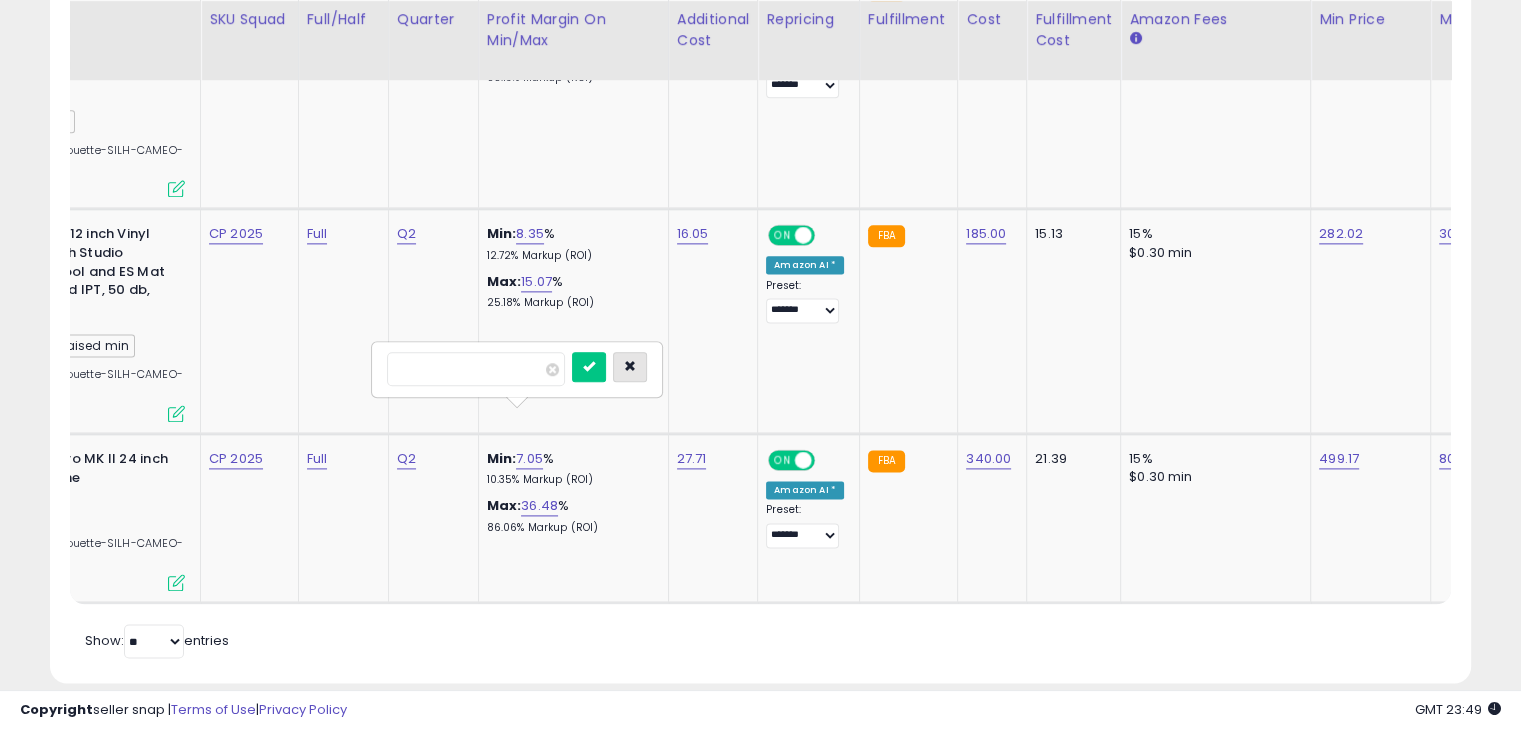 click at bounding box center [630, 366] 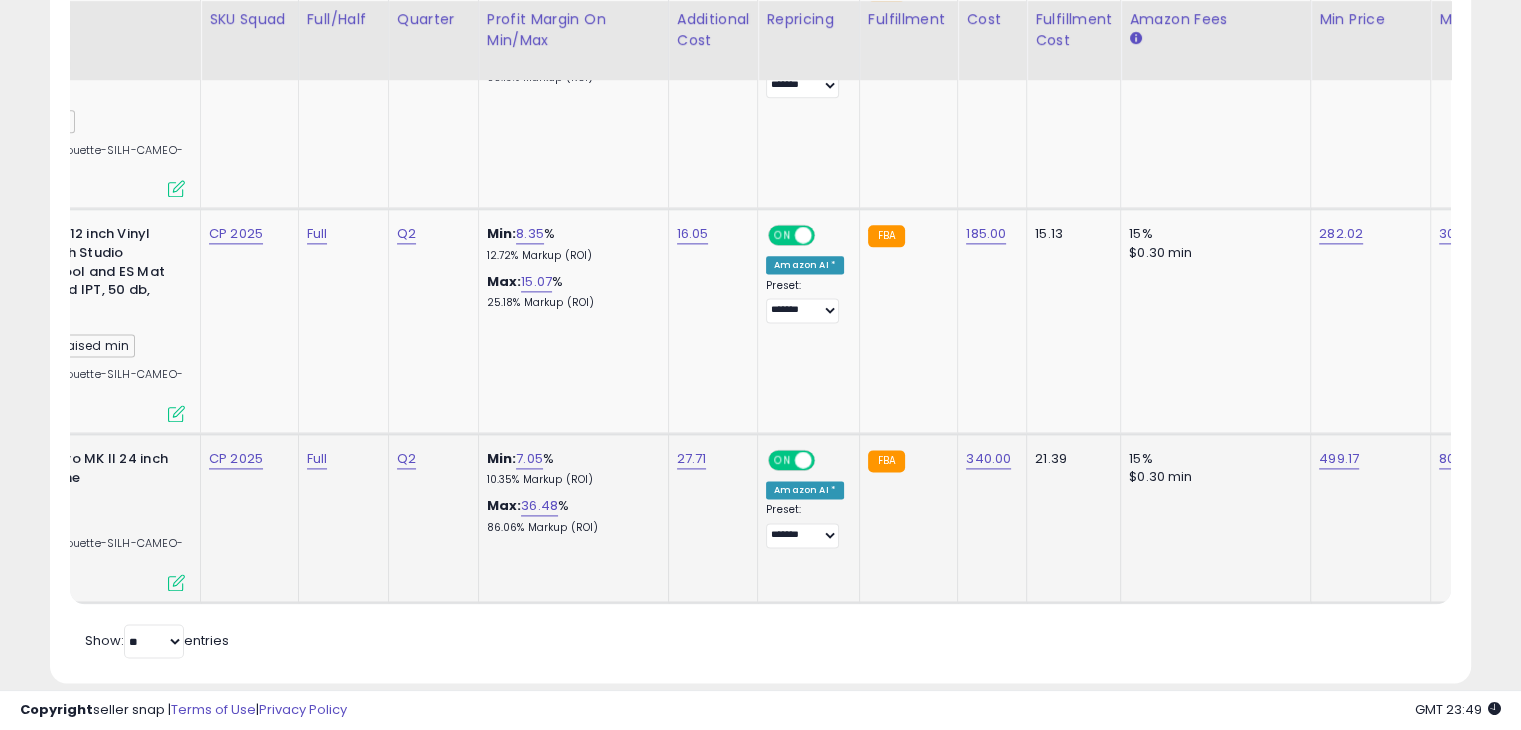 scroll, scrollTop: 0, scrollLeft: 528, axis: horizontal 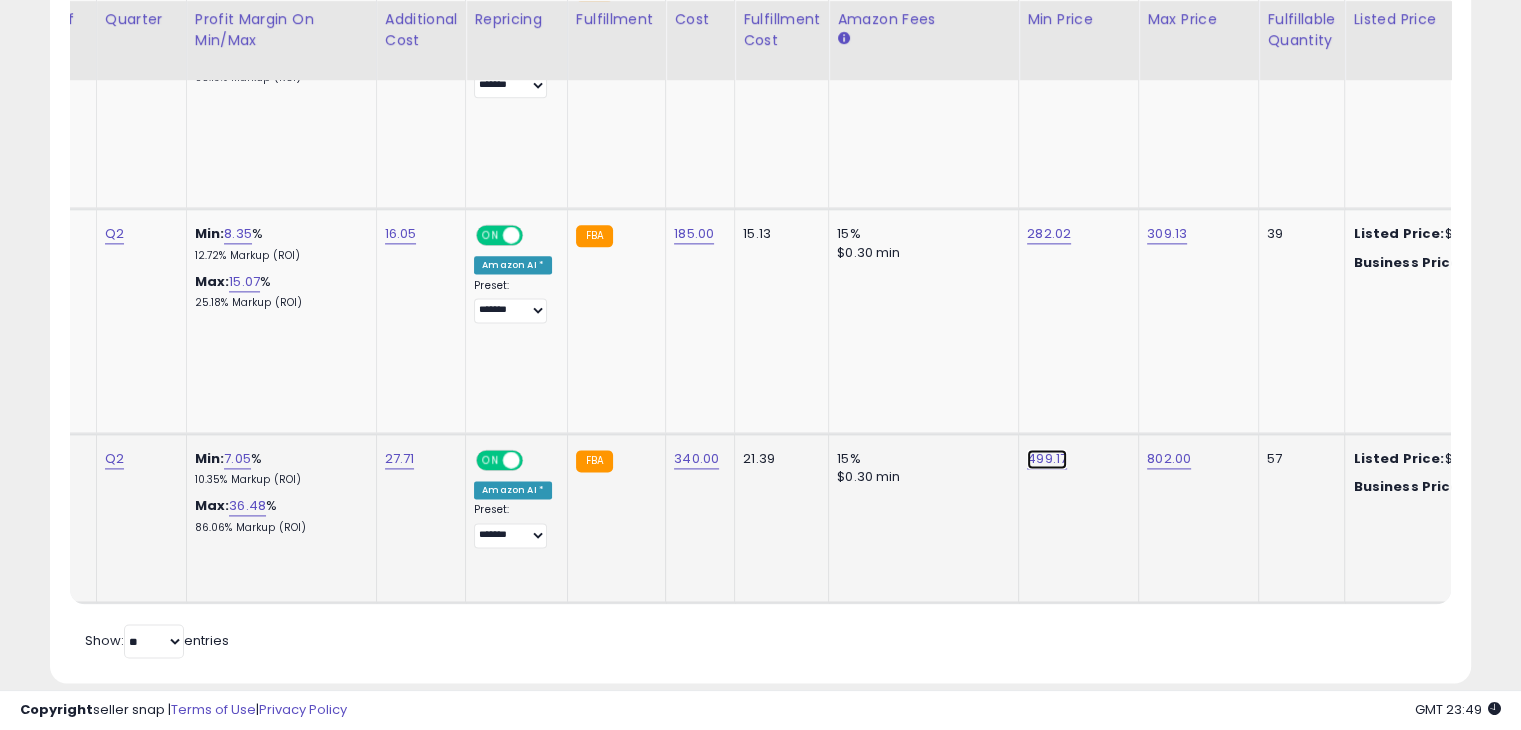 click on "499.17" at bounding box center (1045, -1471) 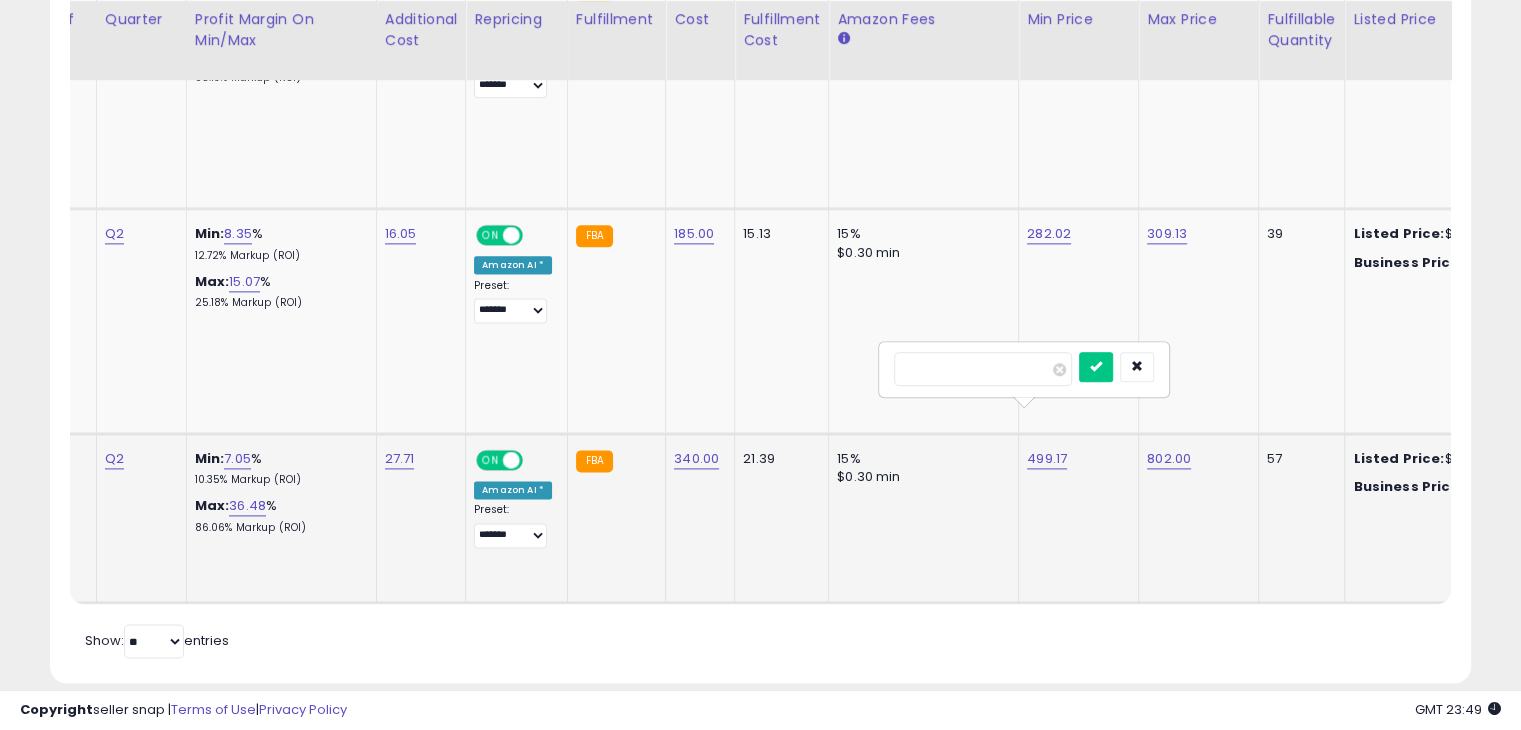 scroll, scrollTop: 0, scrollLeft: 0, axis: both 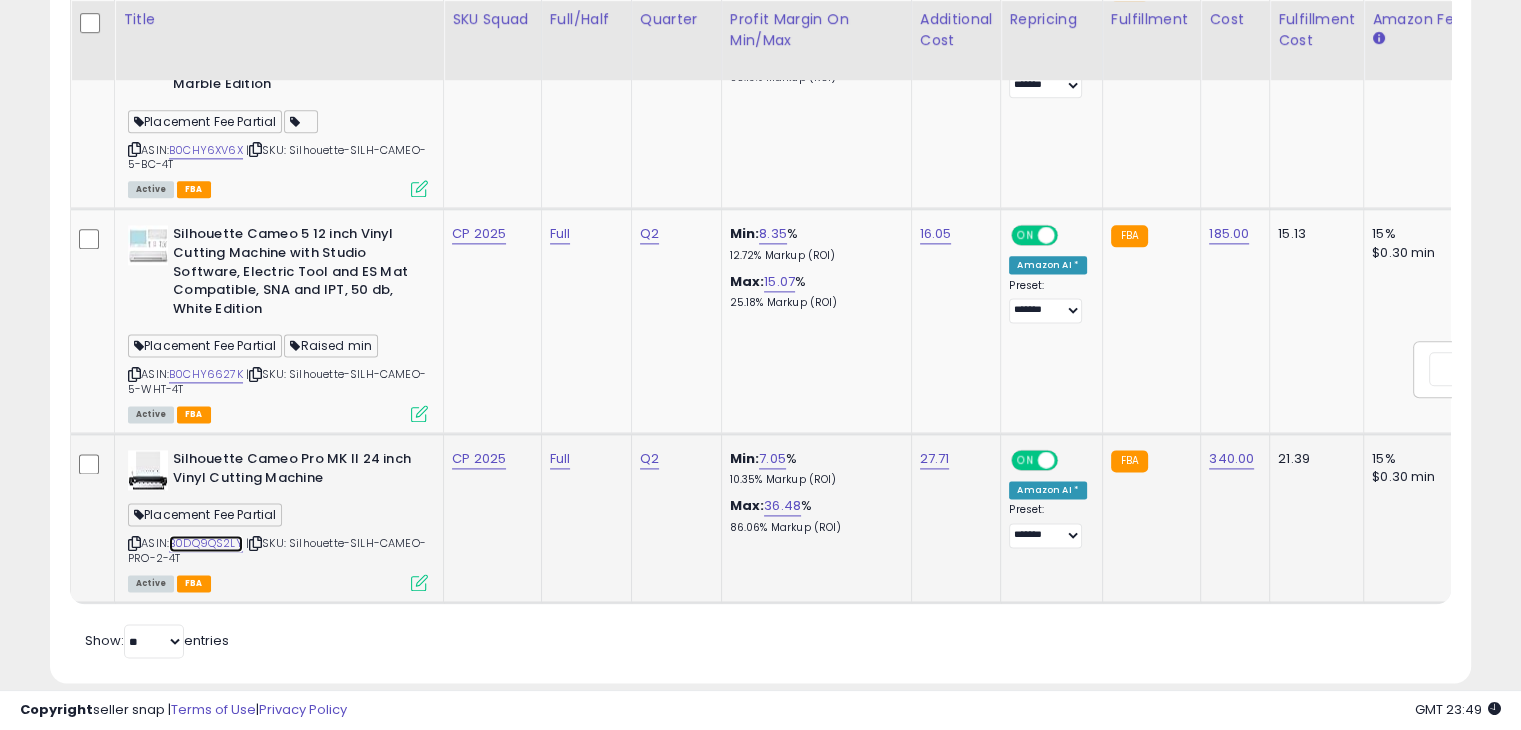 click on "B0DQ9QS2LY" at bounding box center (206, 543) 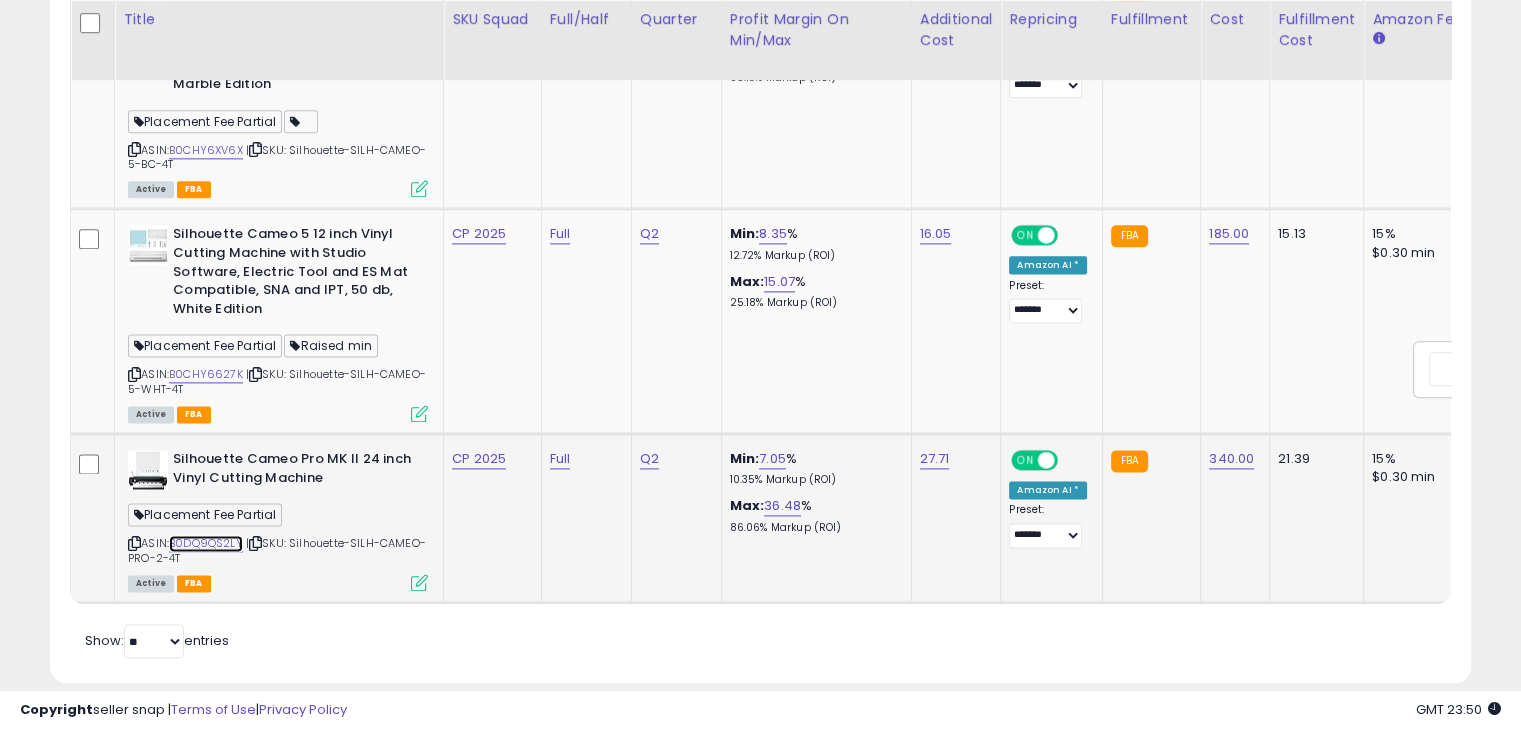 scroll, scrollTop: 0, scrollLeft: 198, axis: horizontal 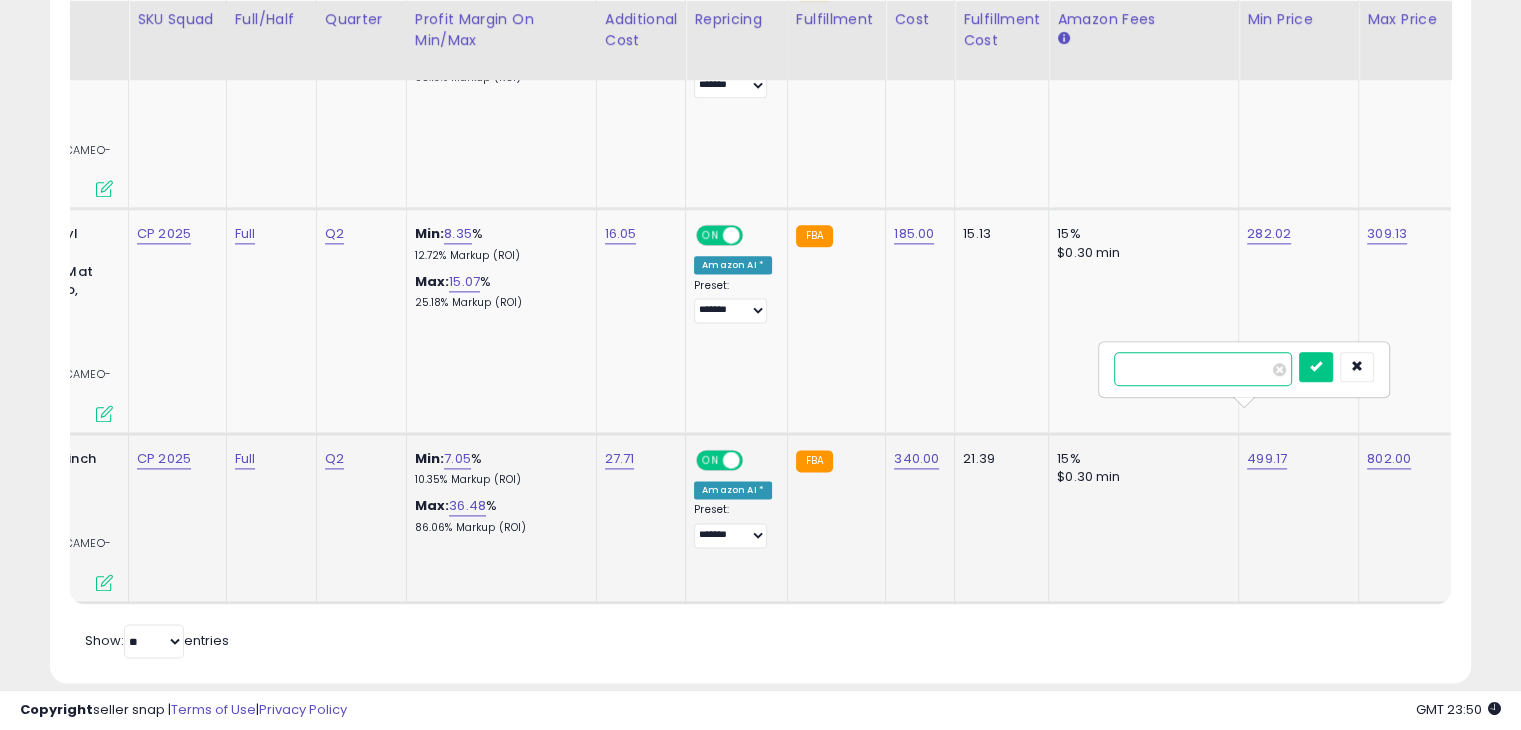 click on "******" at bounding box center [1203, 369] 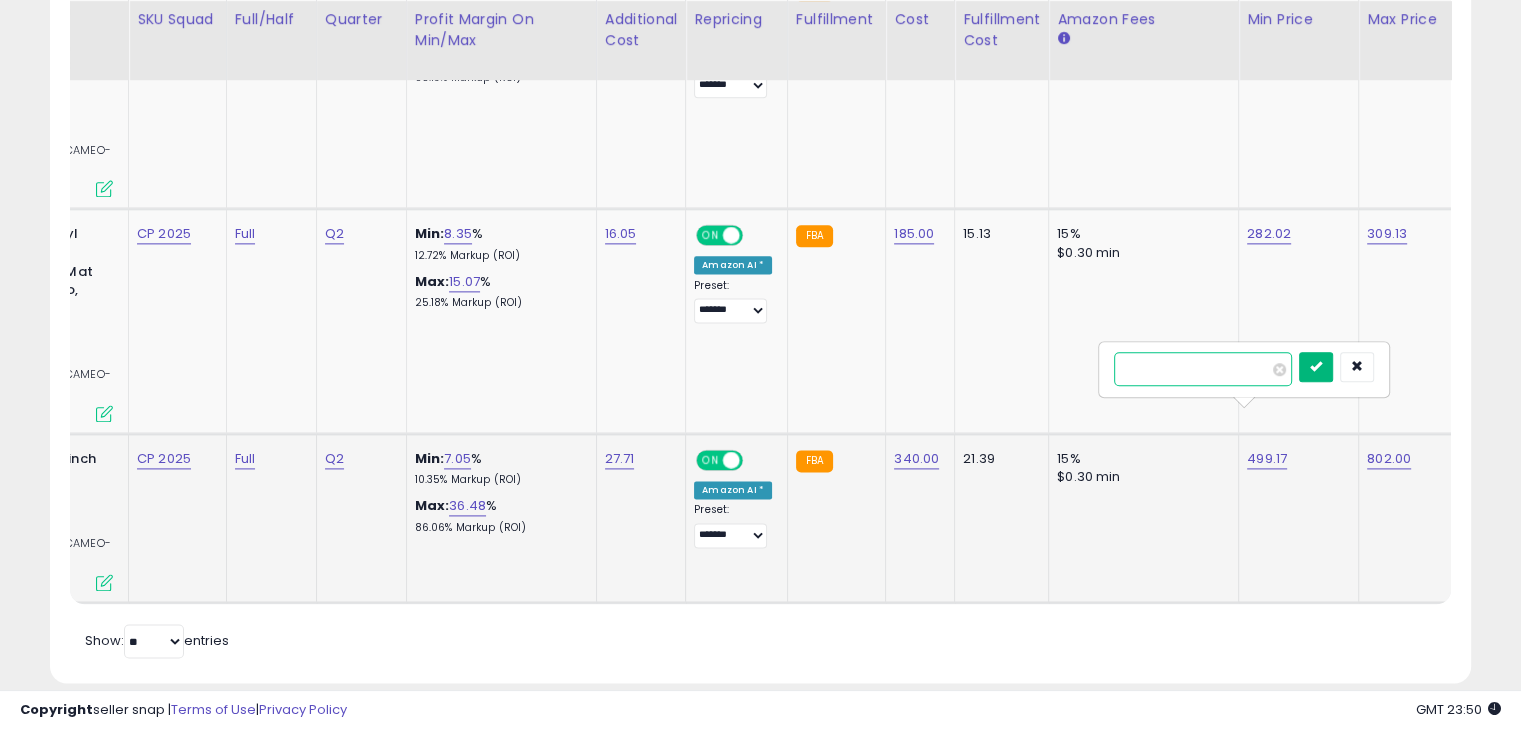 type on "******" 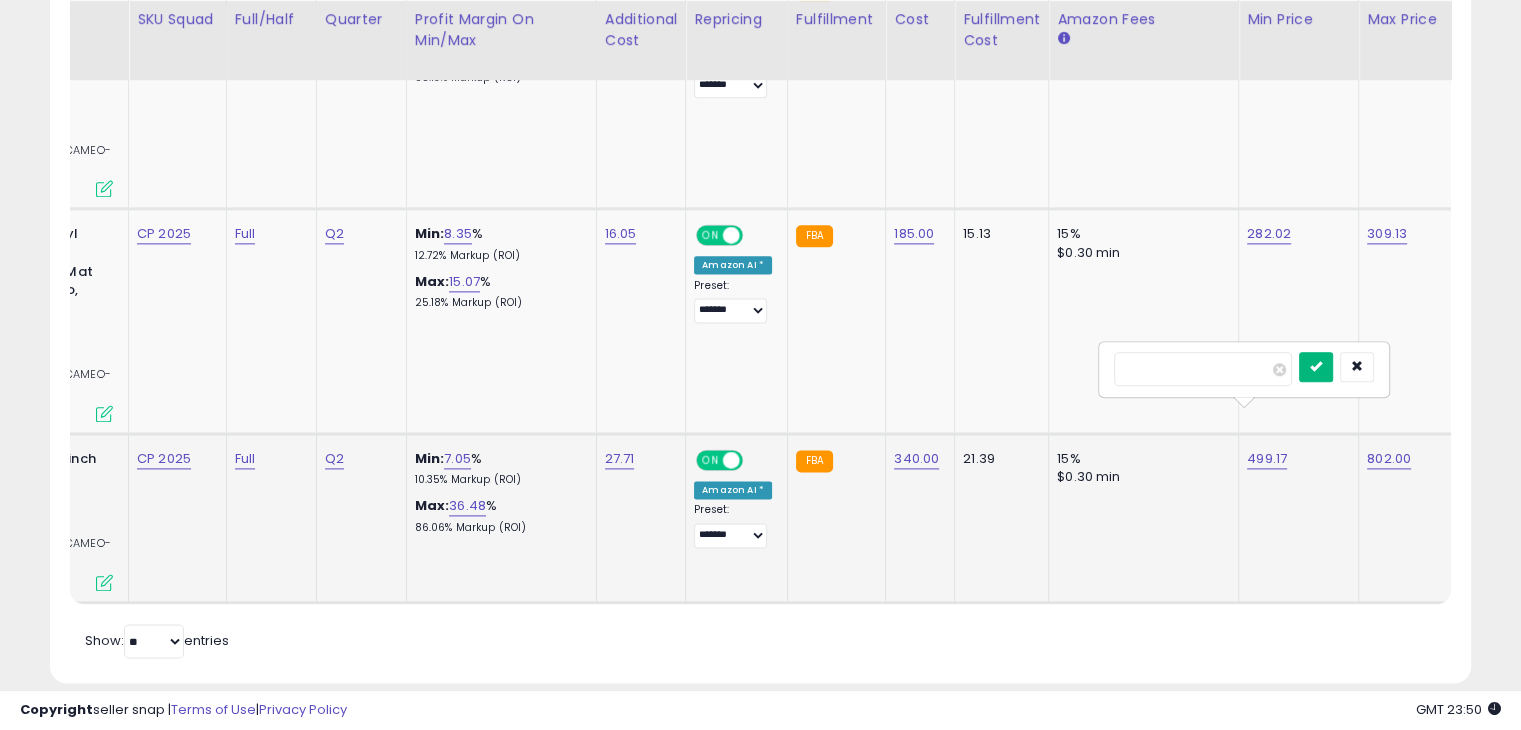 click at bounding box center (1316, 366) 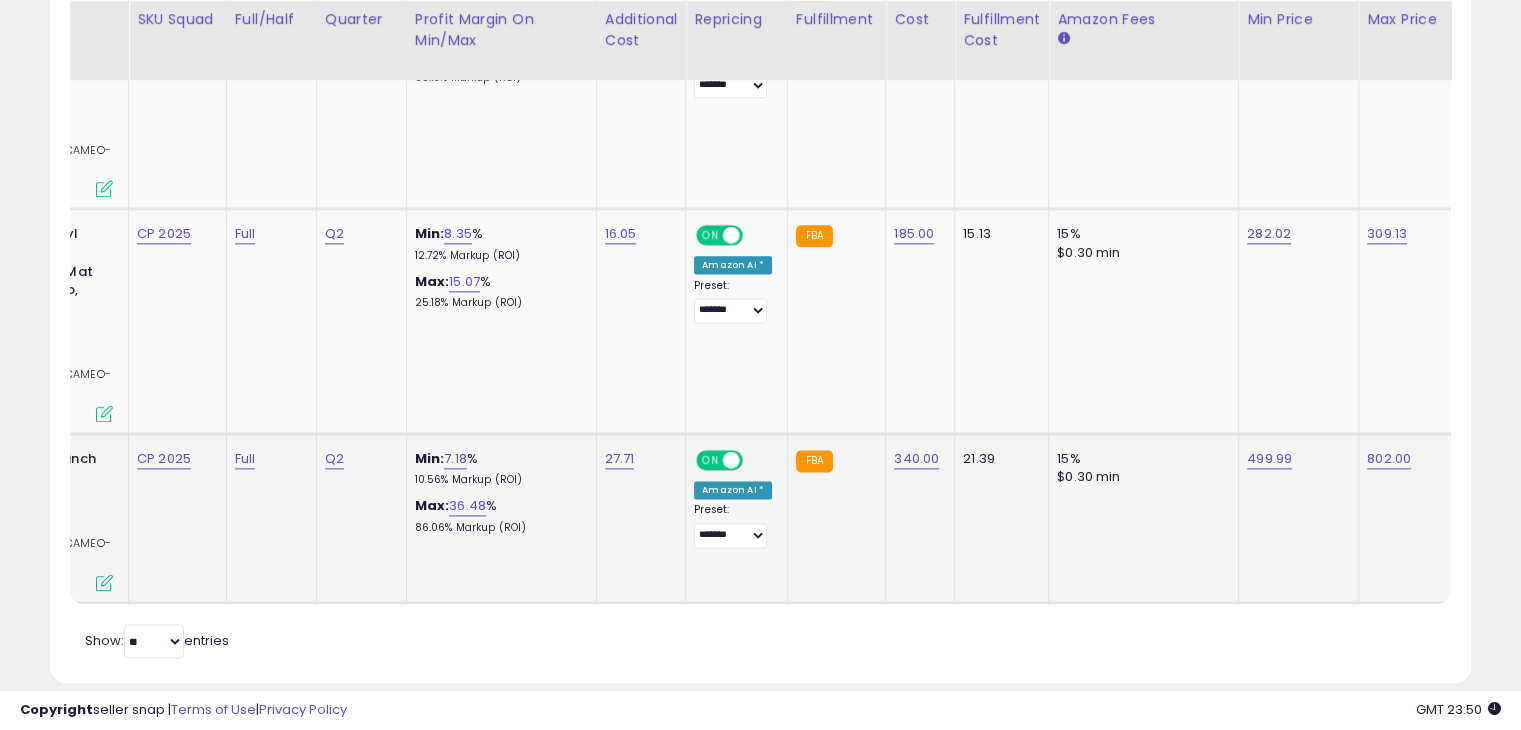 scroll, scrollTop: 0, scrollLeft: 551, axis: horizontal 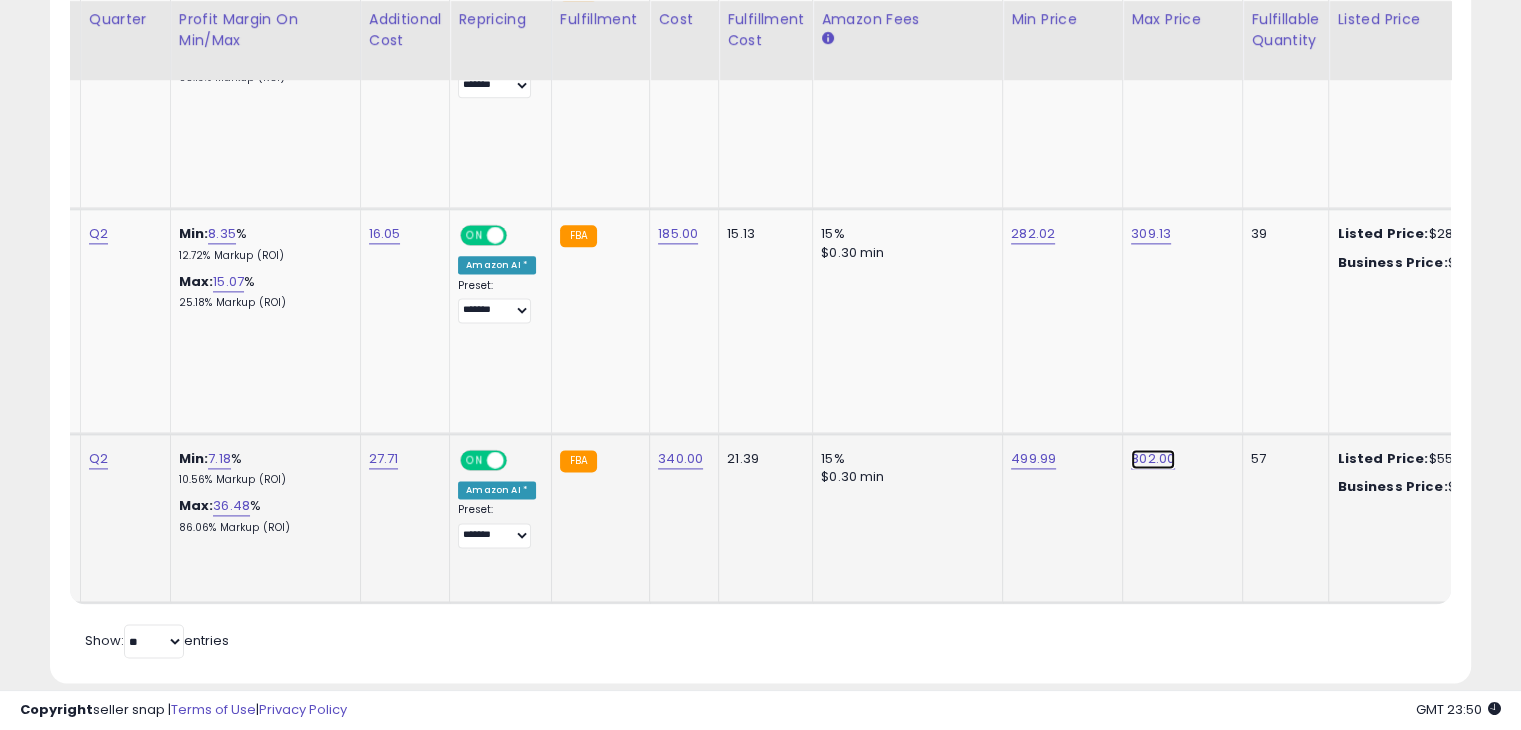 click on "802.00" at bounding box center (1149, -1471) 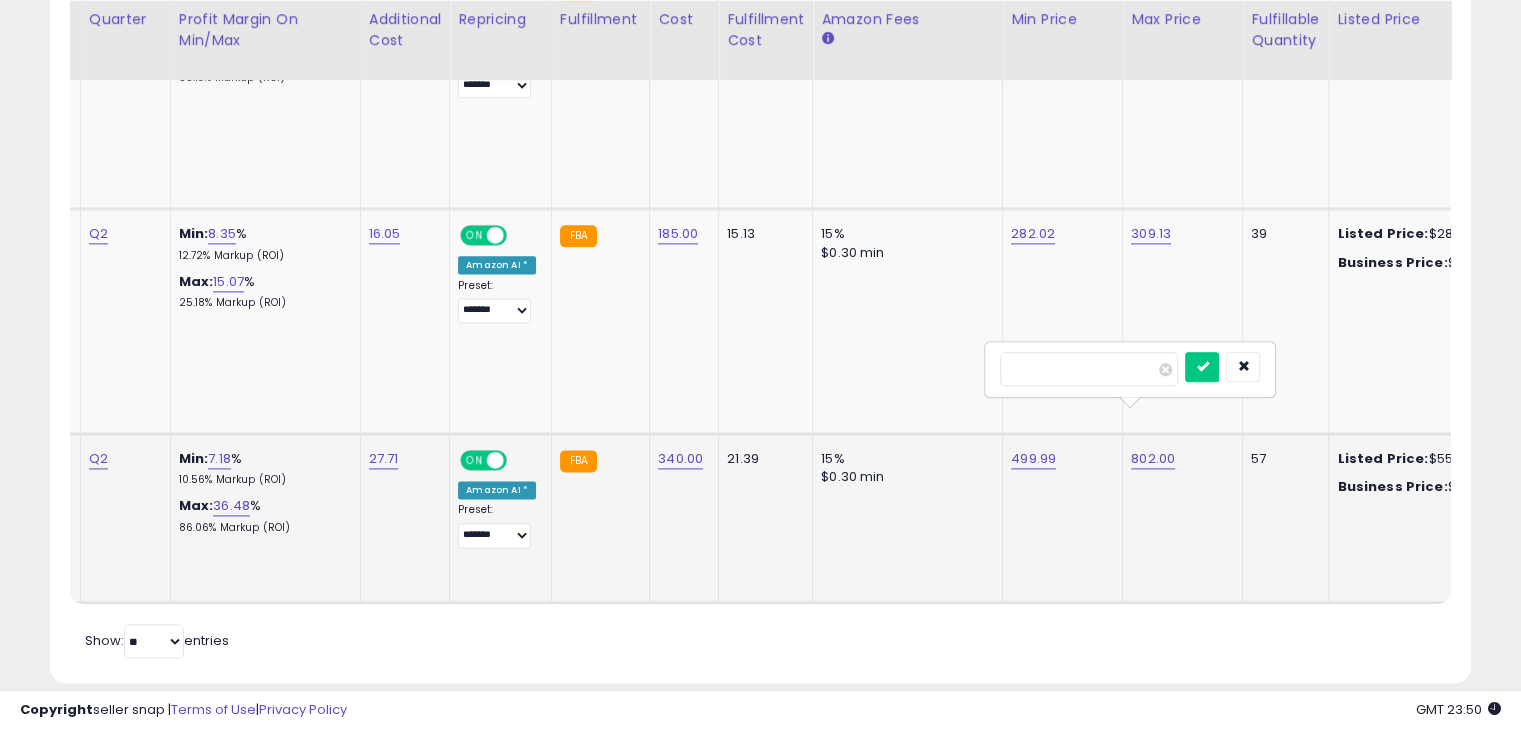 type on "*" 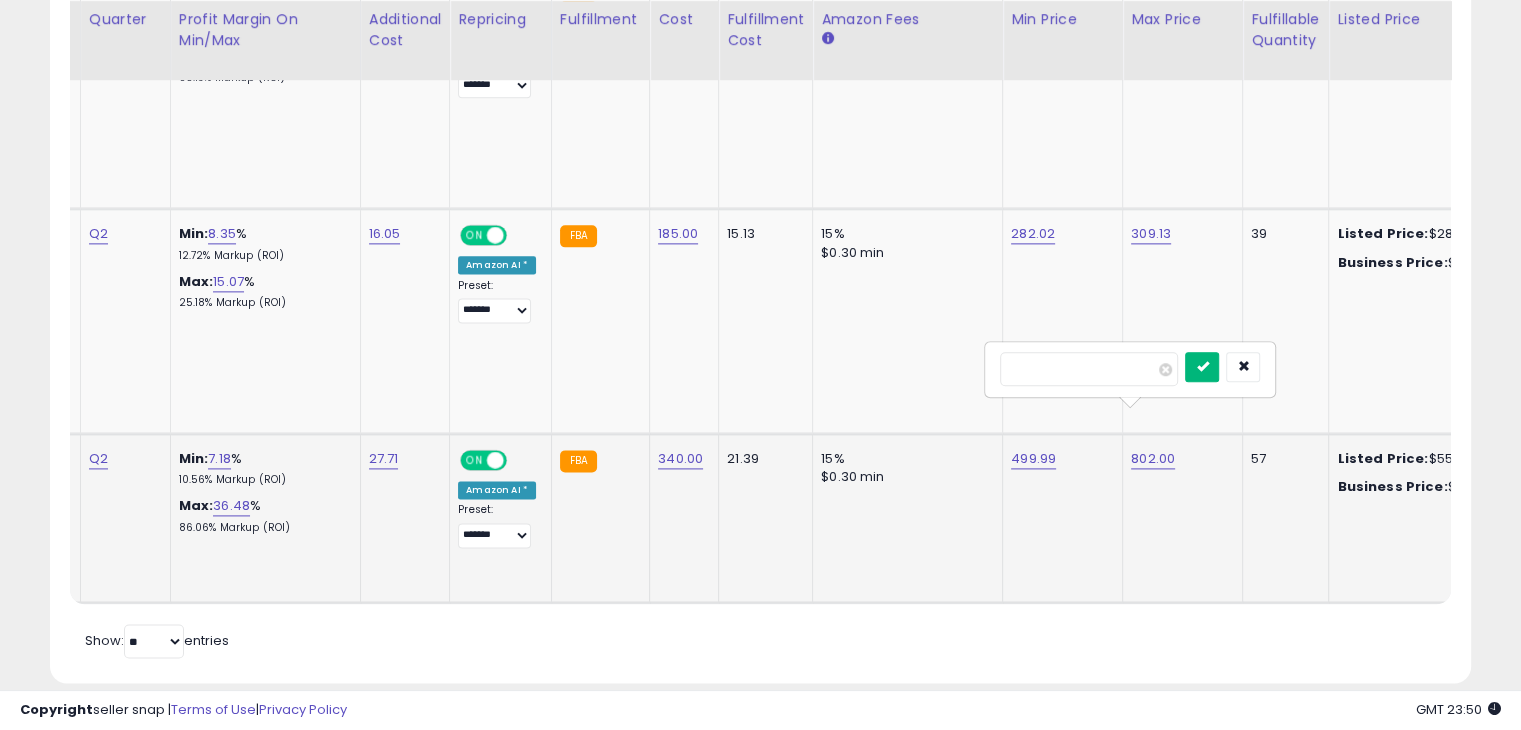 type on "******" 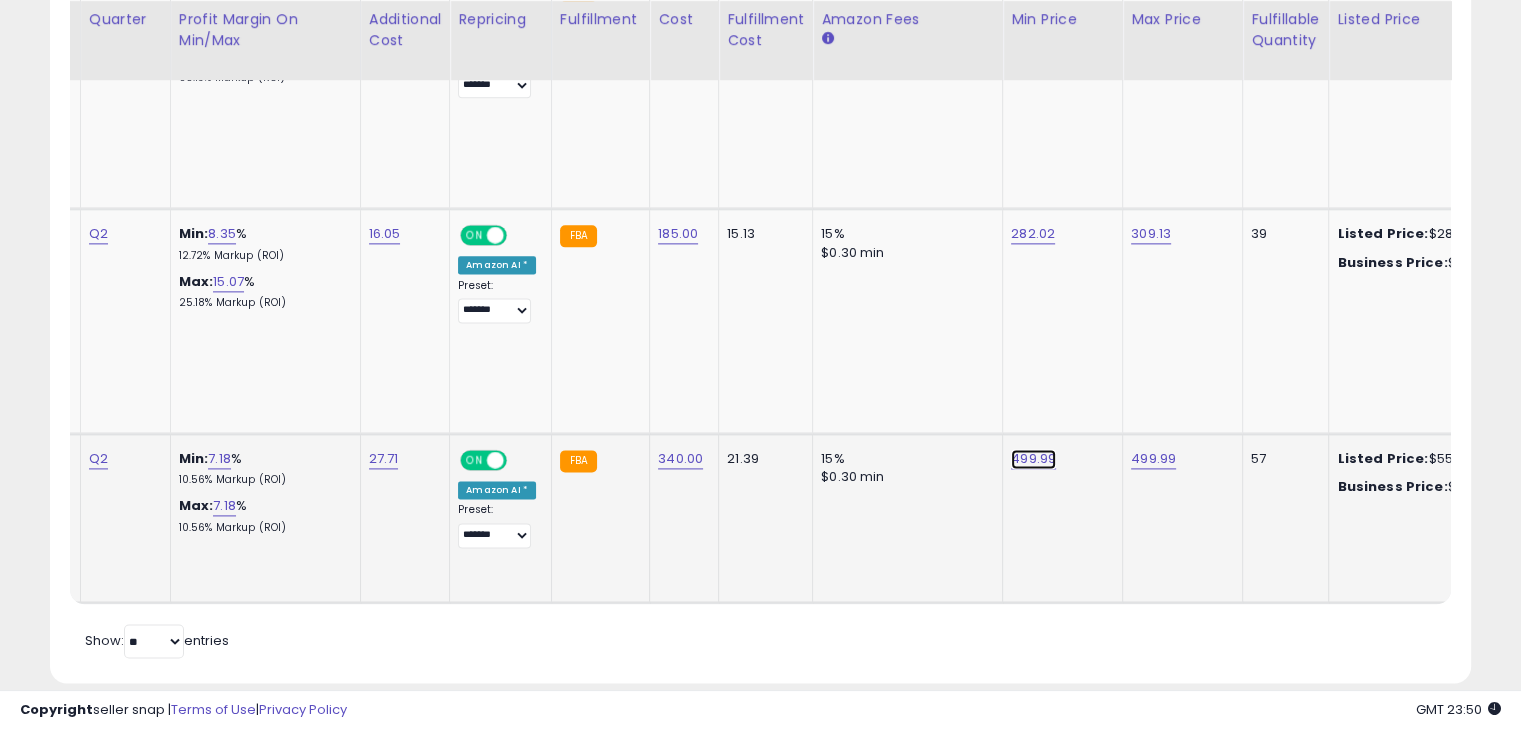 click on "499.99" at bounding box center (1029, -1471) 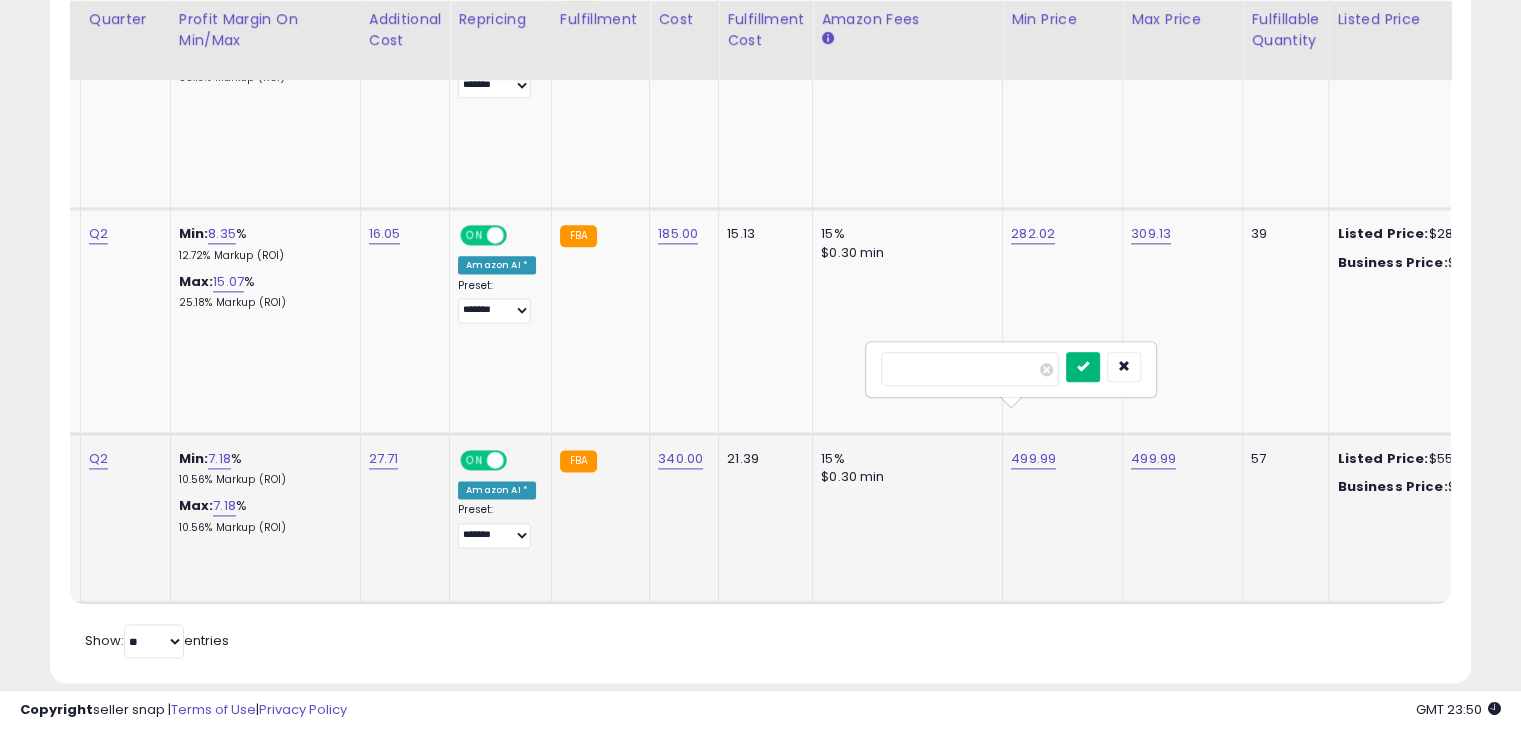 type on "******" 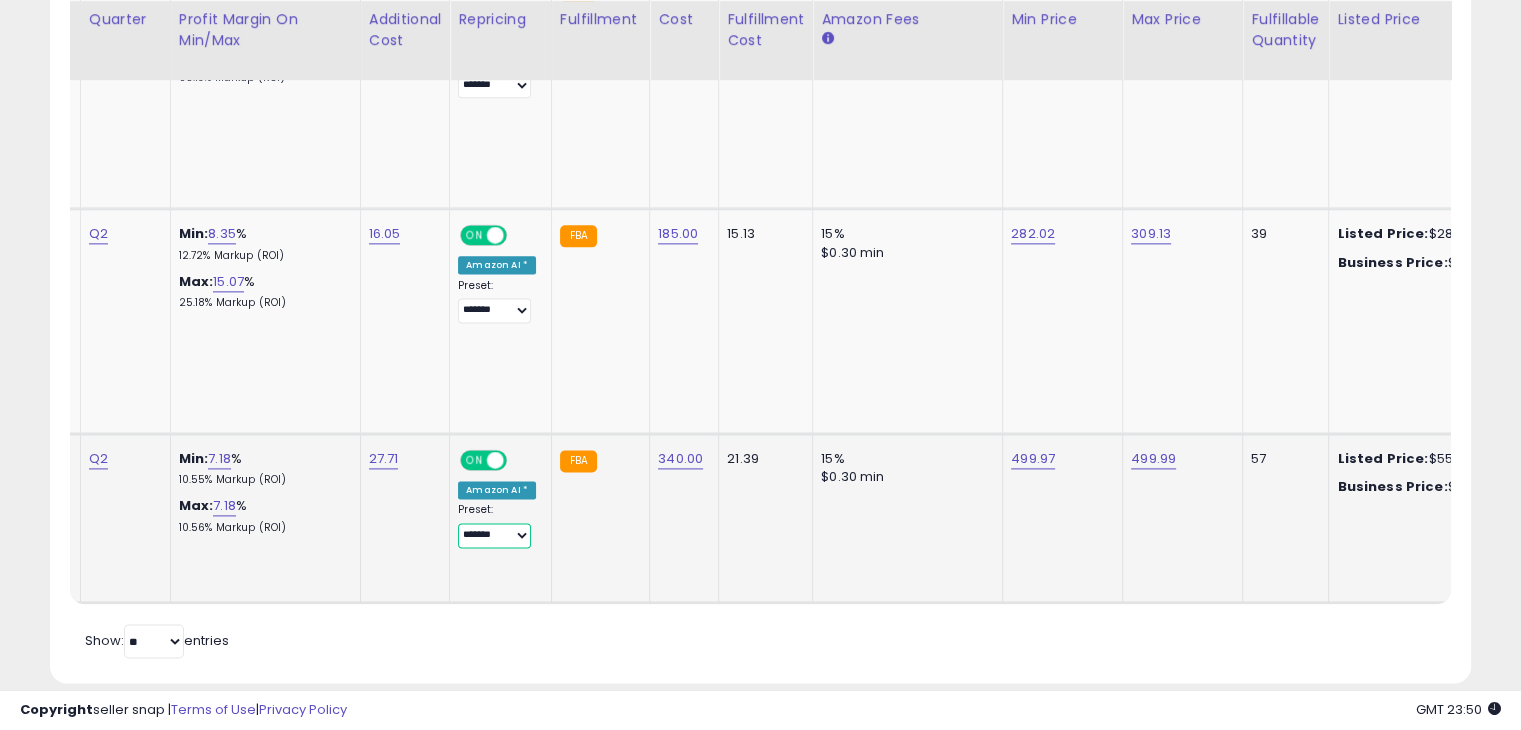 click on "**********" at bounding box center [494, 535] 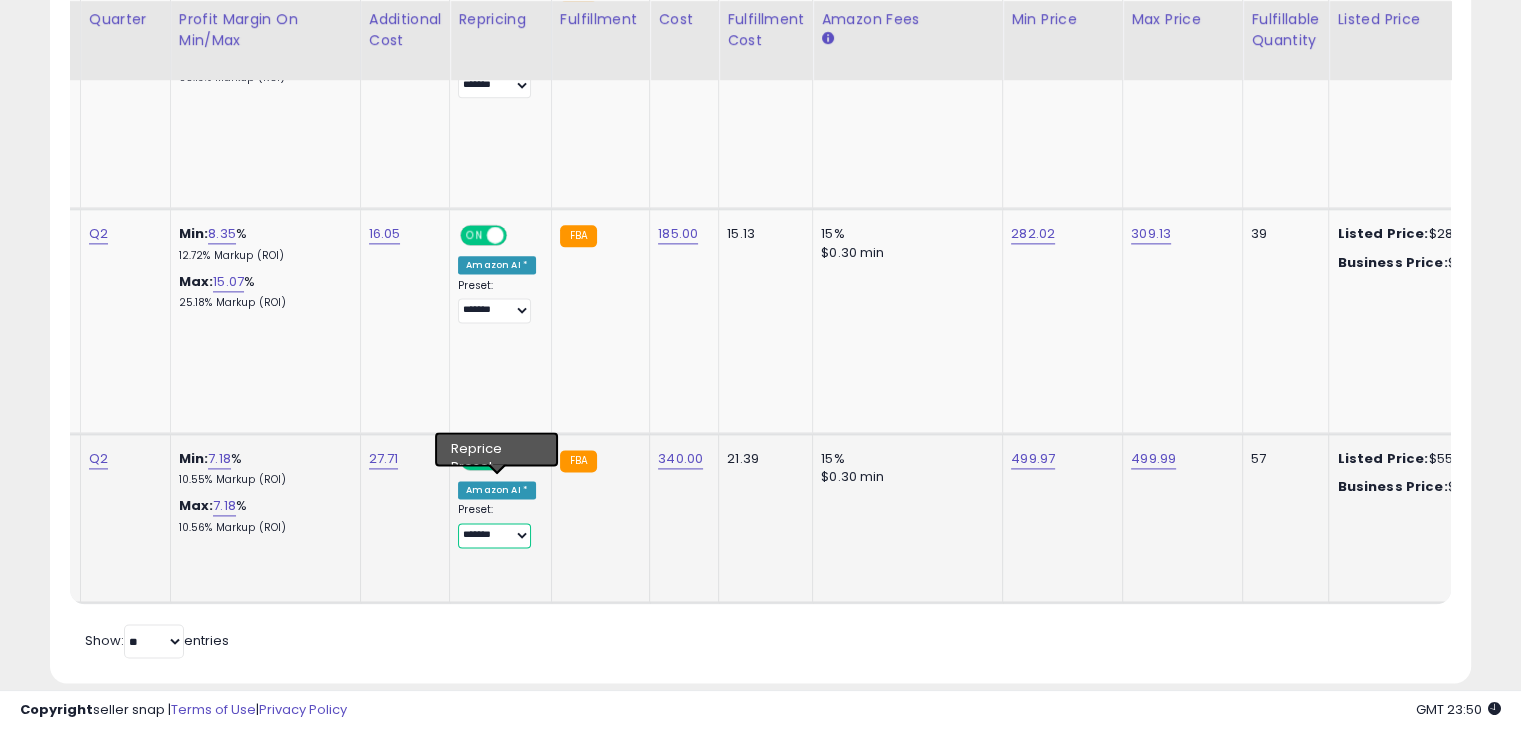 select on "**********" 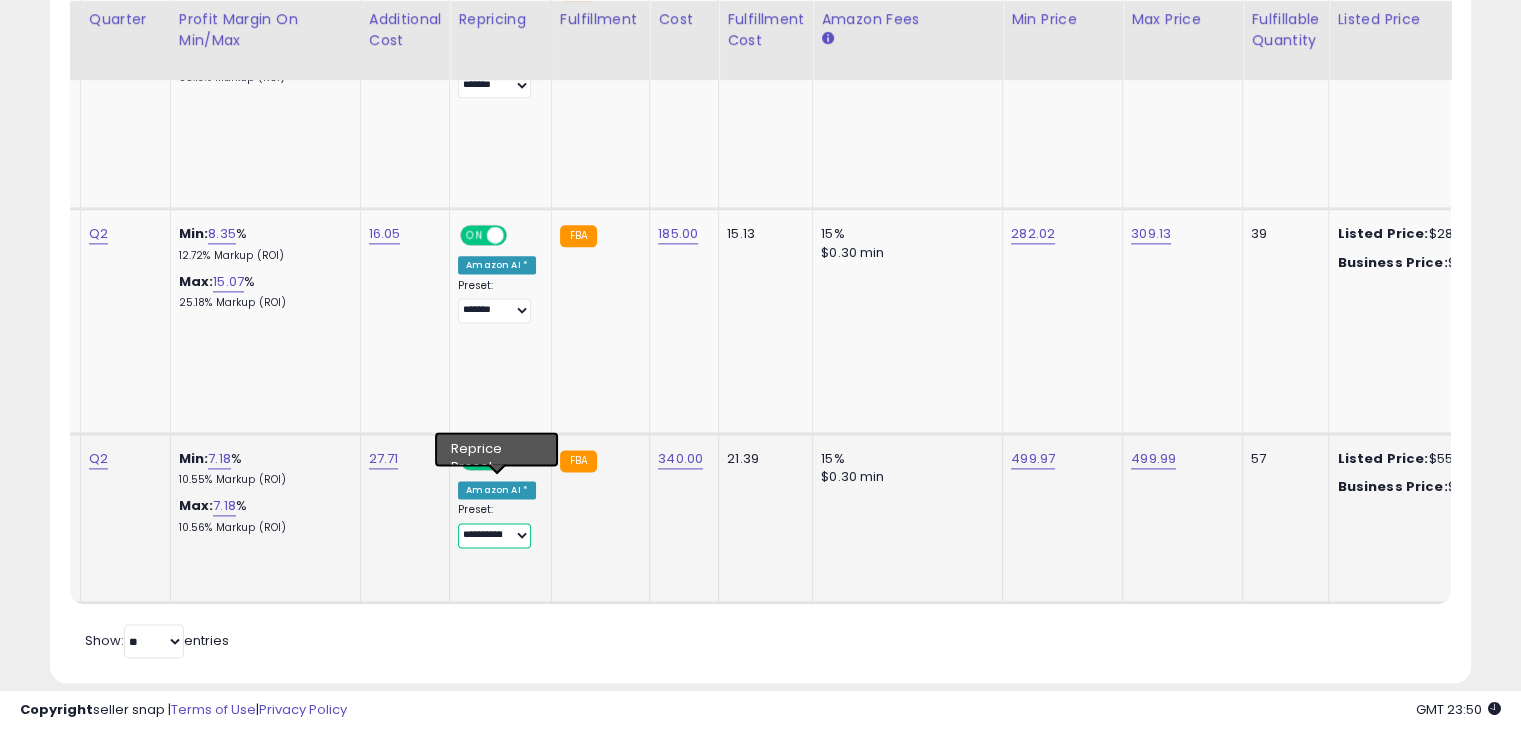 click on "**********" at bounding box center (494, 535) 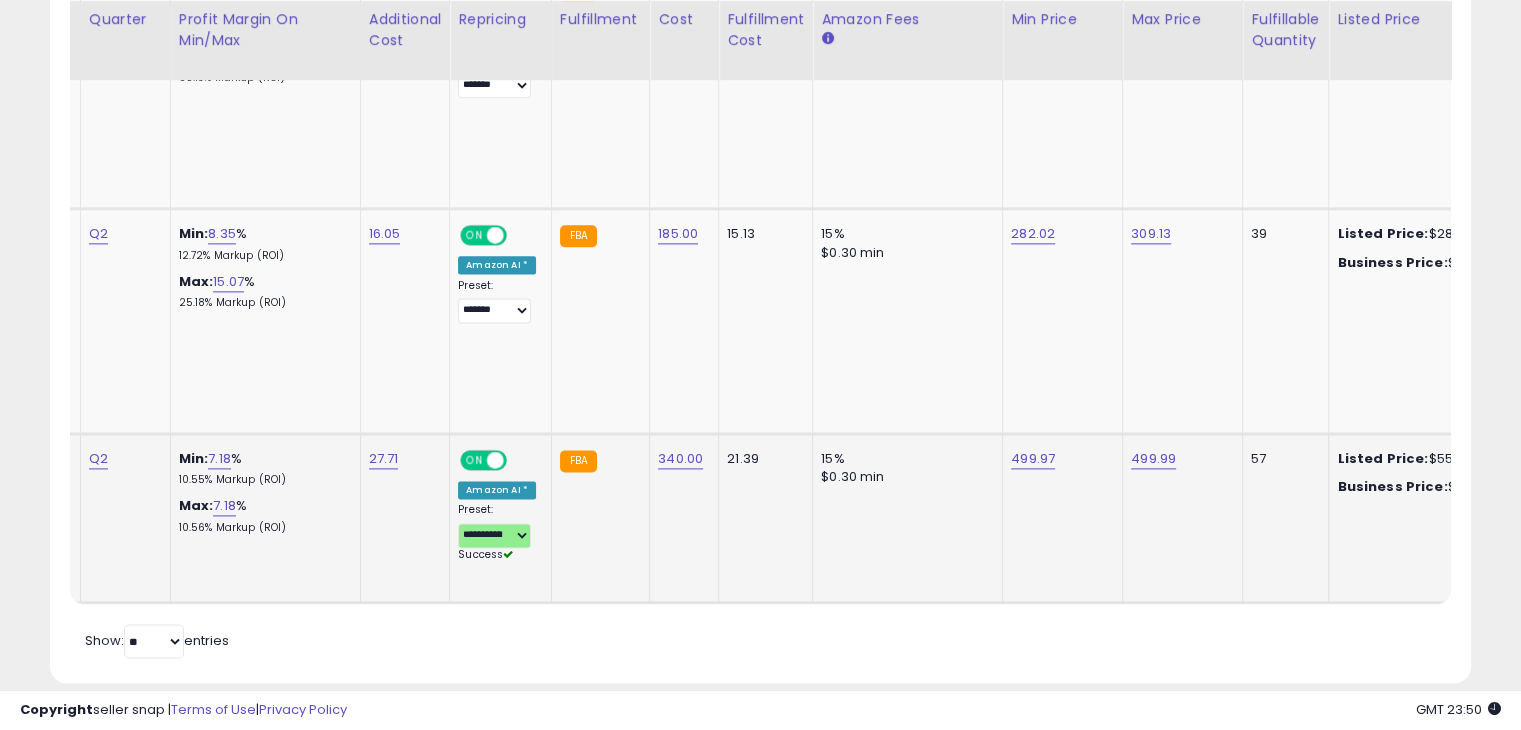 click on "21.39" 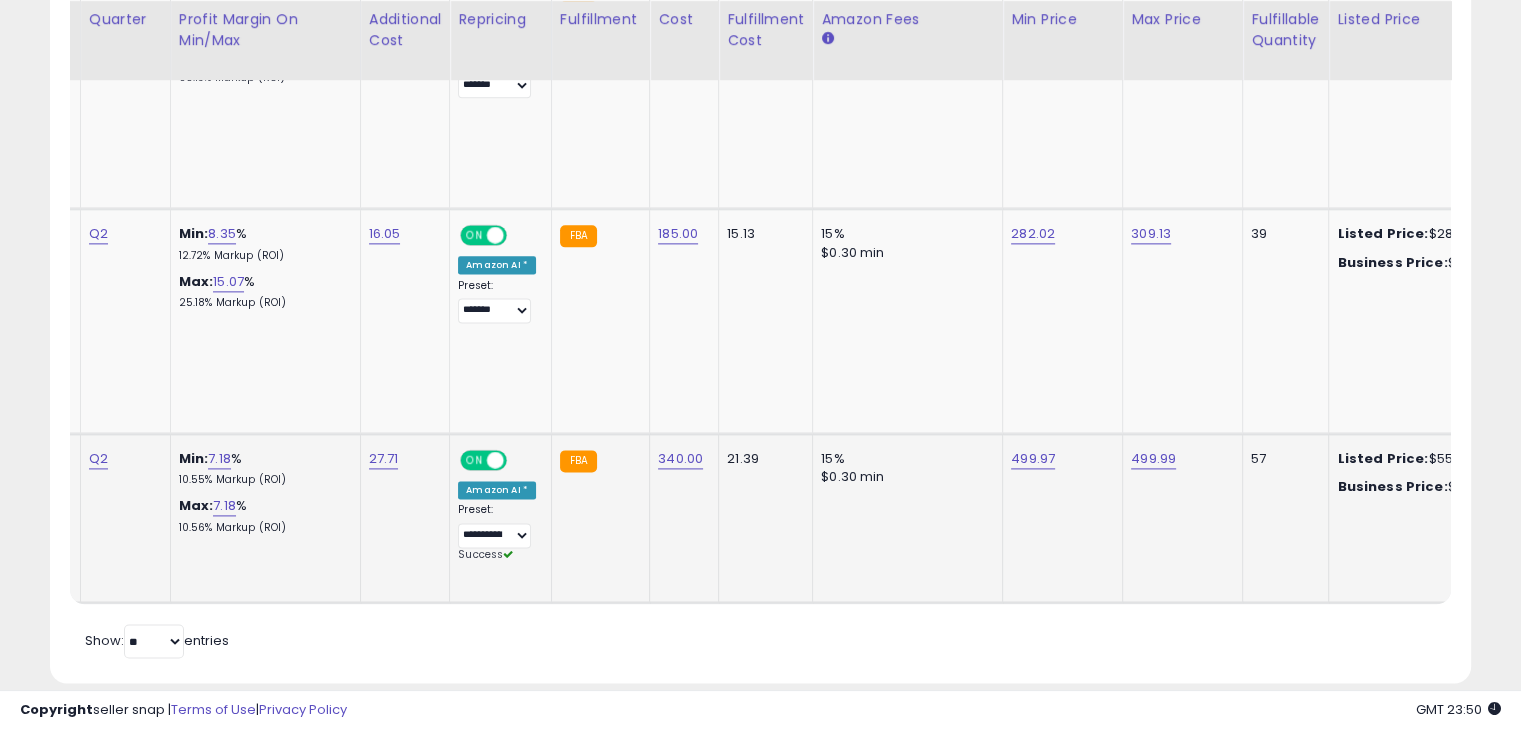 scroll, scrollTop: 0, scrollLeft: 0, axis: both 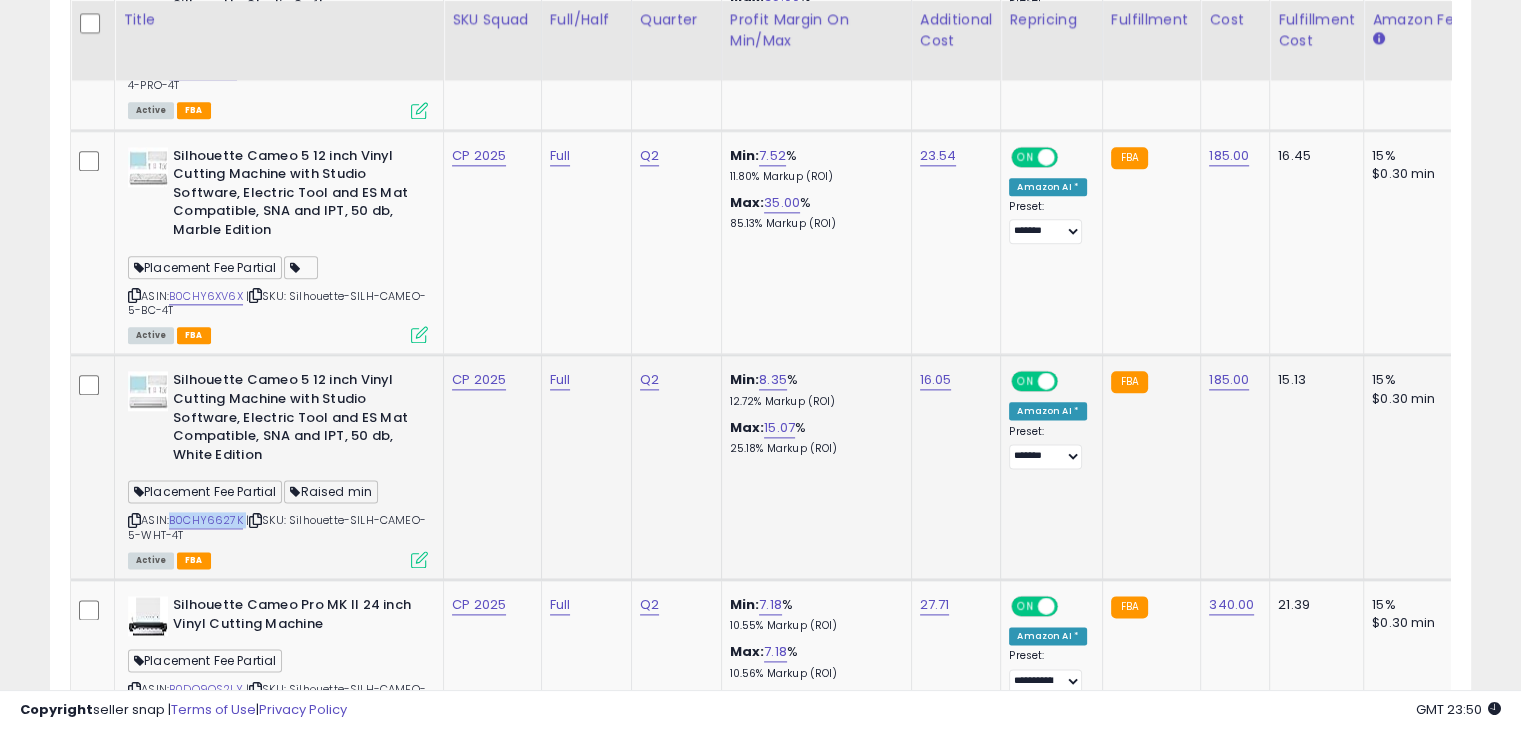 drag, startPoint x: 244, startPoint y: 479, endPoint x: 176, endPoint y: 477, distance: 68.0294 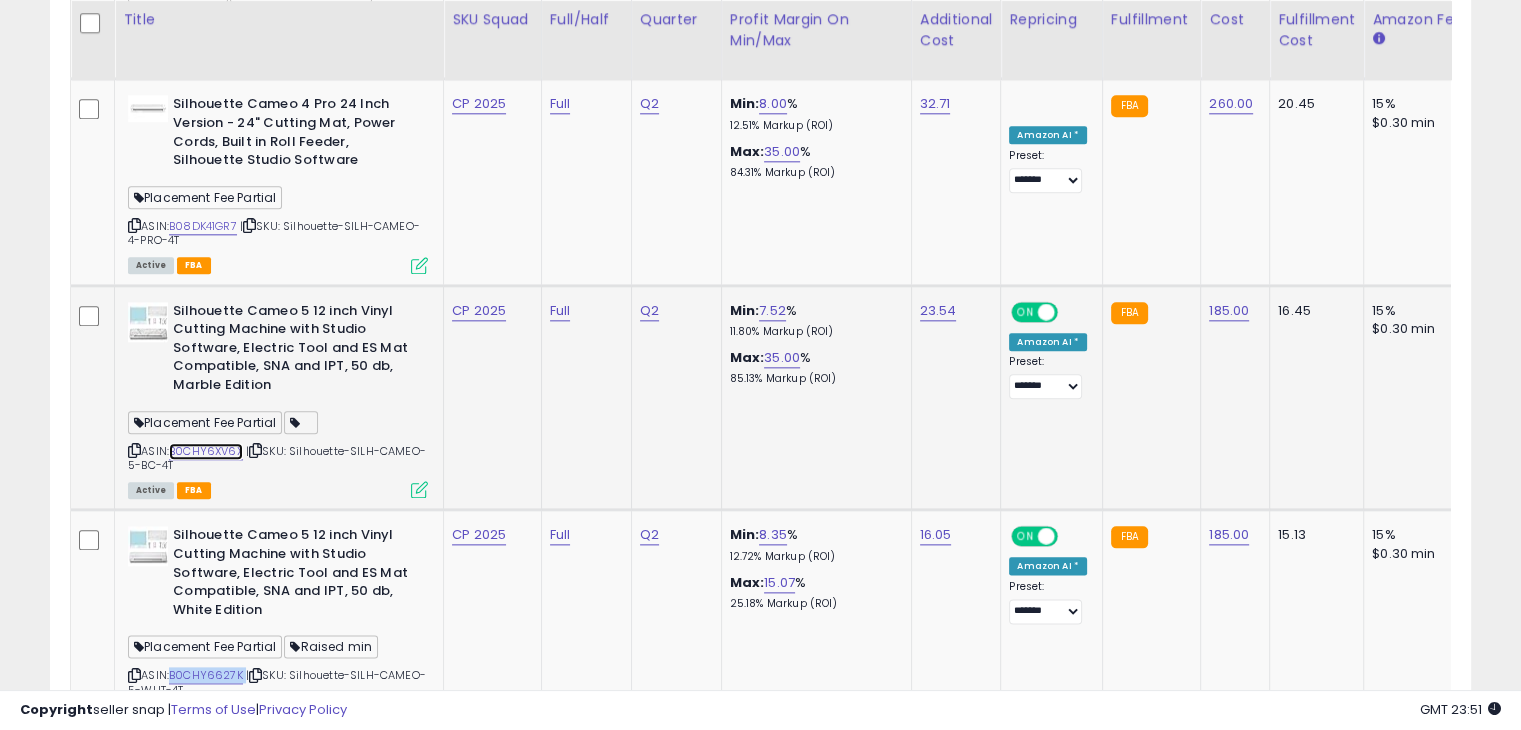 click on "B0CHY6XV6X" at bounding box center (206, 451) 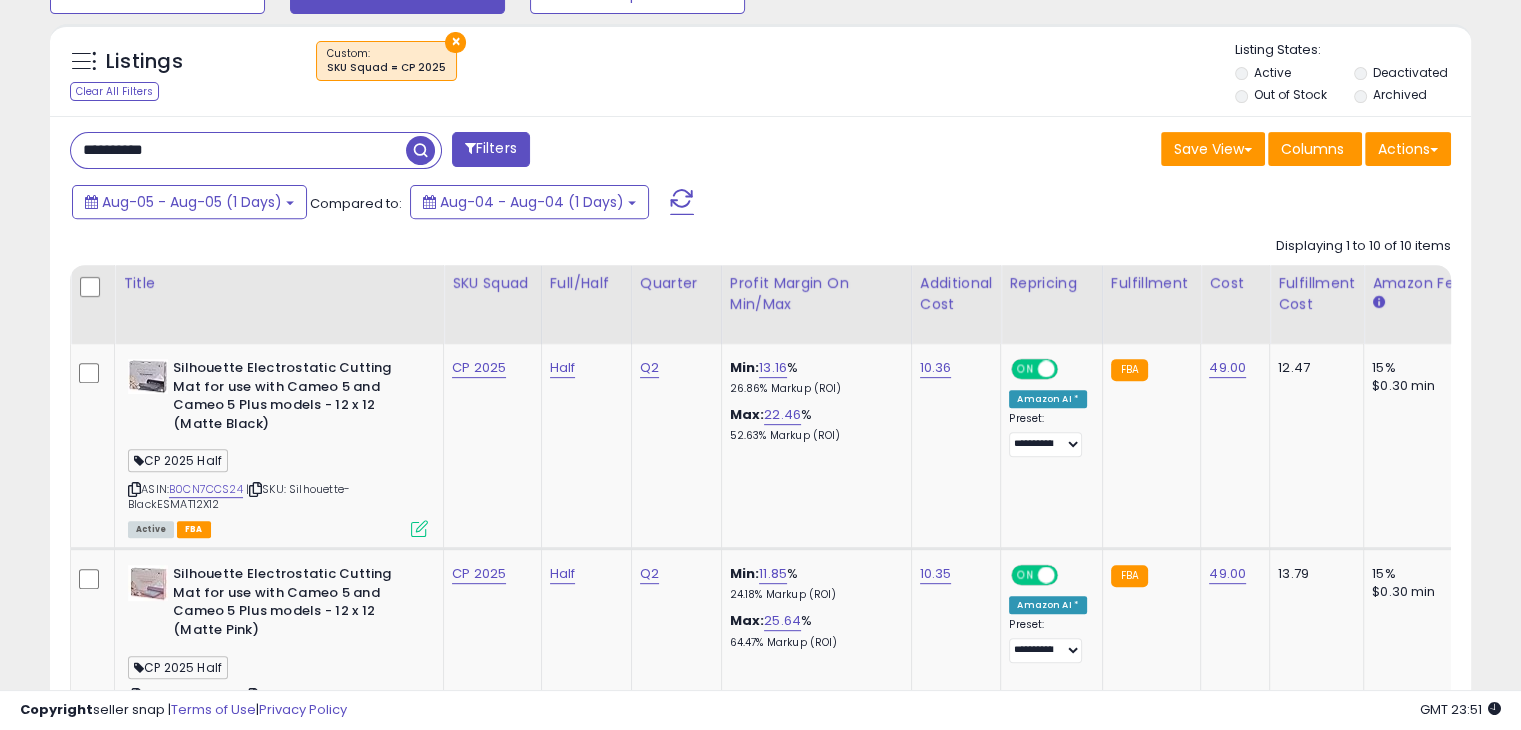 click on "**********" at bounding box center (238, 150) 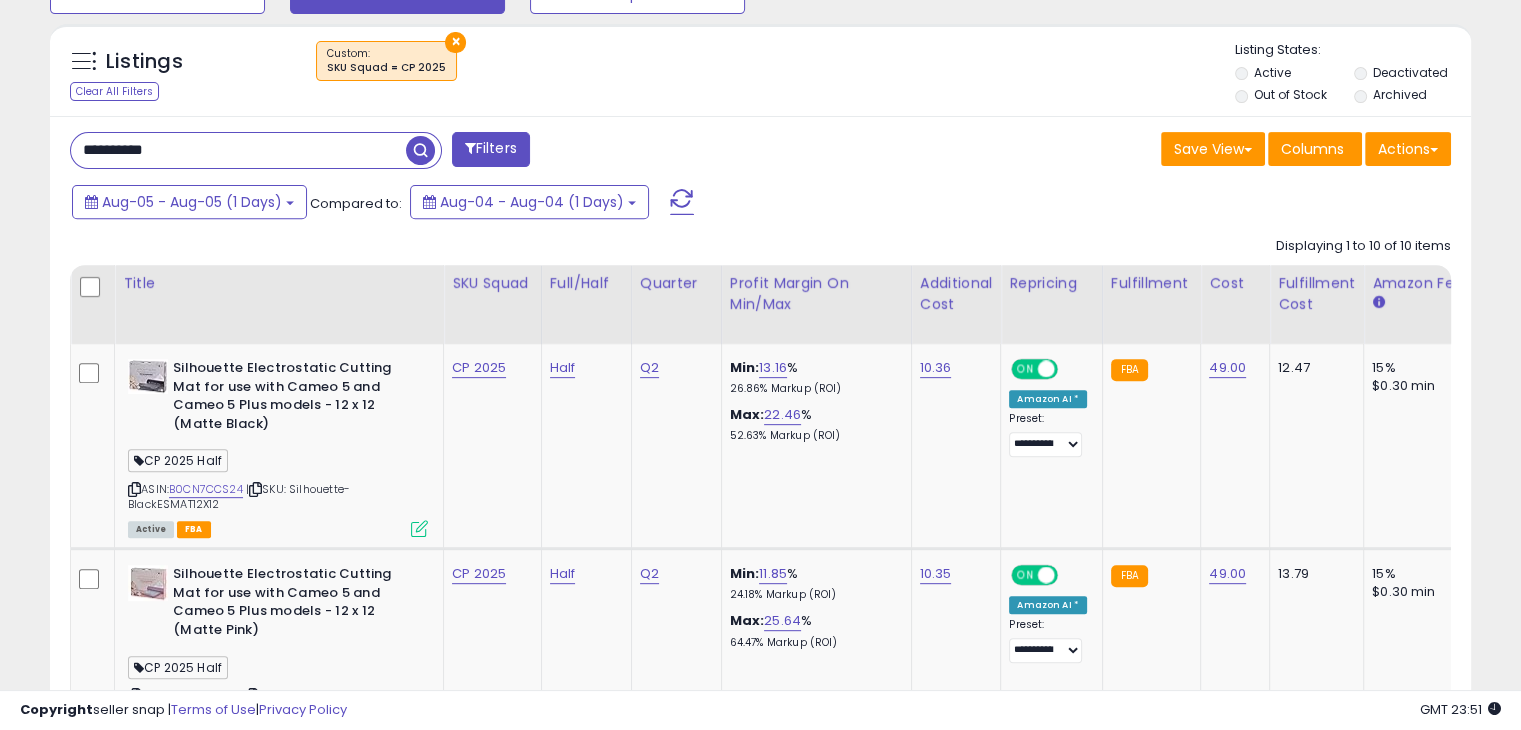 click on "**********" at bounding box center (238, 150) 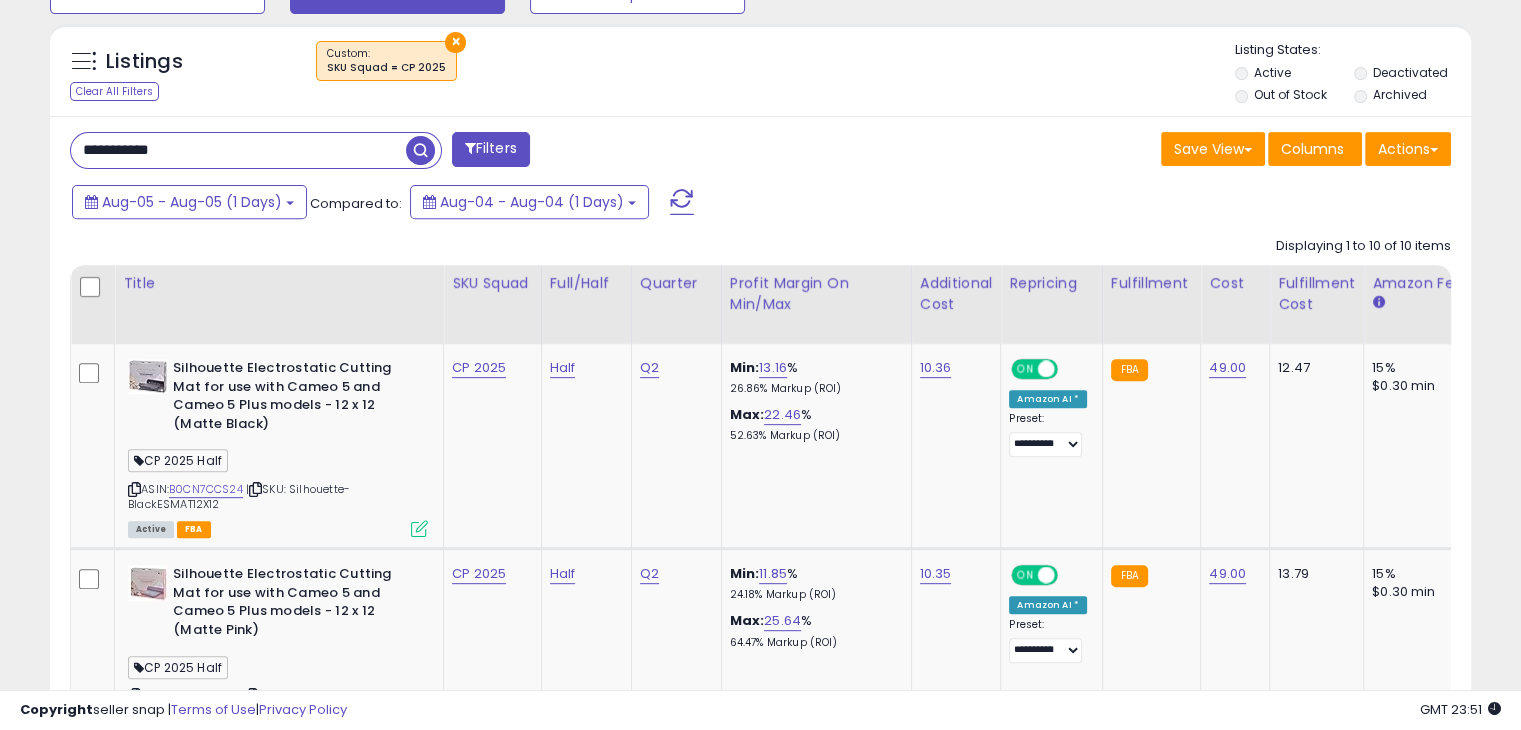 type on "**********" 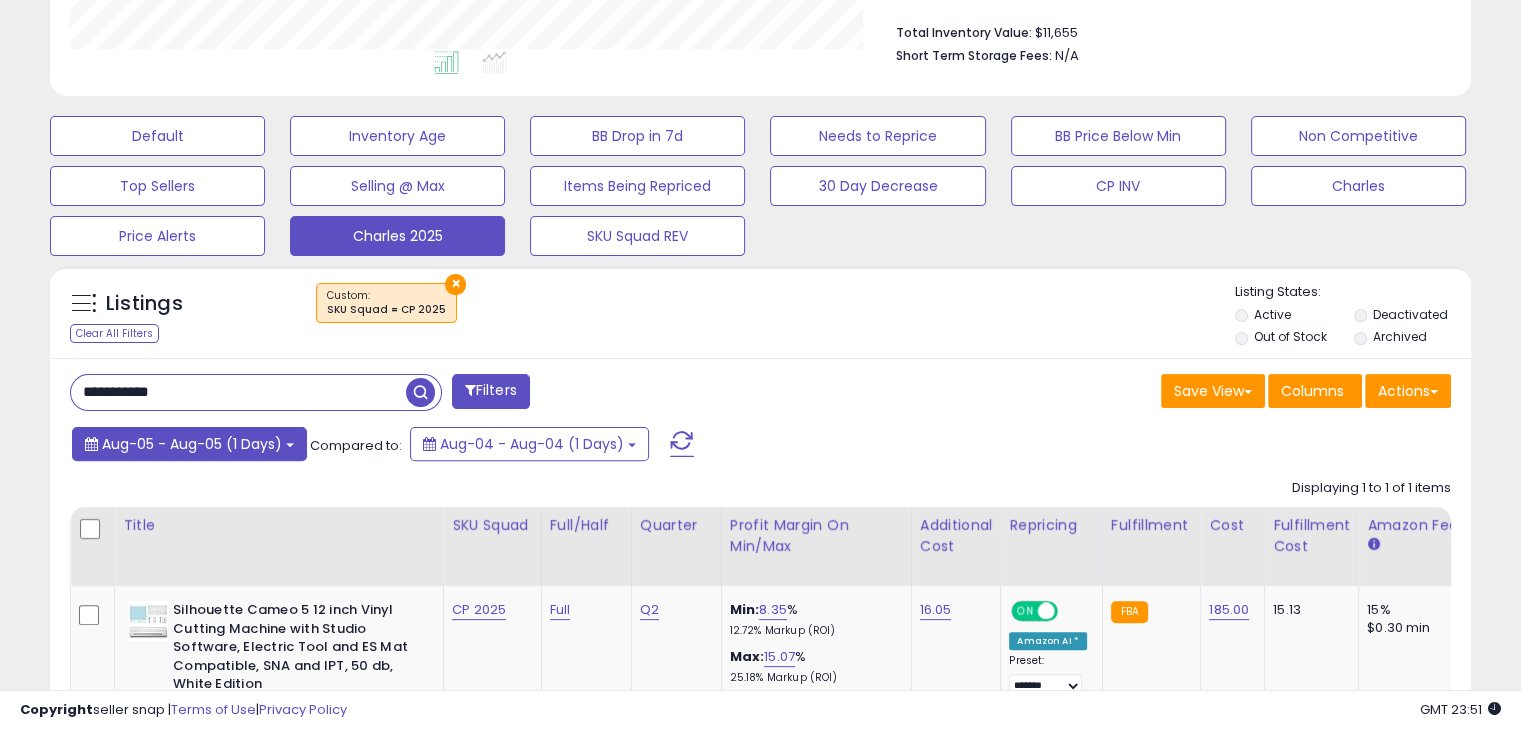 click on "Aug-05 - Aug-05 (1 Days)" at bounding box center (192, 444) 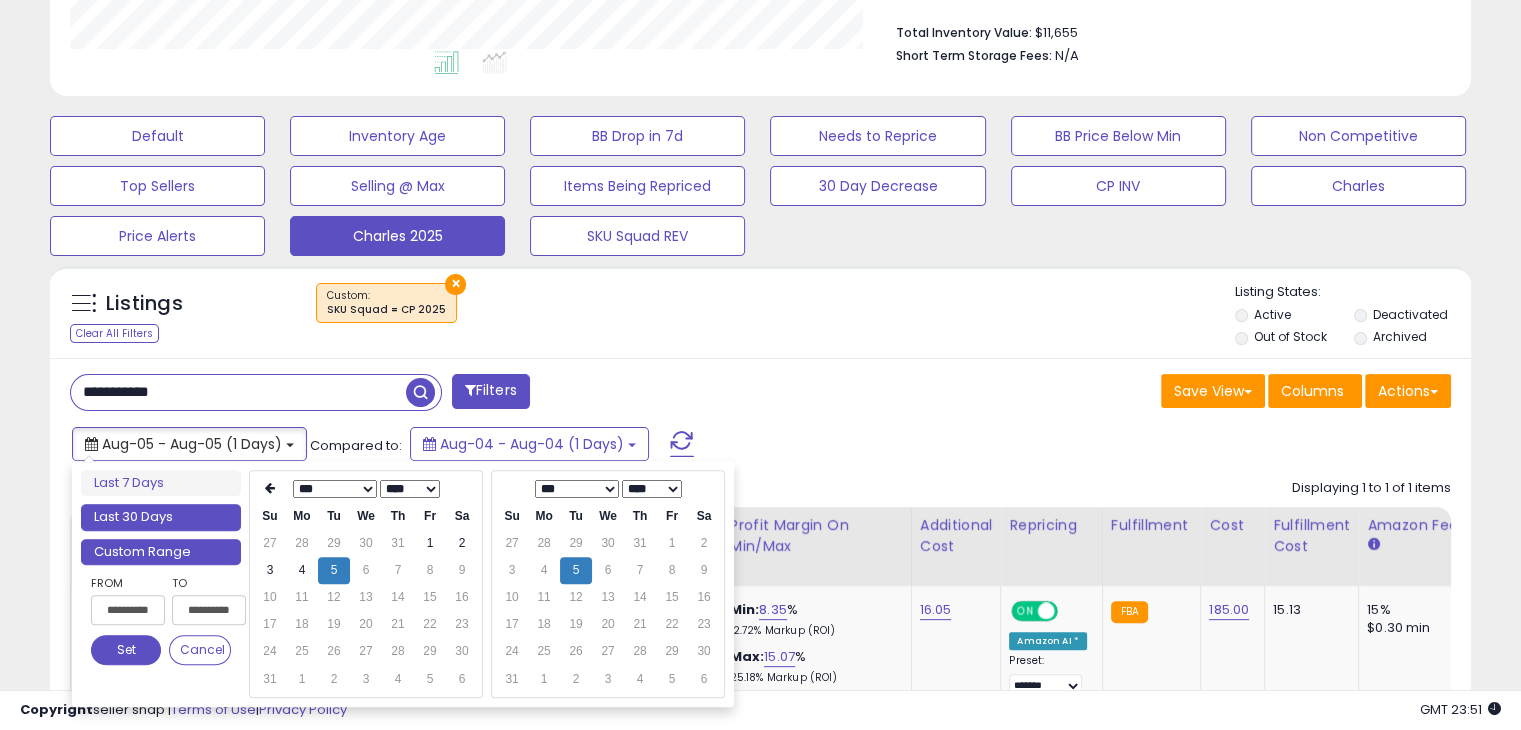 type on "**********" 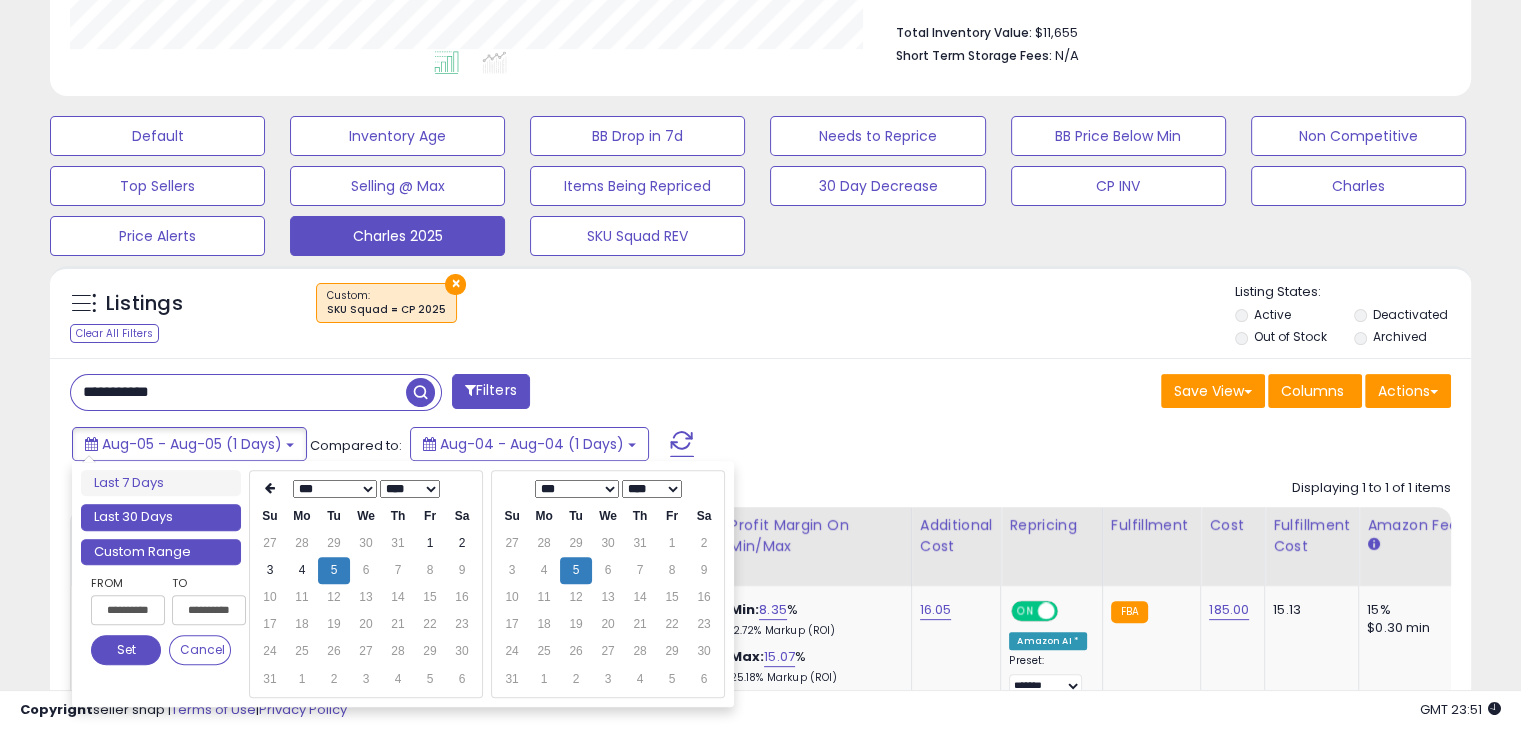 click on "Last 30 Days" at bounding box center (161, 517) 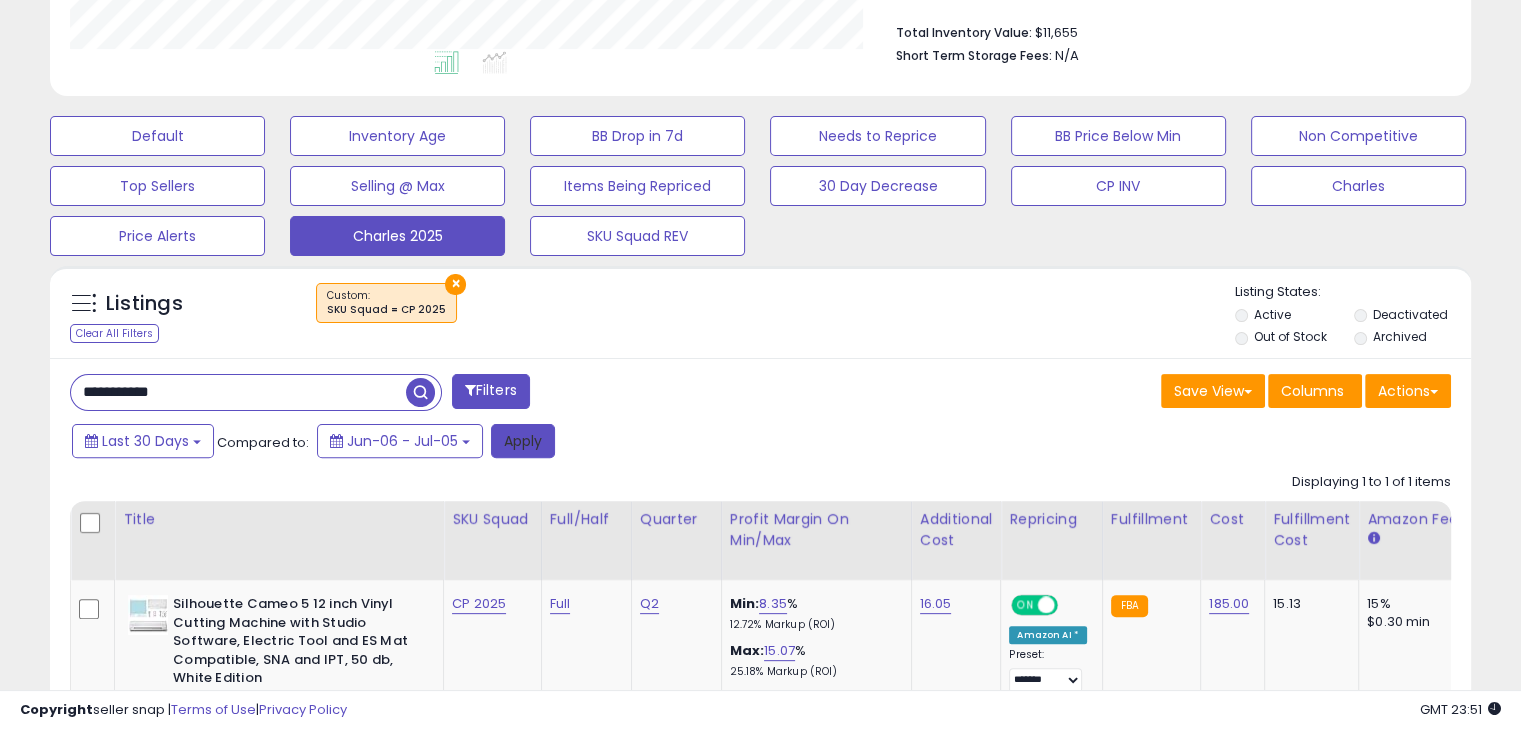 click on "Apply" at bounding box center [523, 441] 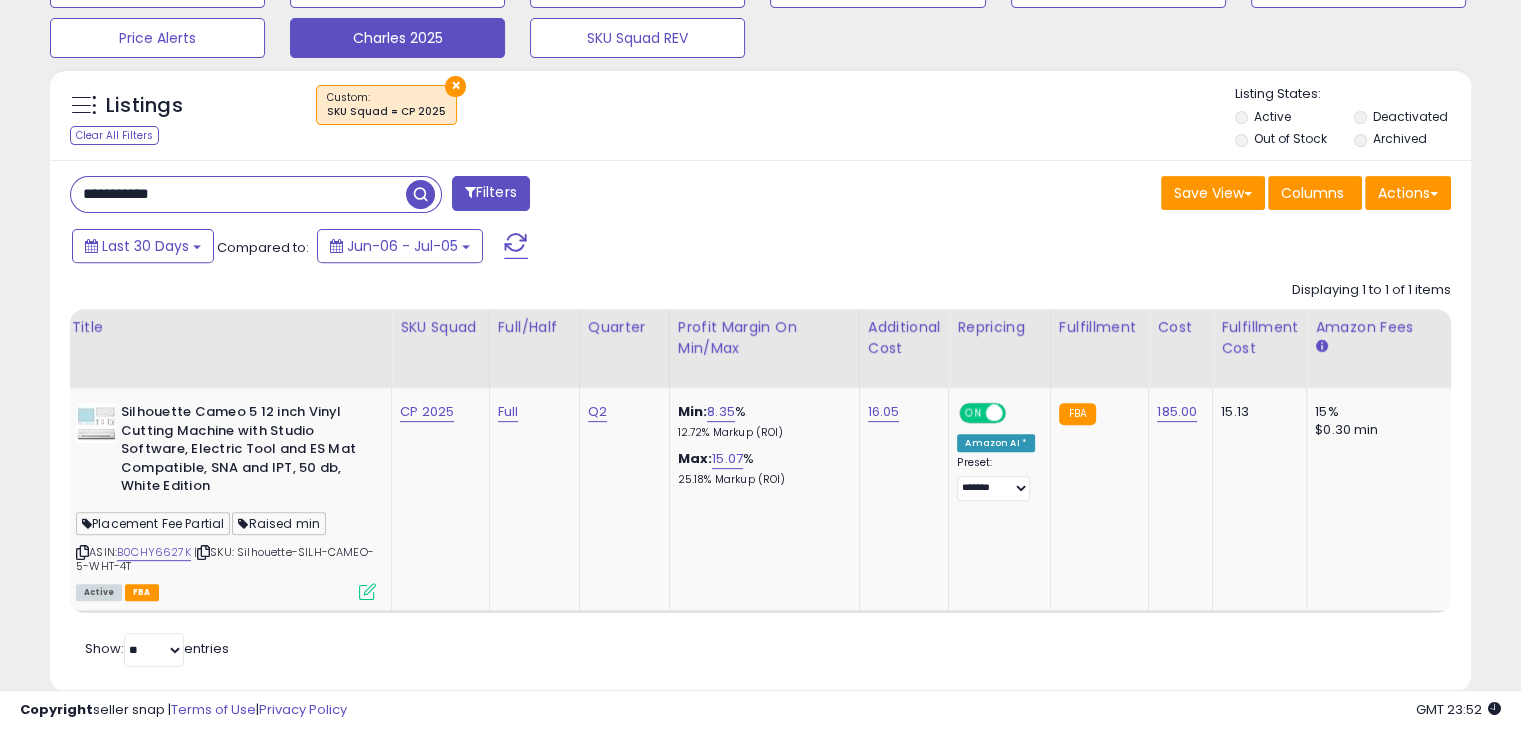 click on "**********" at bounding box center (238, 194) 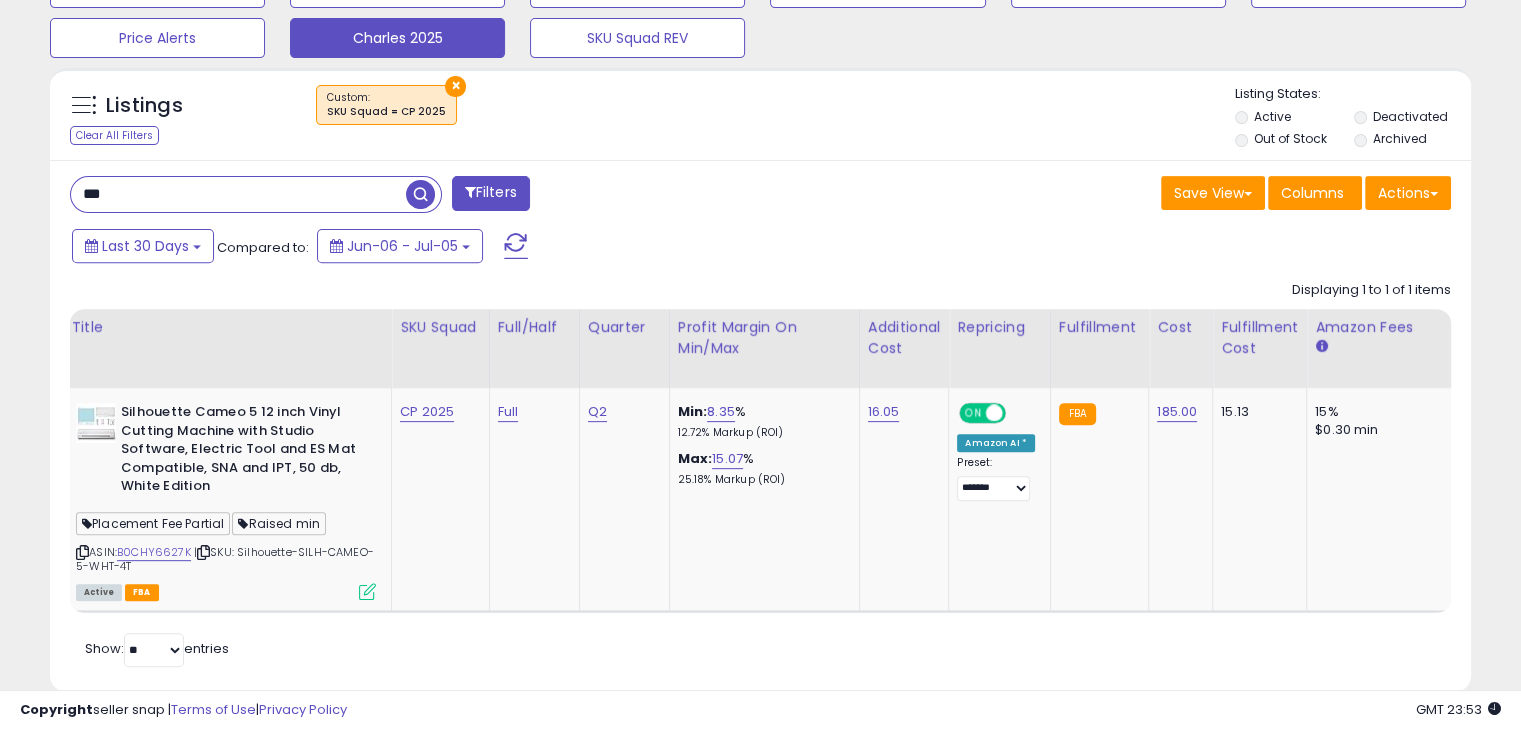 type on "**********" 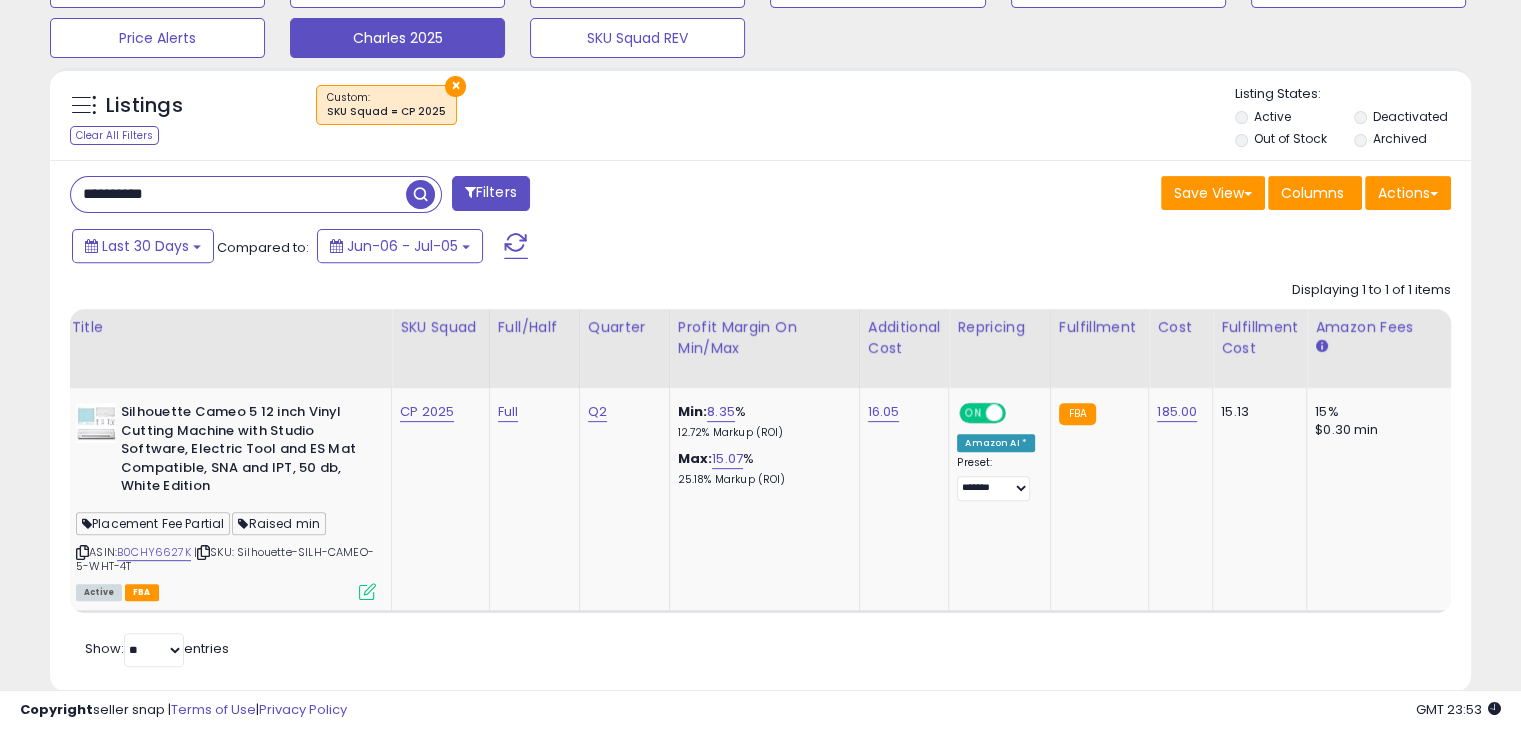 click at bounding box center [420, 194] 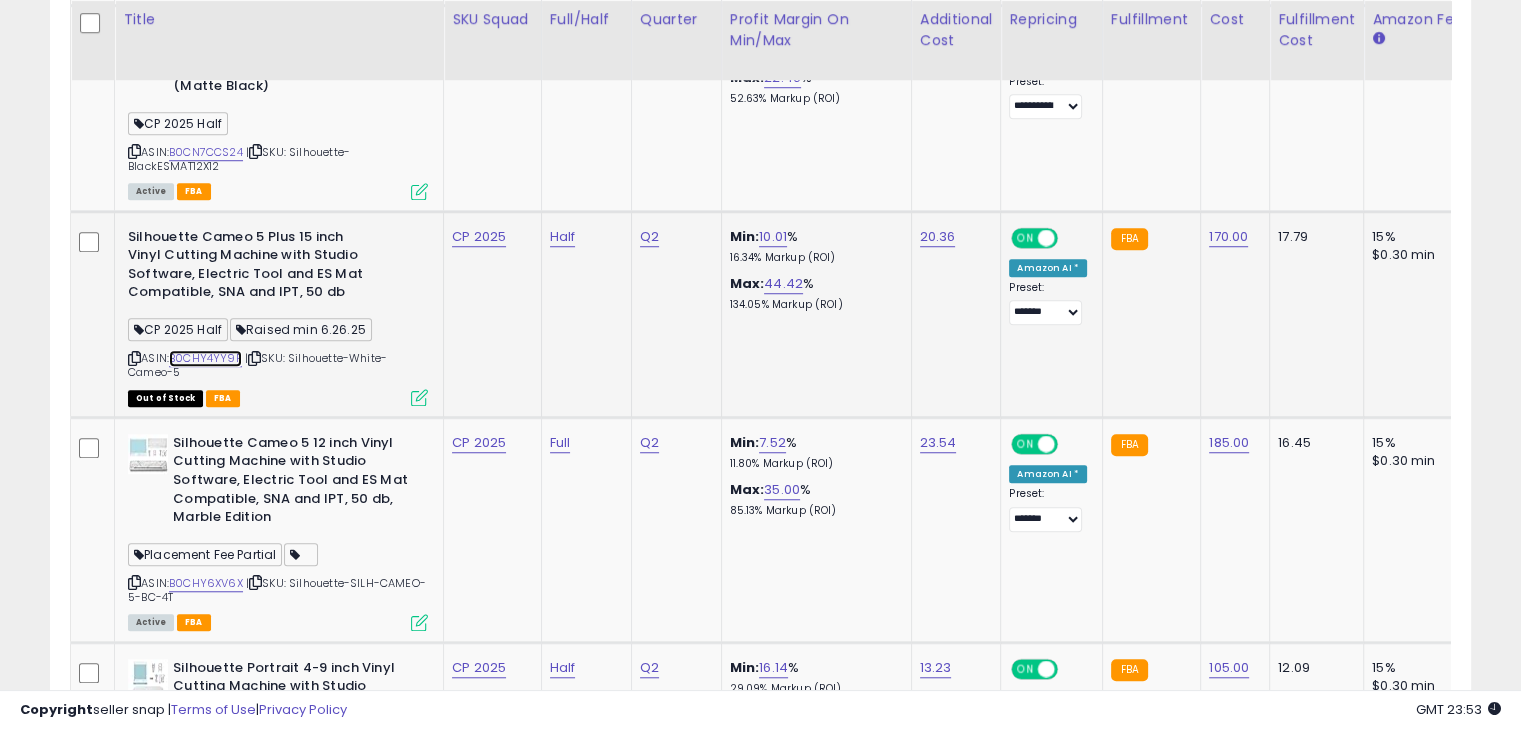 click on "B0CHY4YY9P" at bounding box center (205, 358) 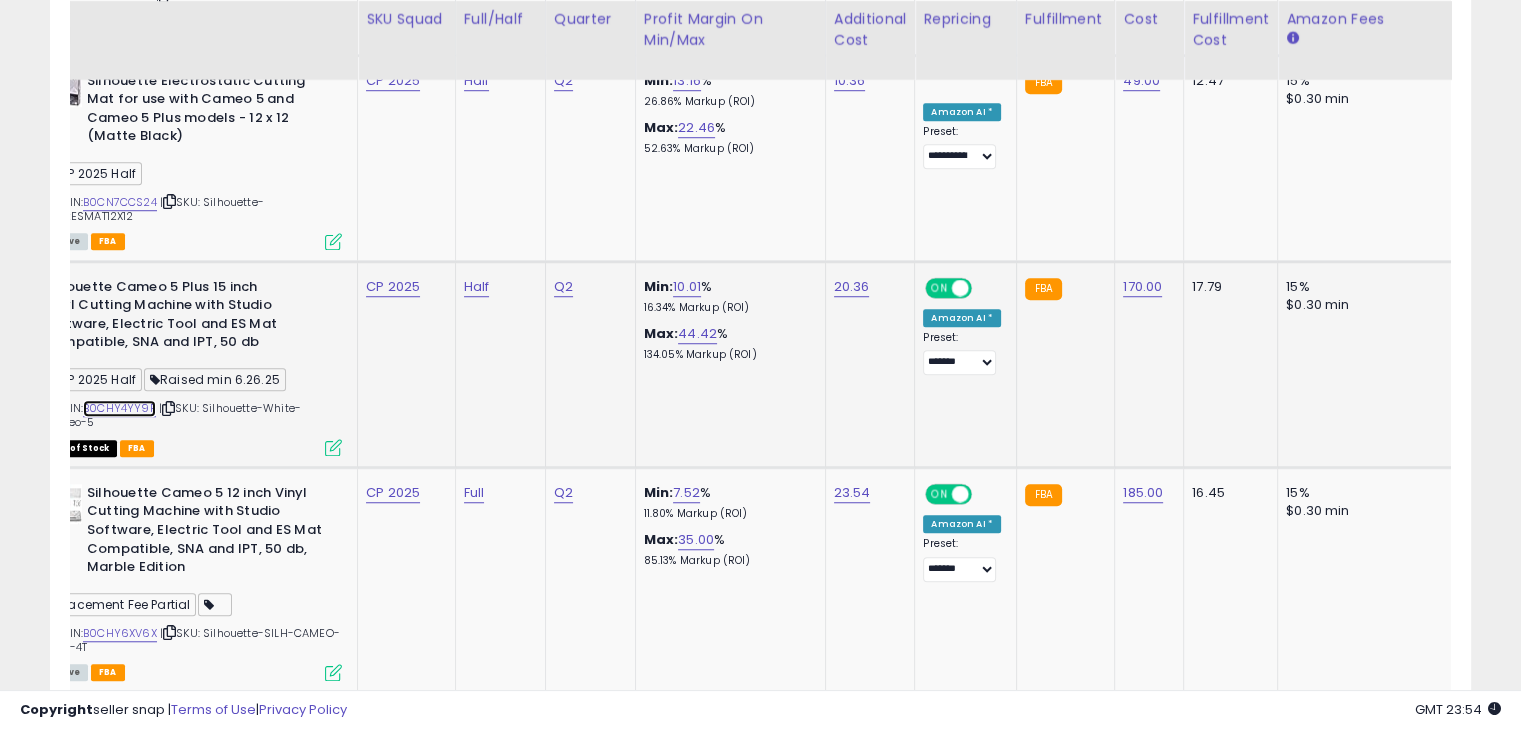 click on "B0CHY4YY9P" at bounding box center (119, 408) 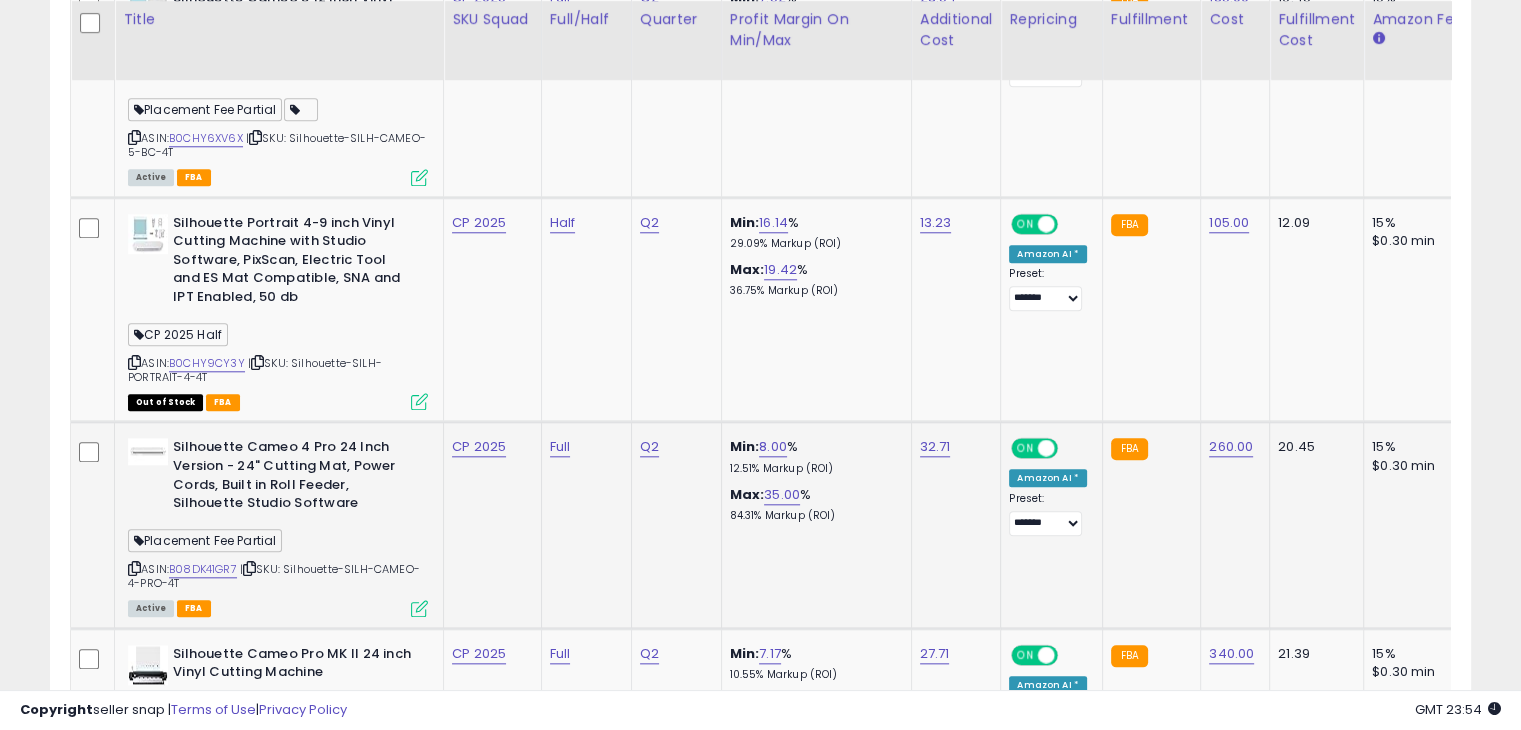 drag, startPoint x: 352, startPoint y: 523, endPoint x: 405, endPoint y: 542, distance: 56.302753 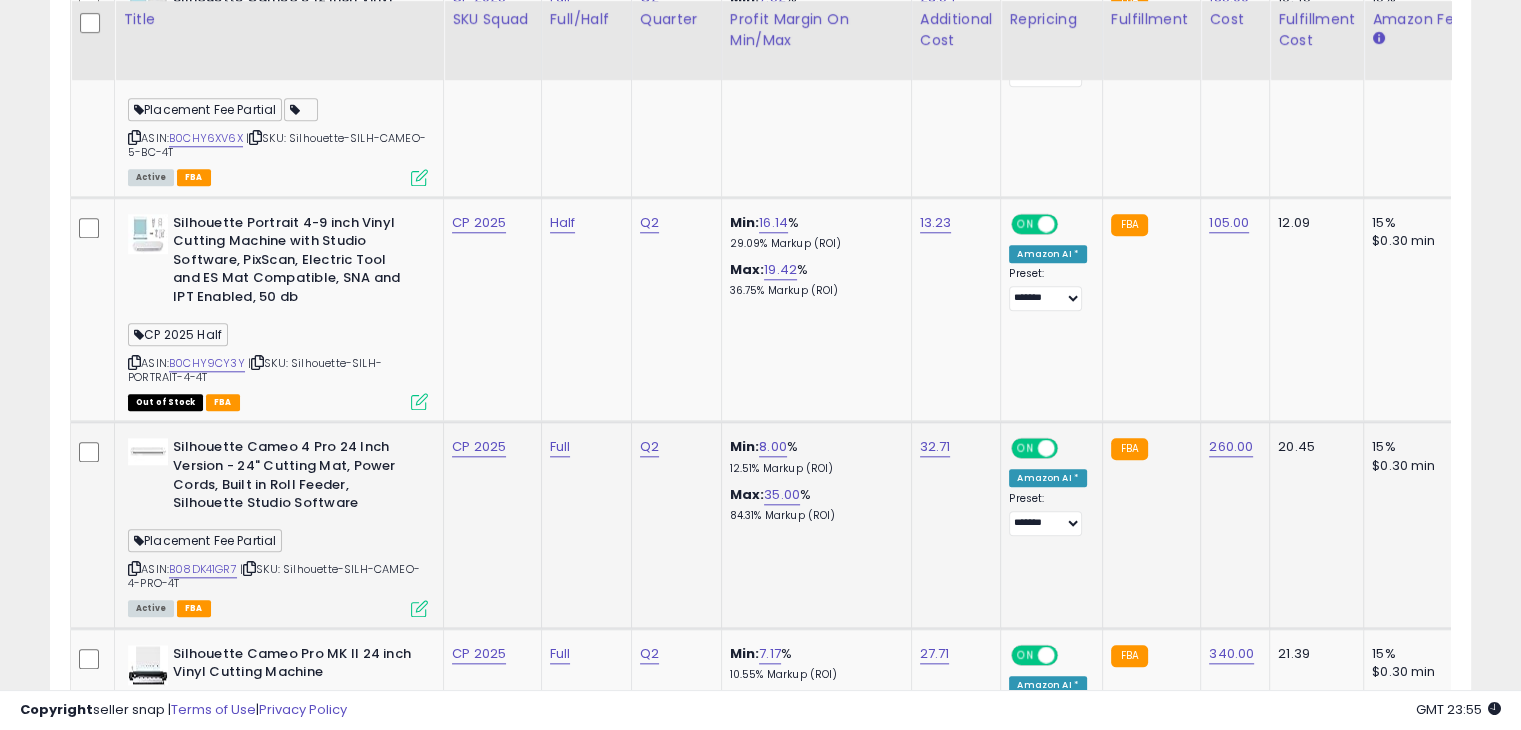 click on "CP 2025" 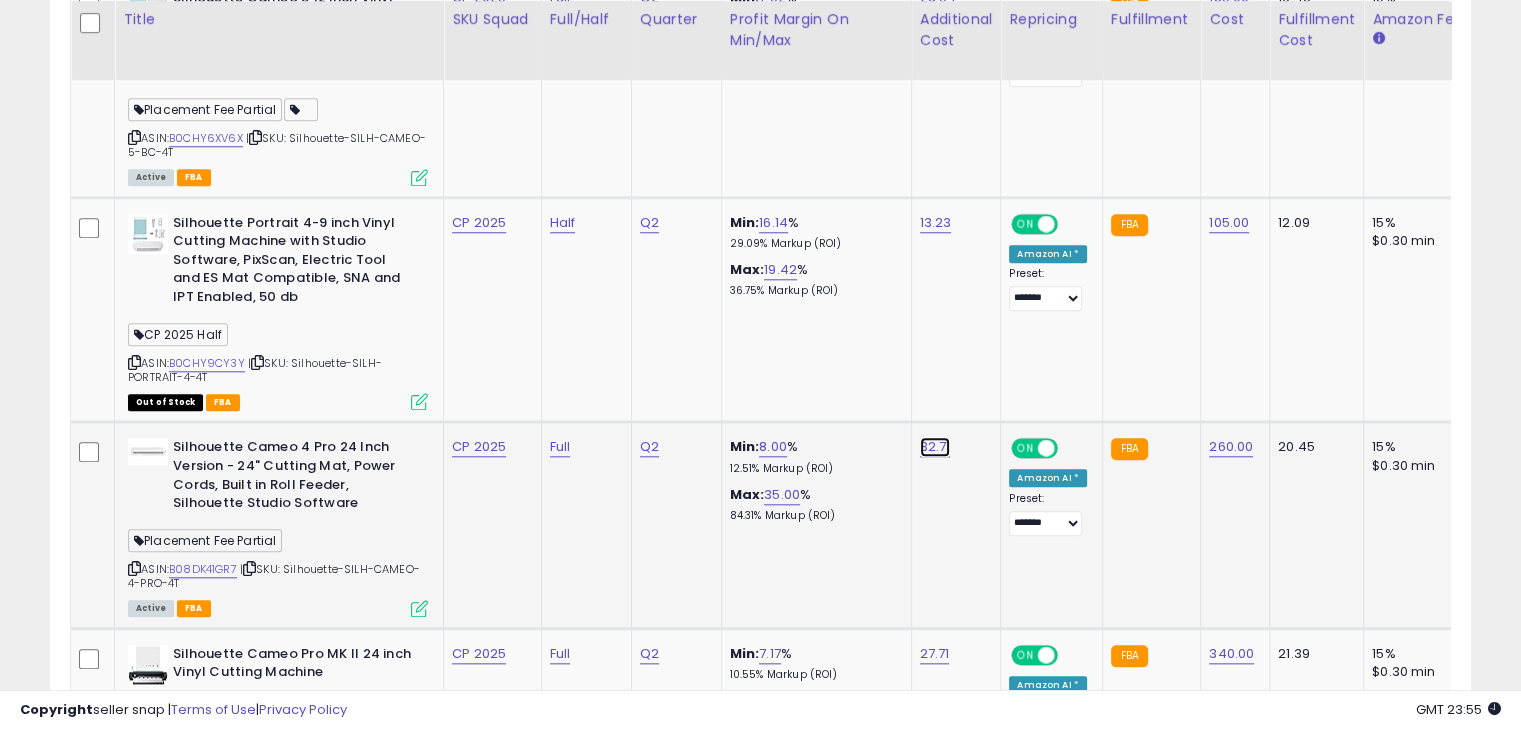 click on "32.71" at bounding box center [935, -827] 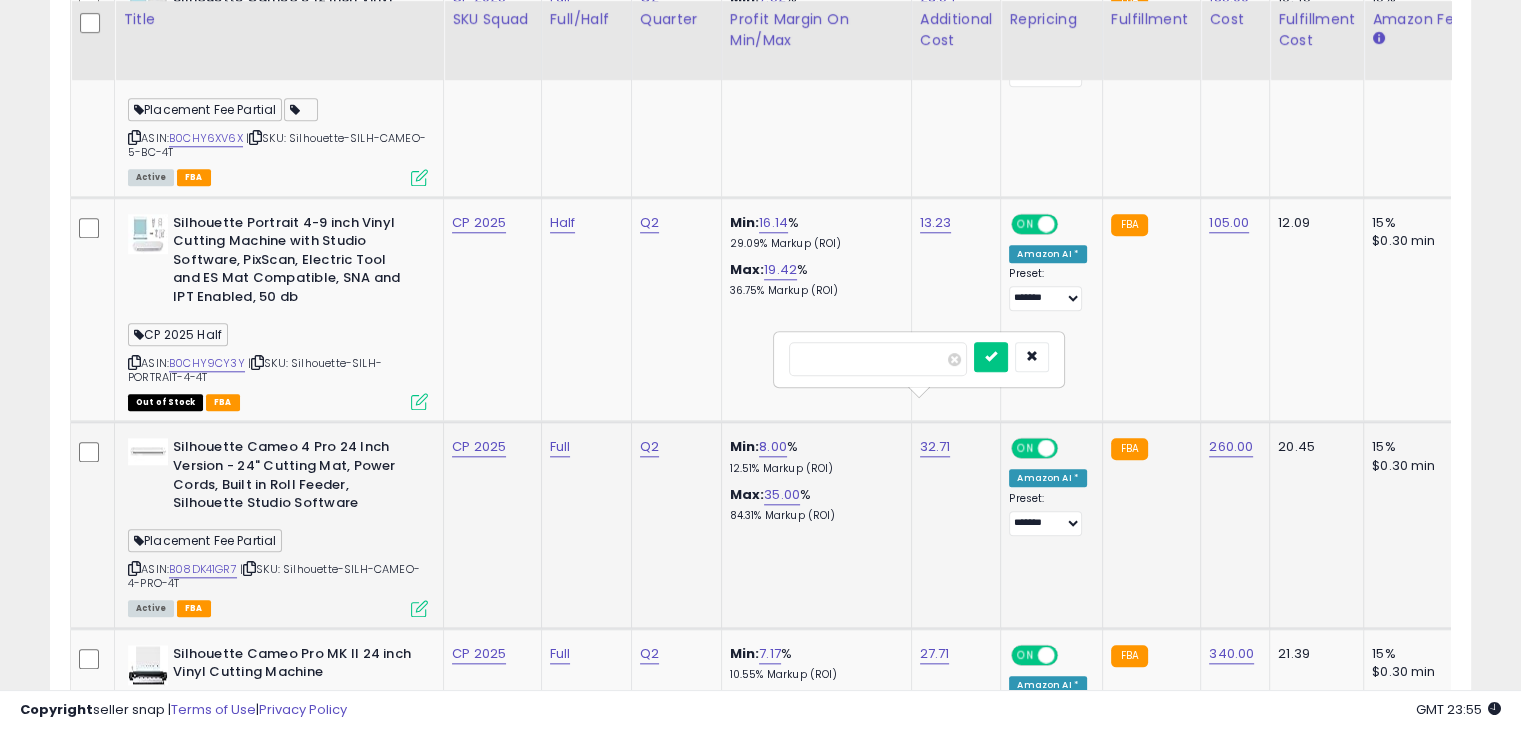 type on "*" 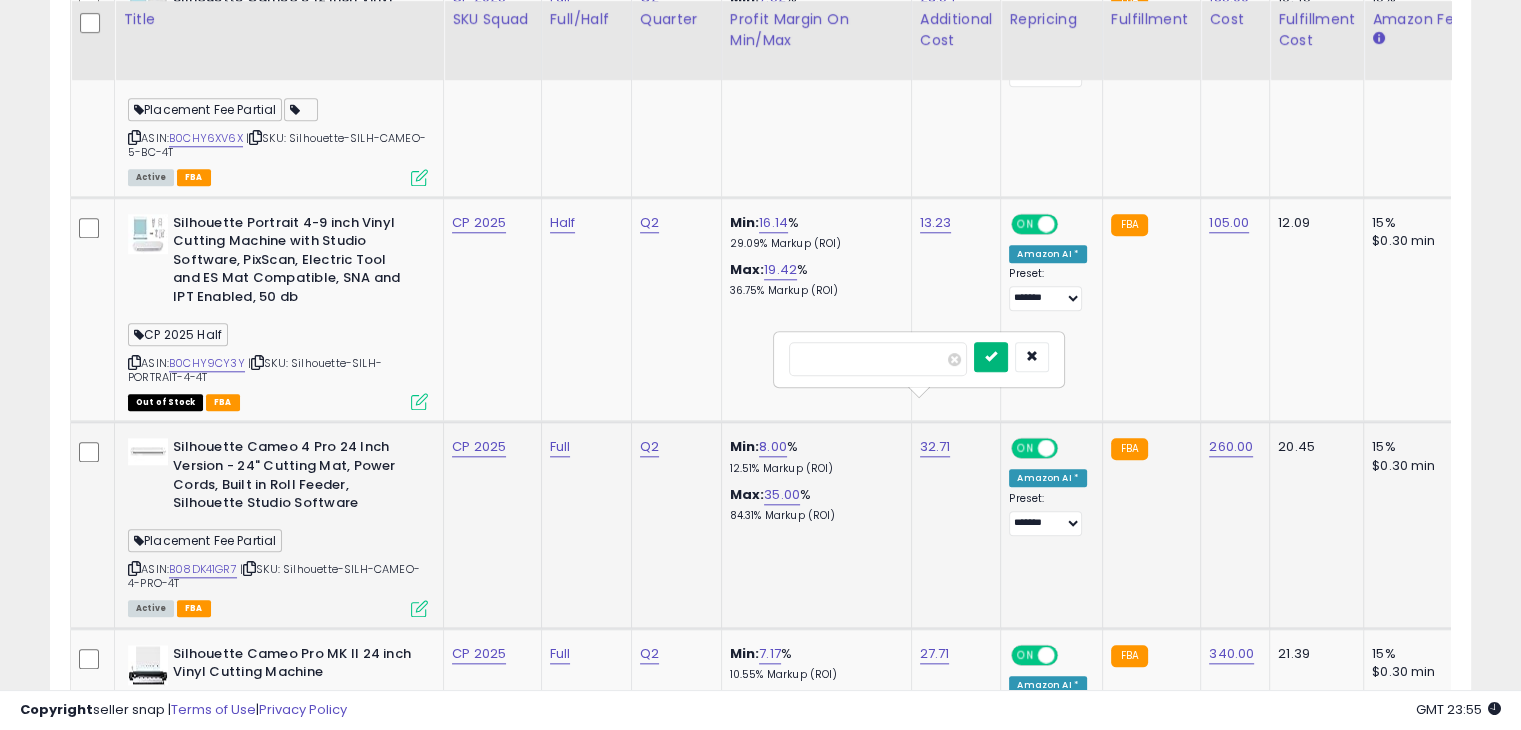 type on "*****" 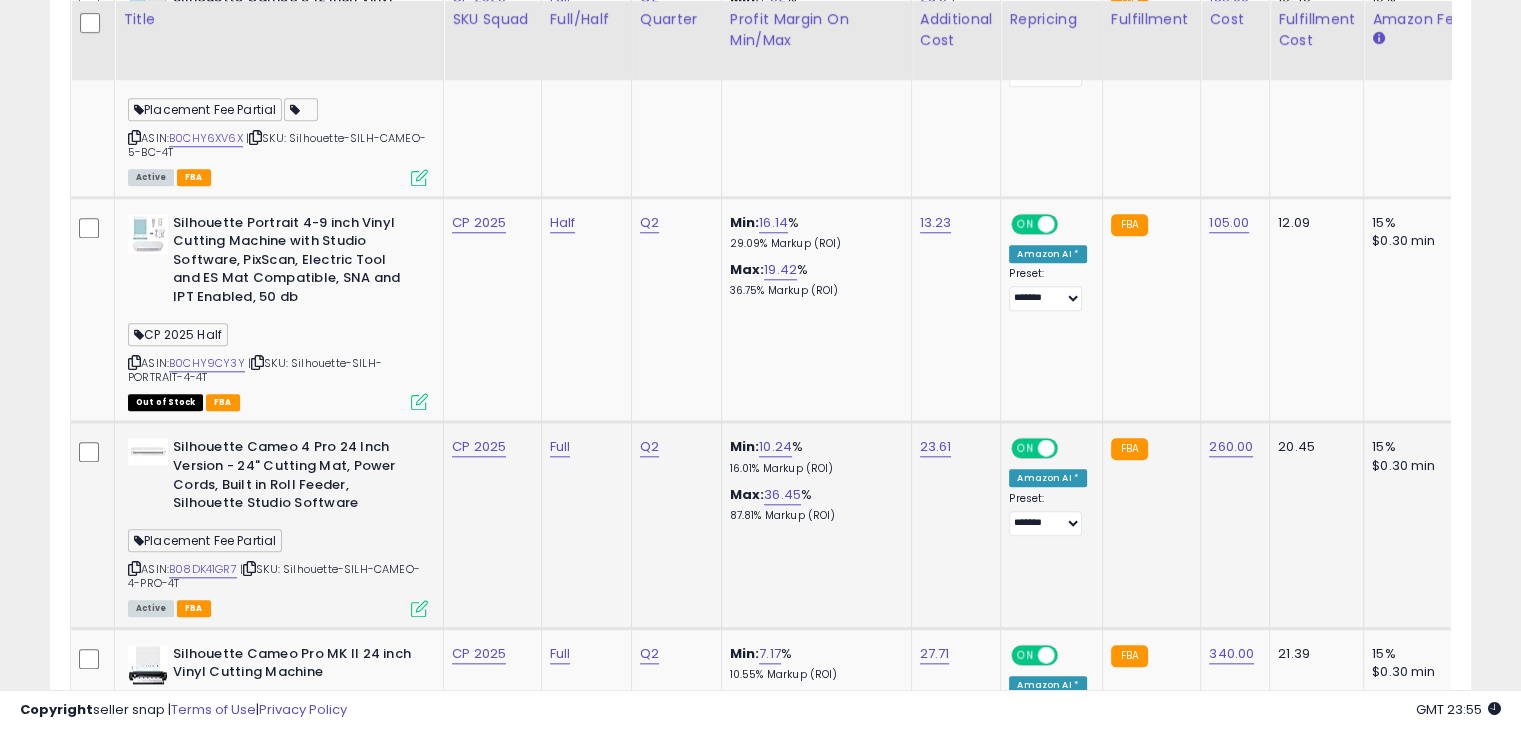 scroll, scrollTop: 0, scrollLeft: 114, axis: horizontal 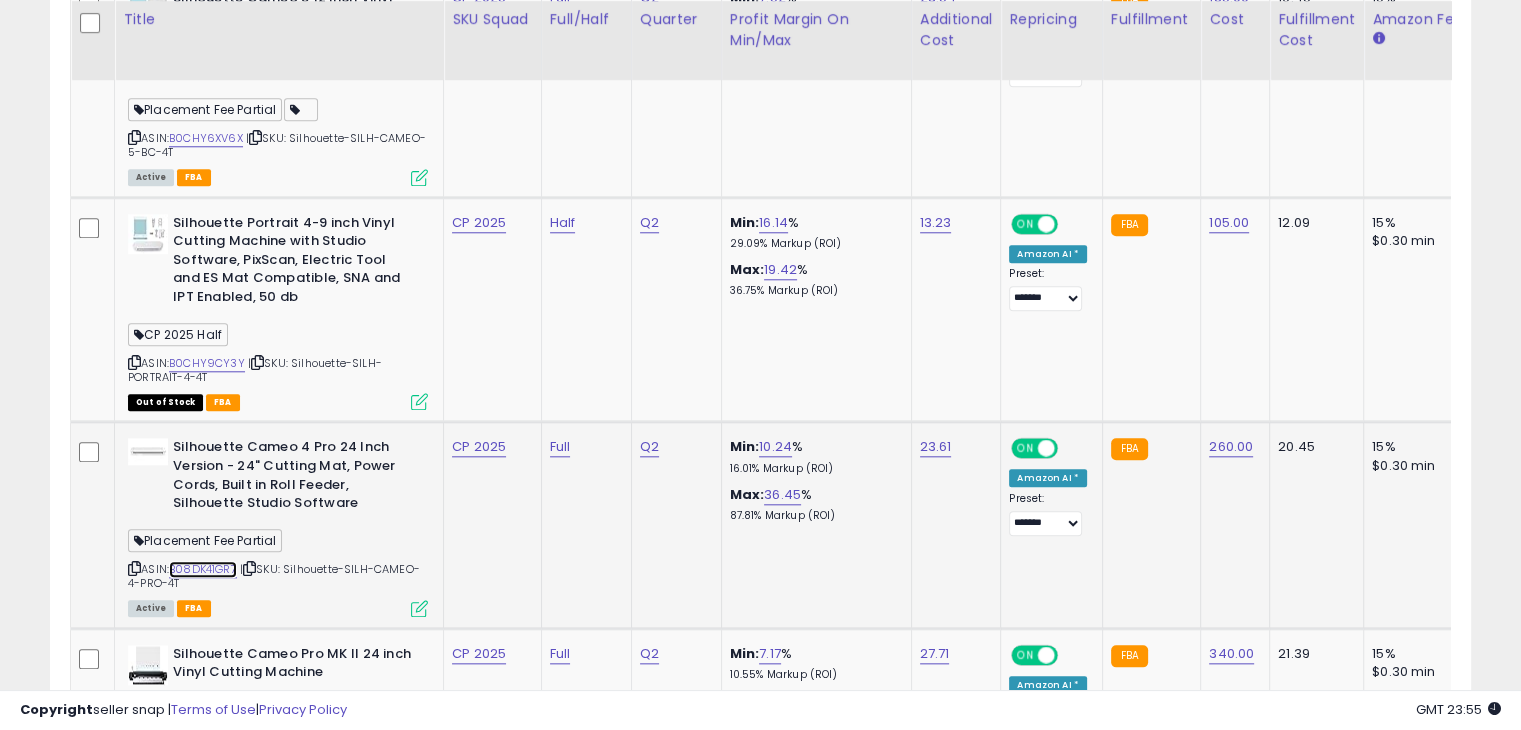 click on "B08DK41GR7" at bounding box center (203, 569) 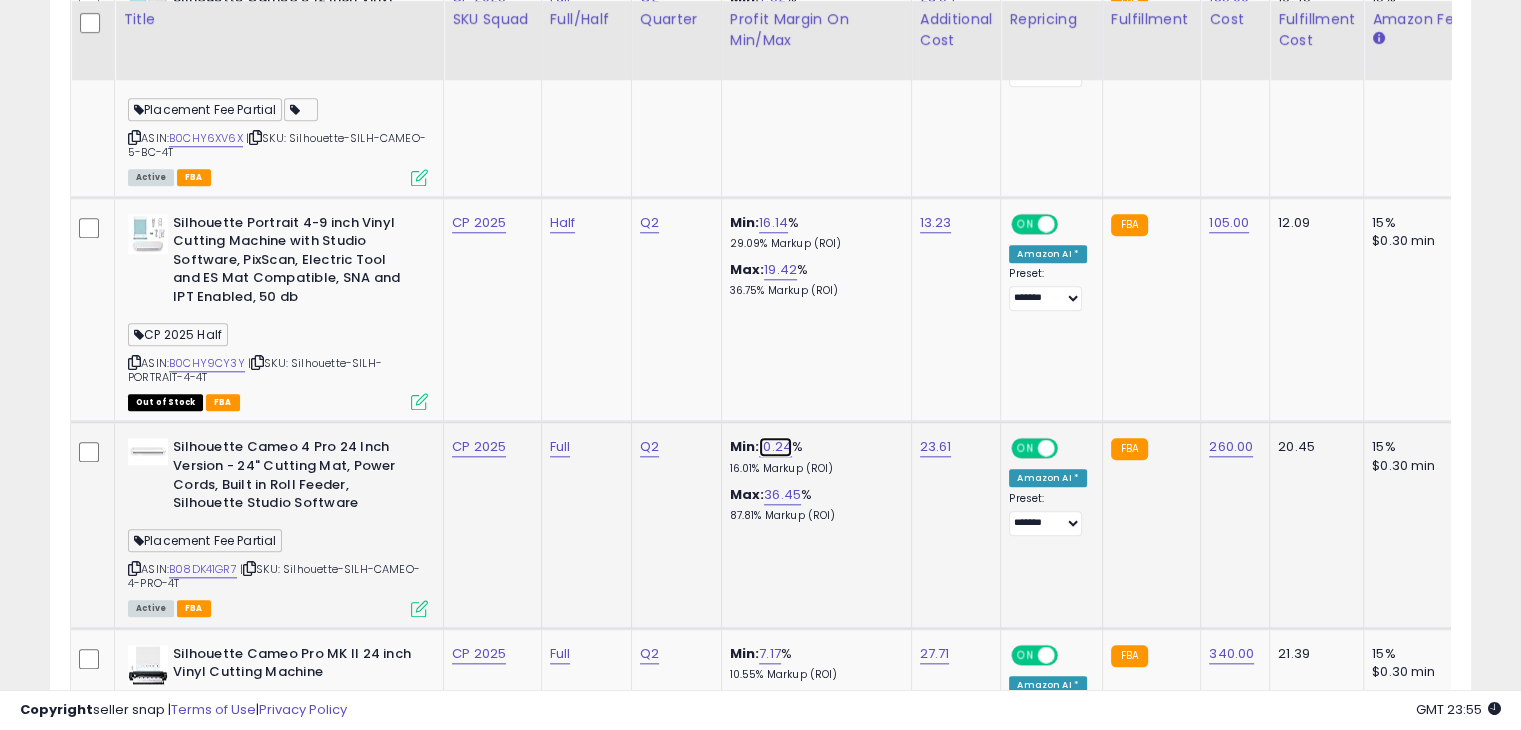 click on "10.24" at bounding box center (775, 447) 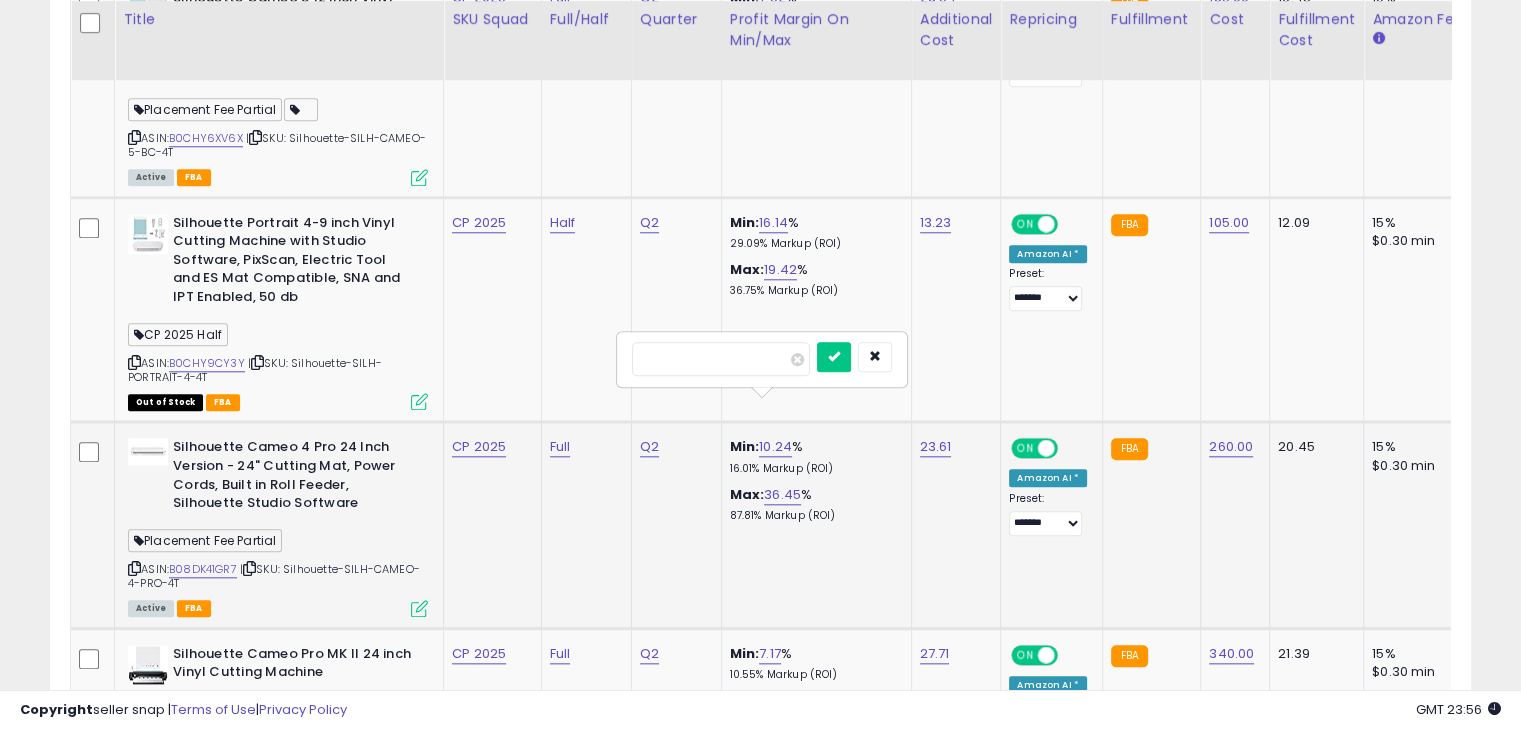 type on "*" 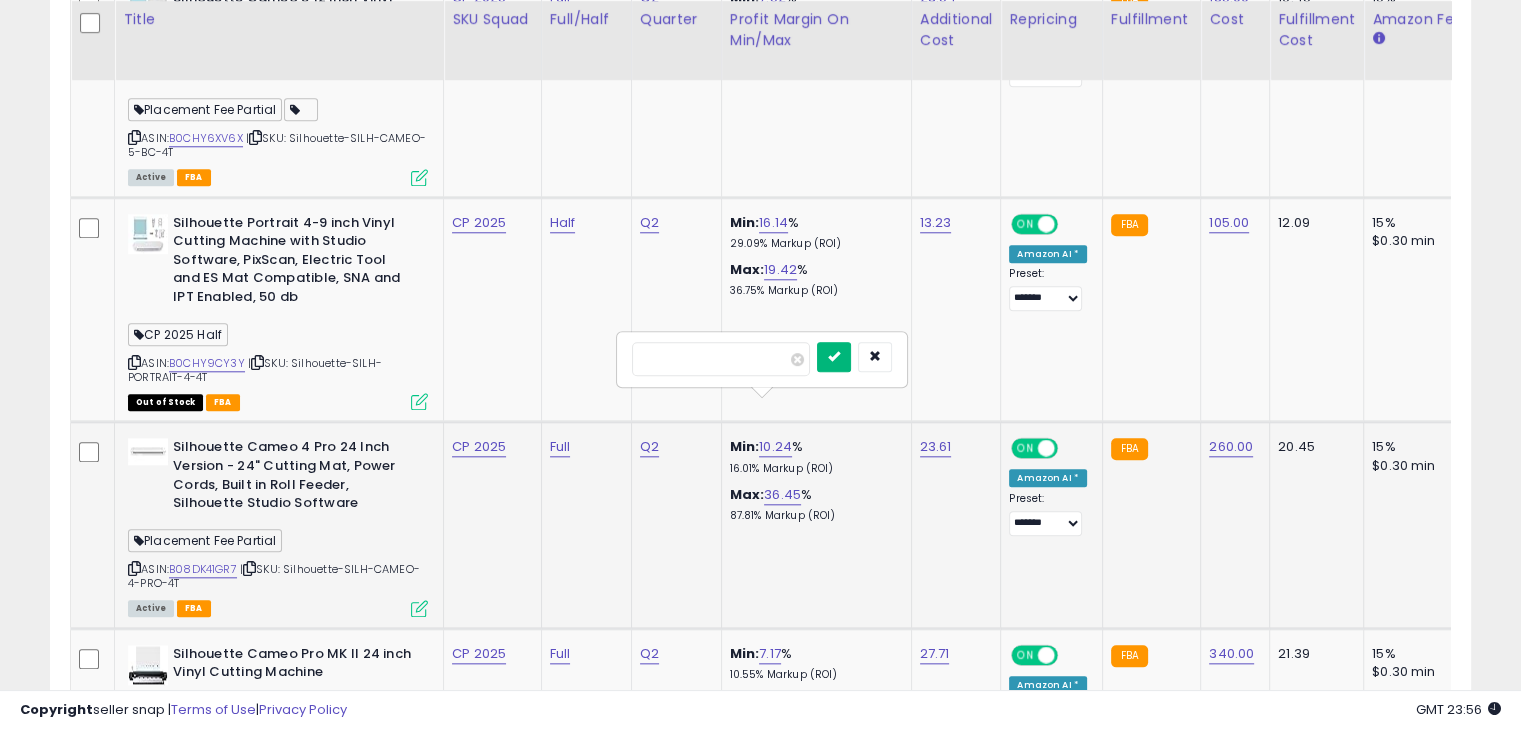 type on "****" 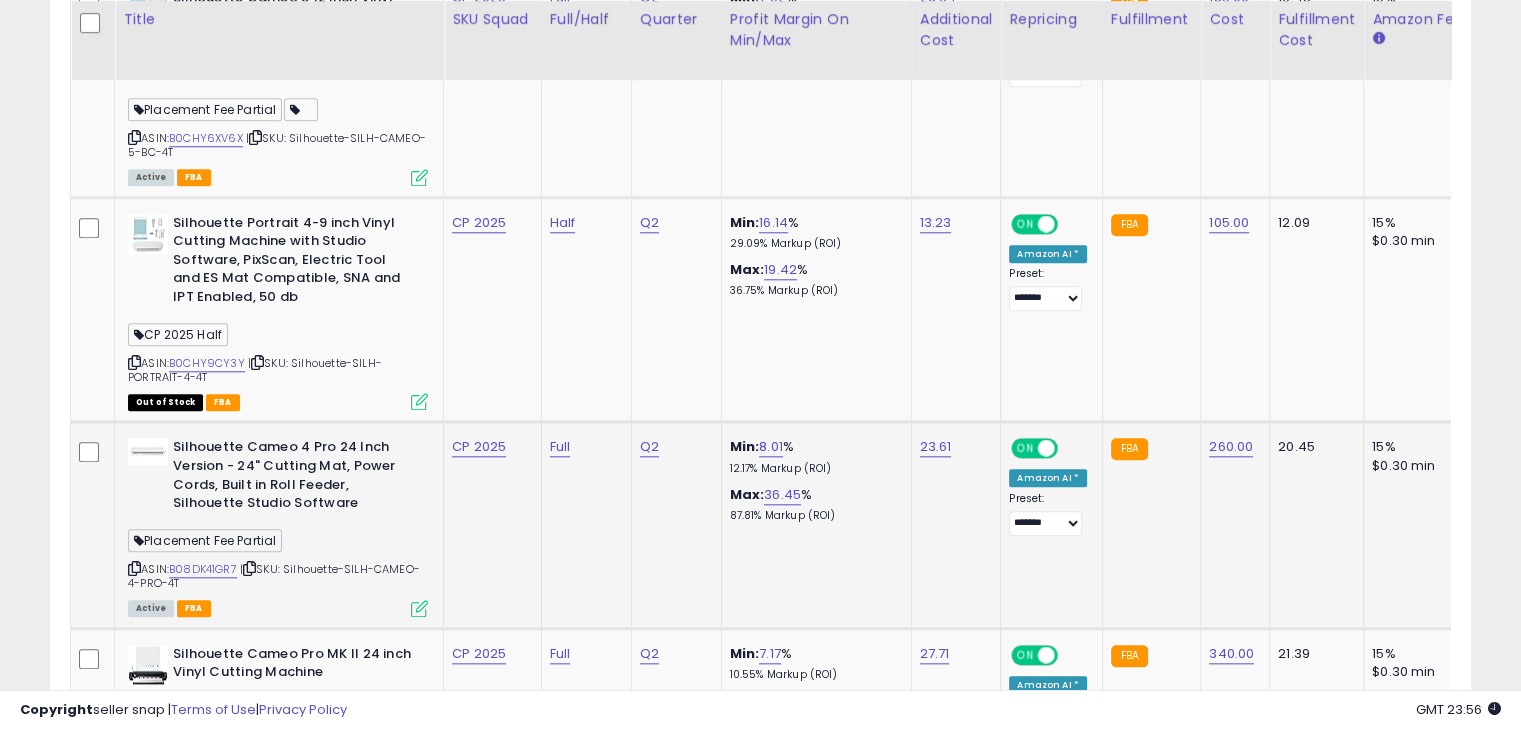 scroll, scrollTop: 0, scrollLeft: 36, axis: horizontal 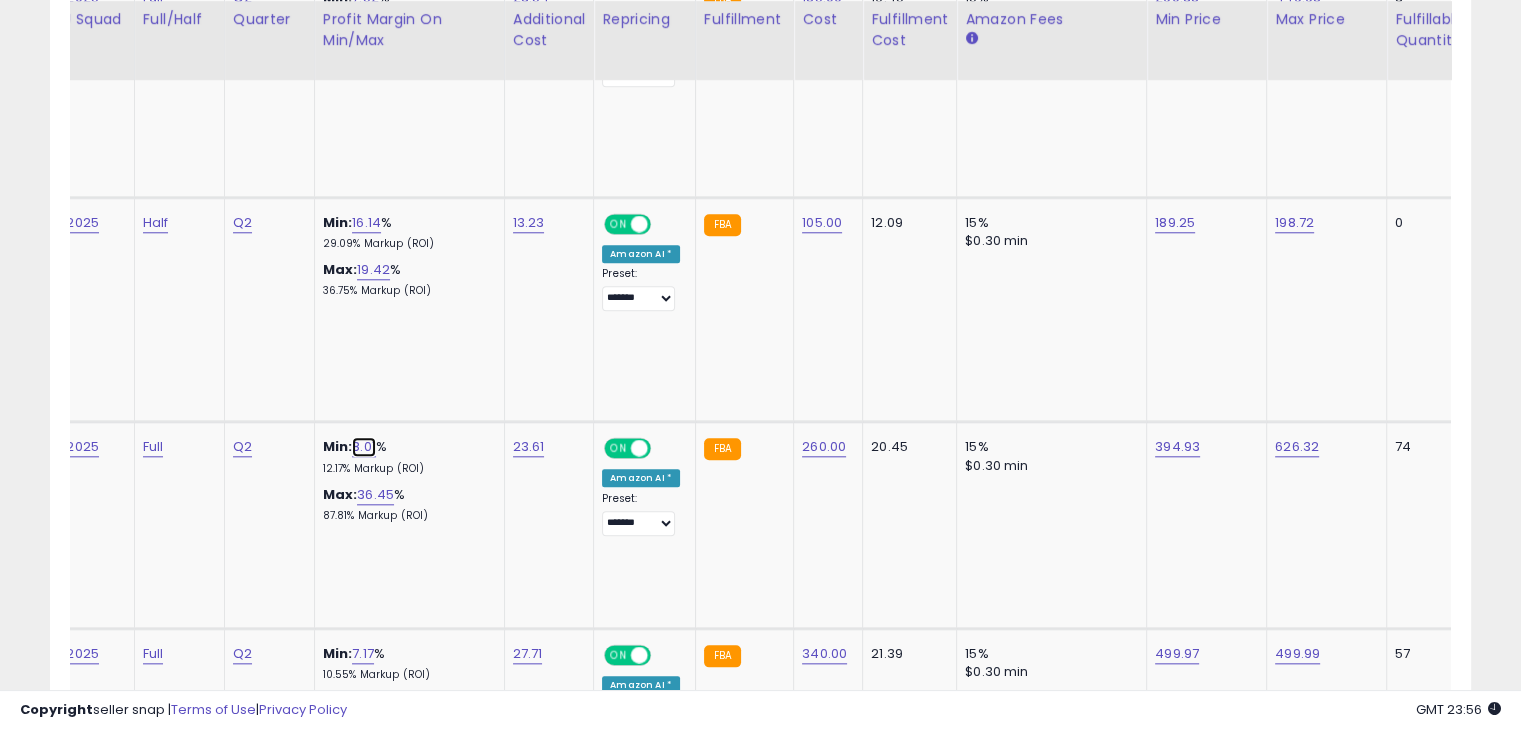 click on "8.01" at bounding box center [364, 447] 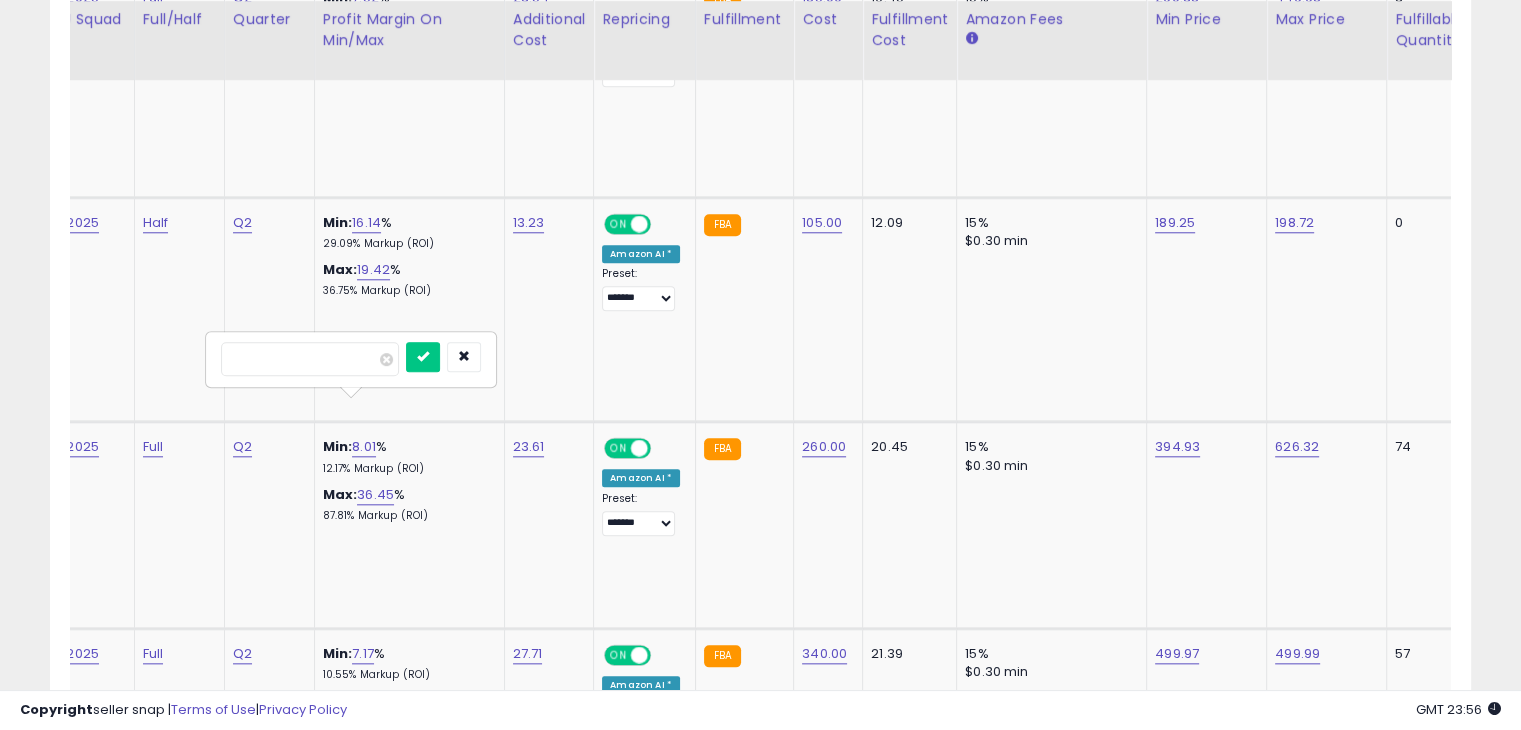 type on "*" 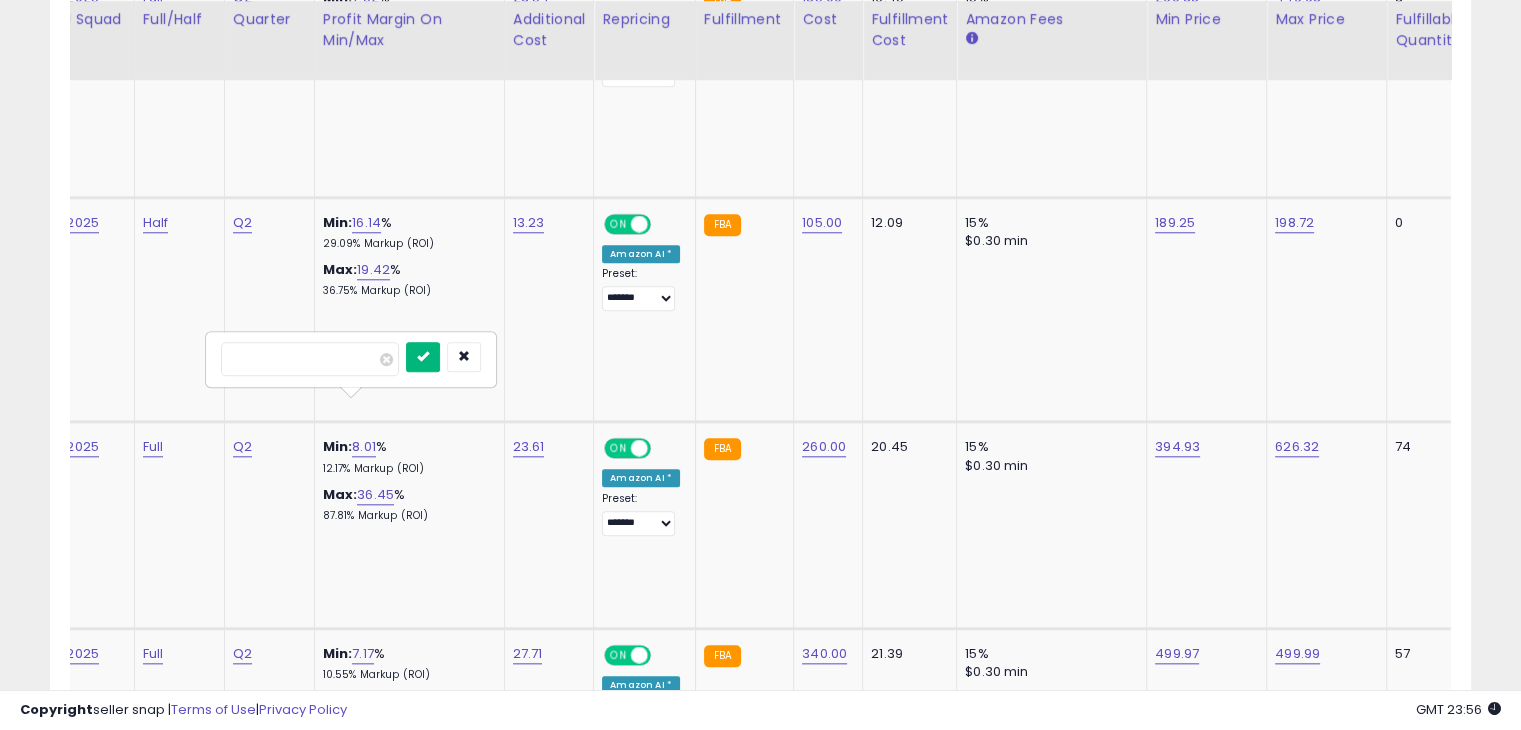 type on "****" 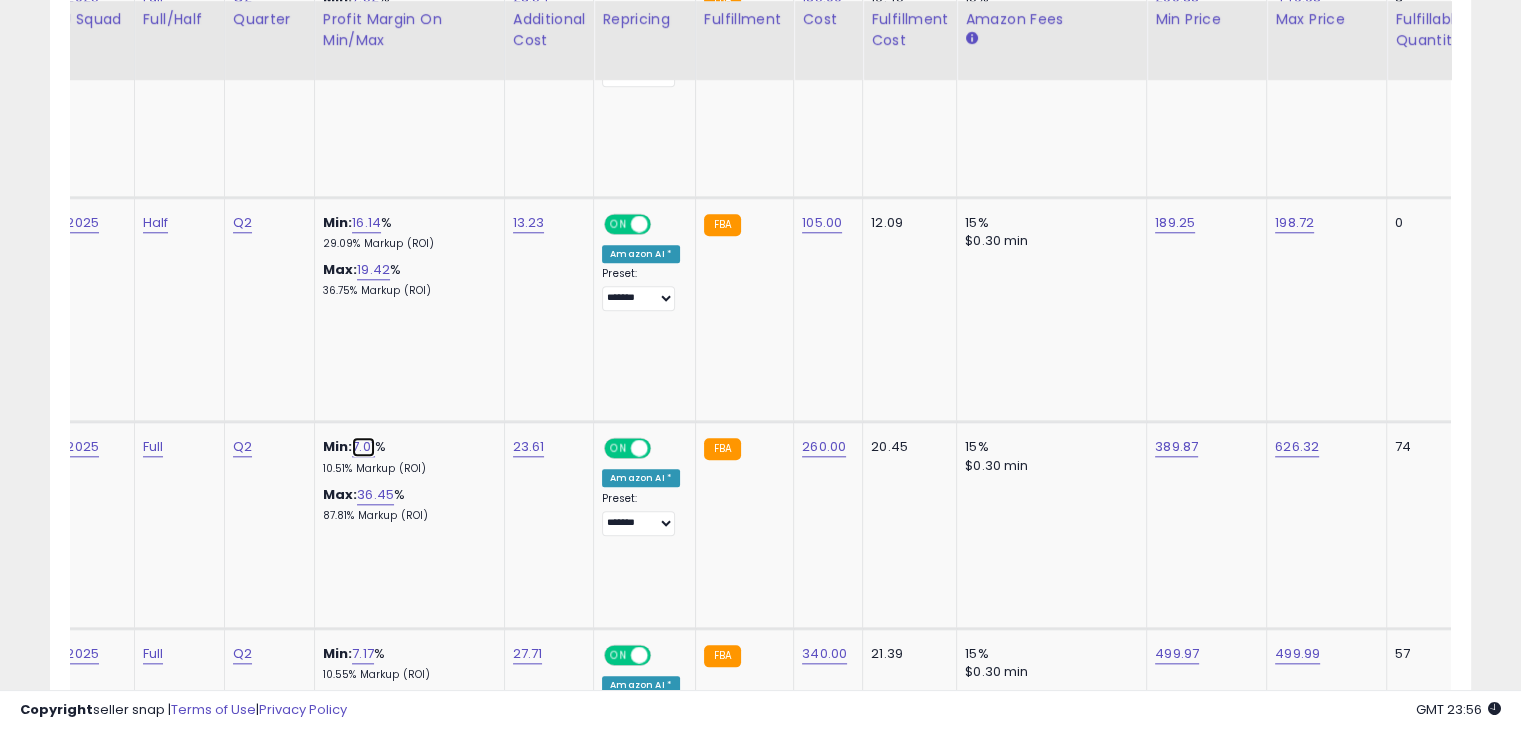 click on "7.01" at bounding box center (363, 447) 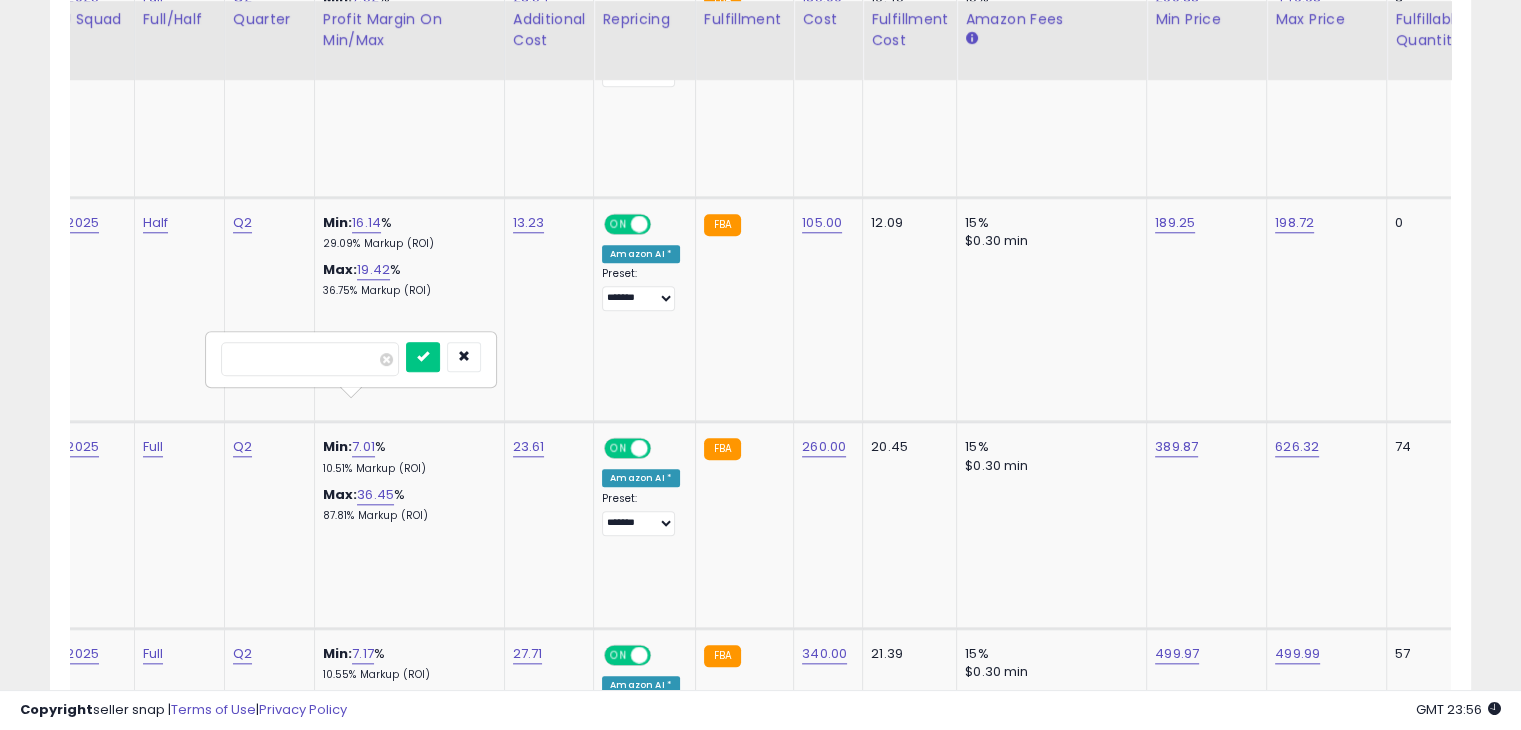 type on "*" 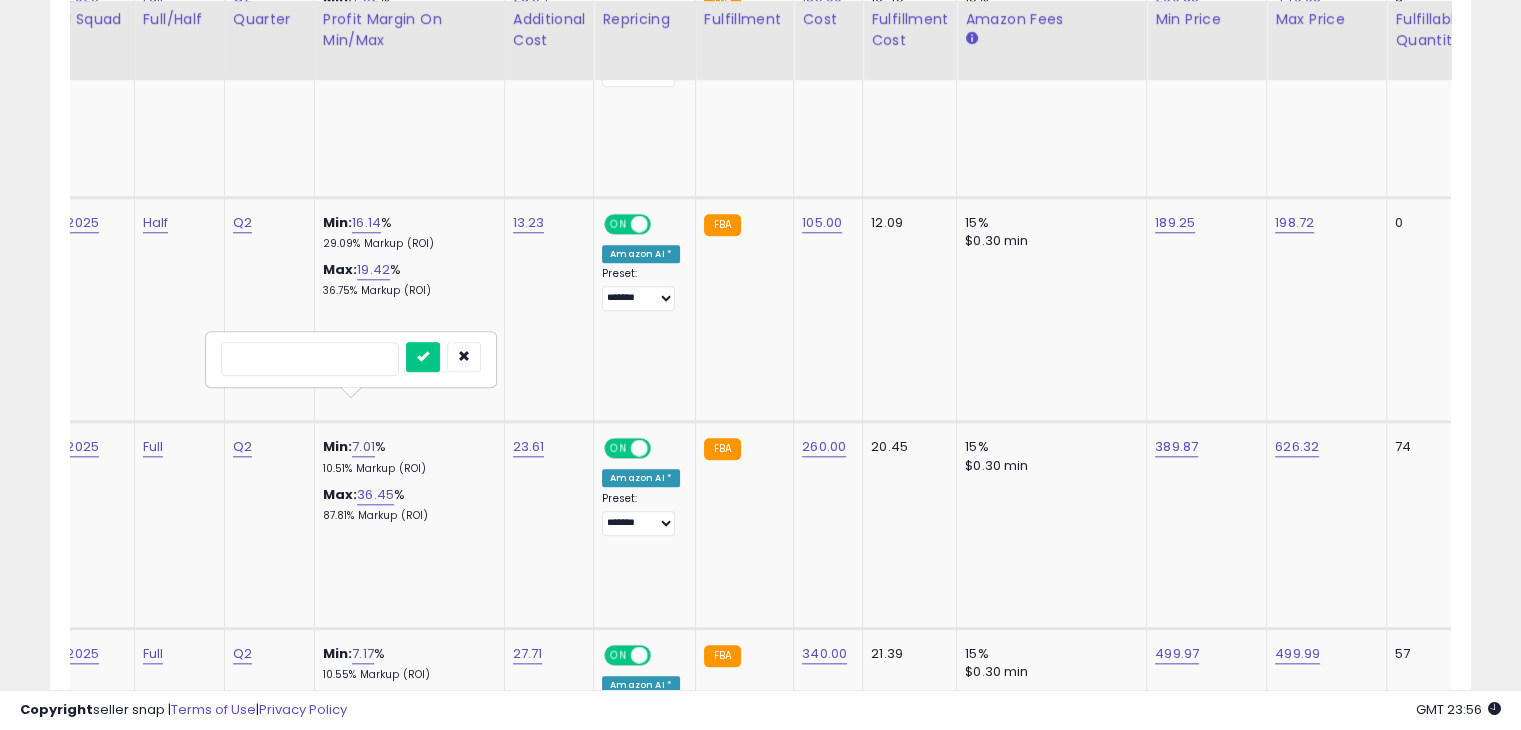 type on "*" 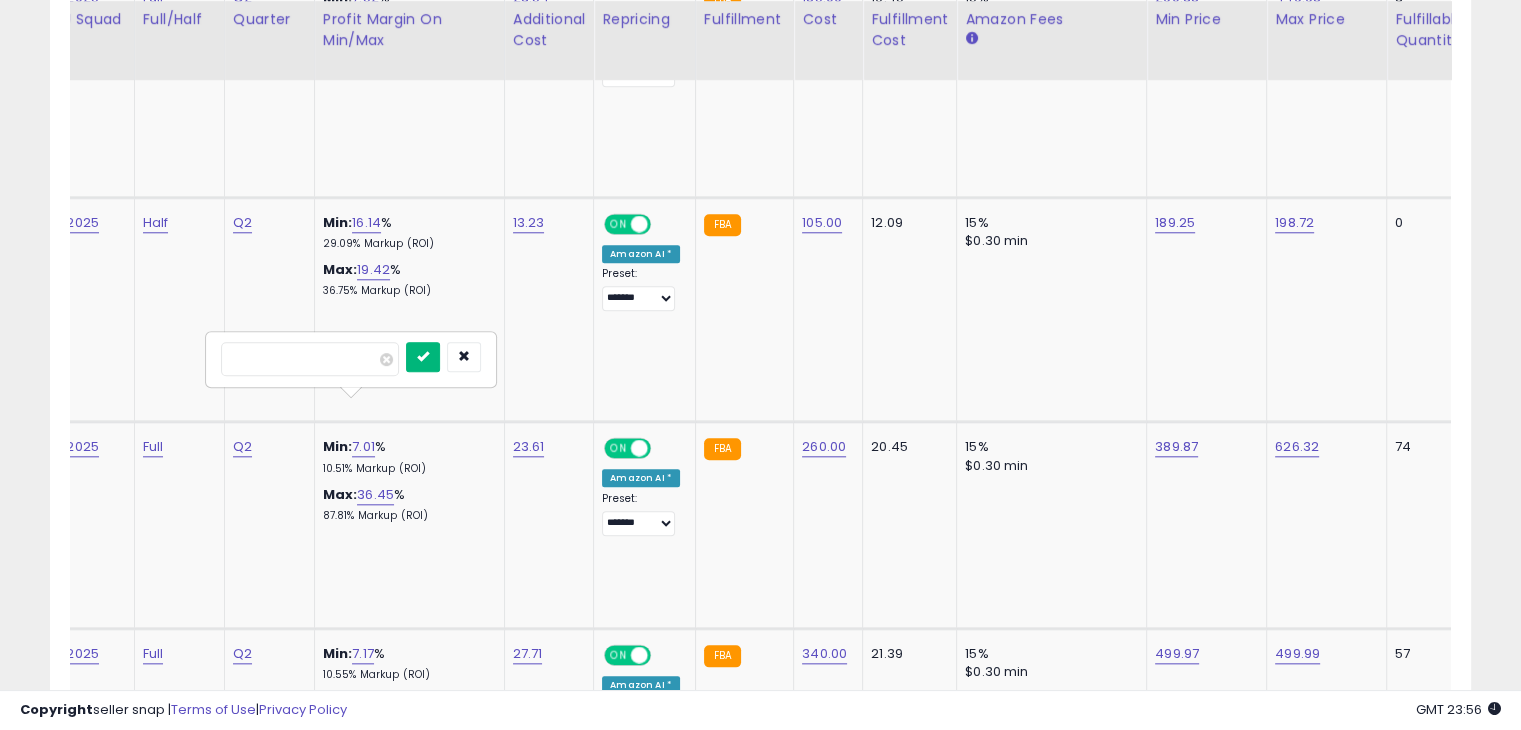 type on "****" 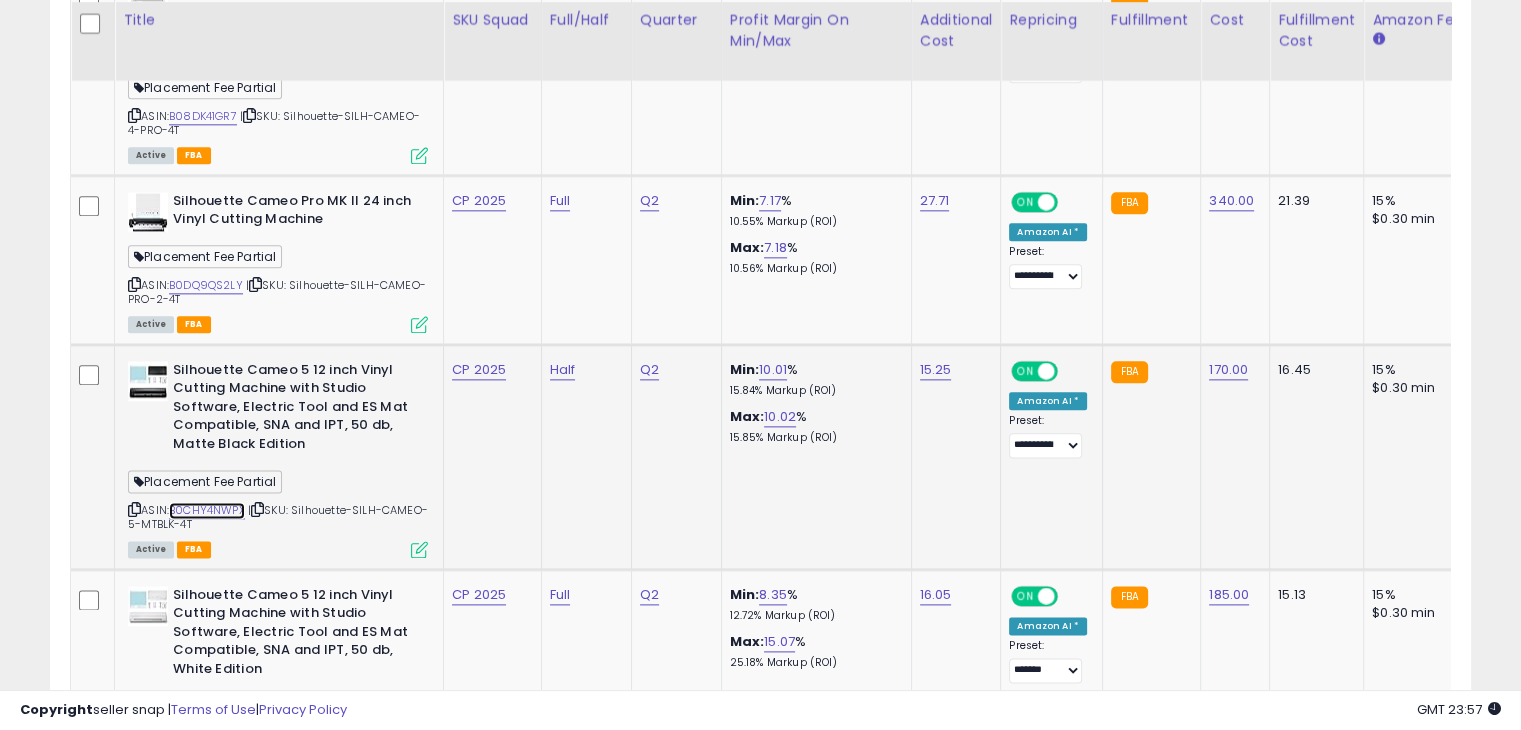 click on "B0CHY4NWPX" at bounding box center (207, 510) 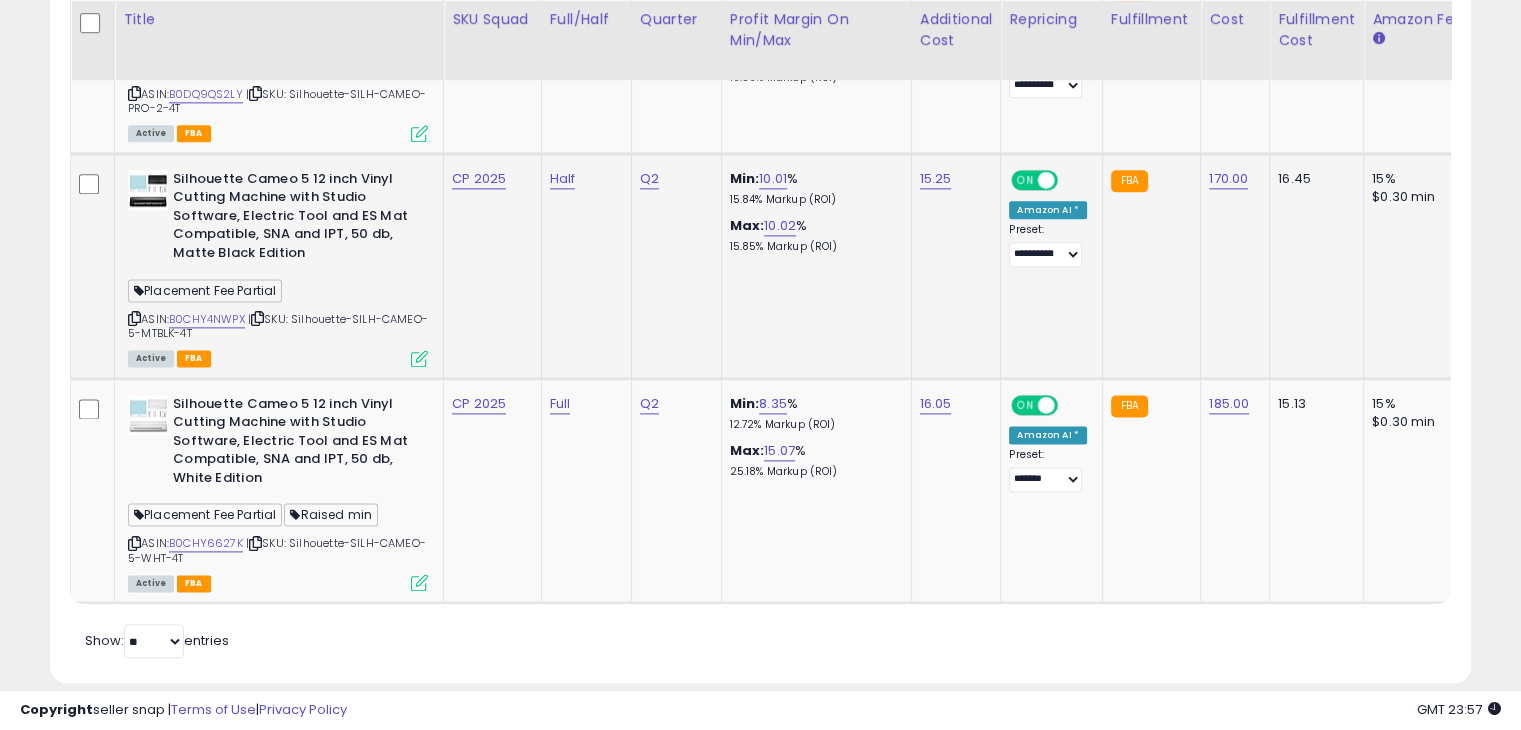 drag, startPoint x: 299, startPoint y: 275, endPoint x: 384, endPoint y: 293, distance: 86.88498 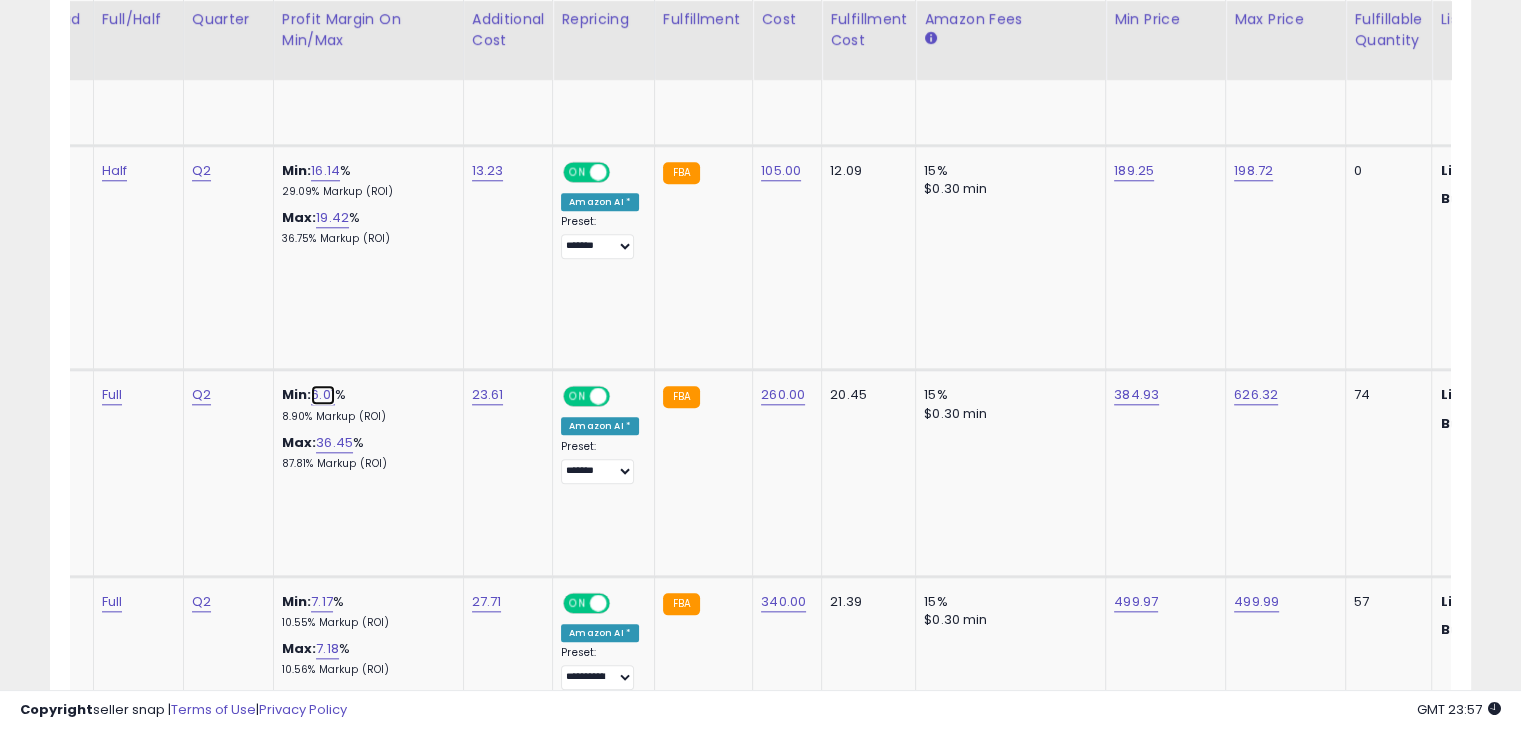 click on "6.01" at bounding box center (323, 395) 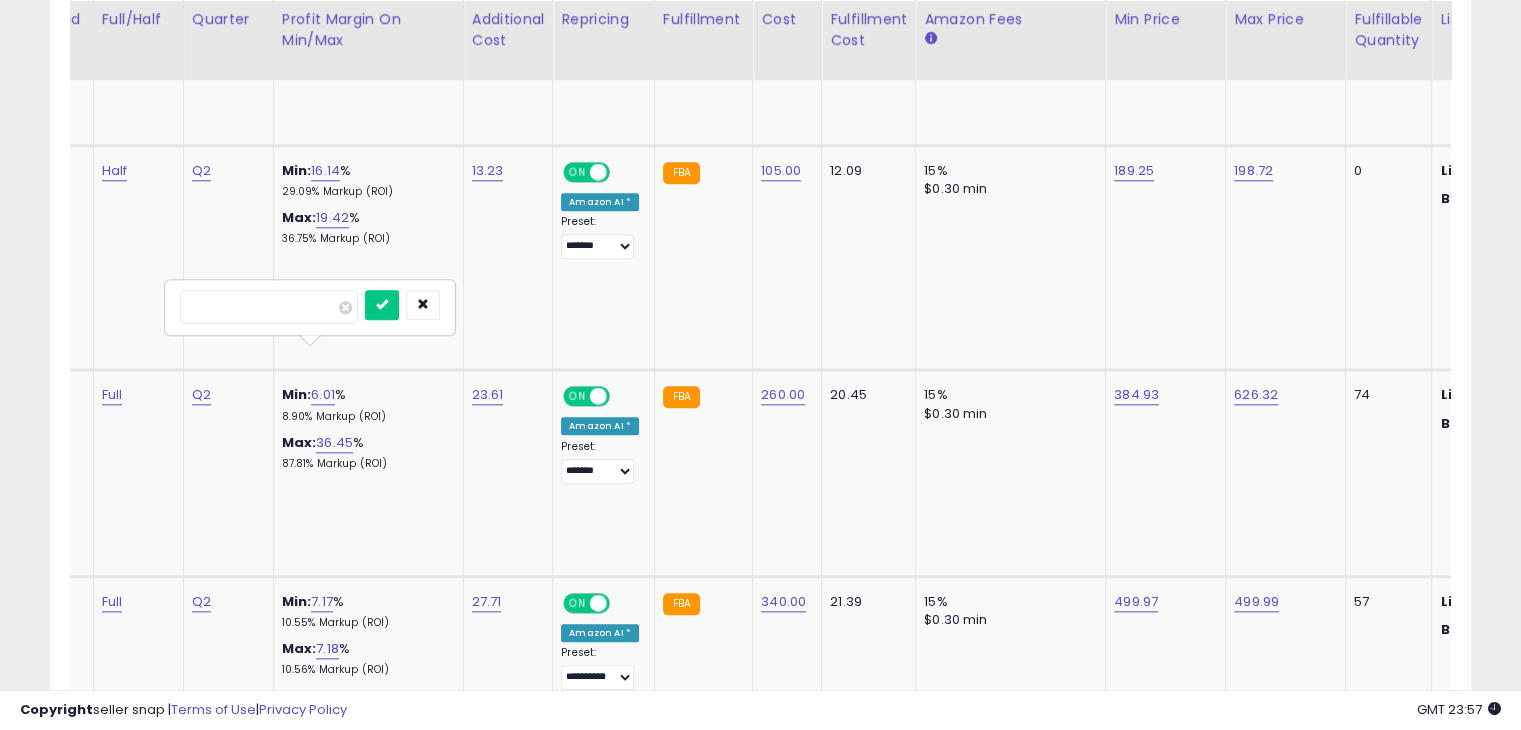 type on "*" 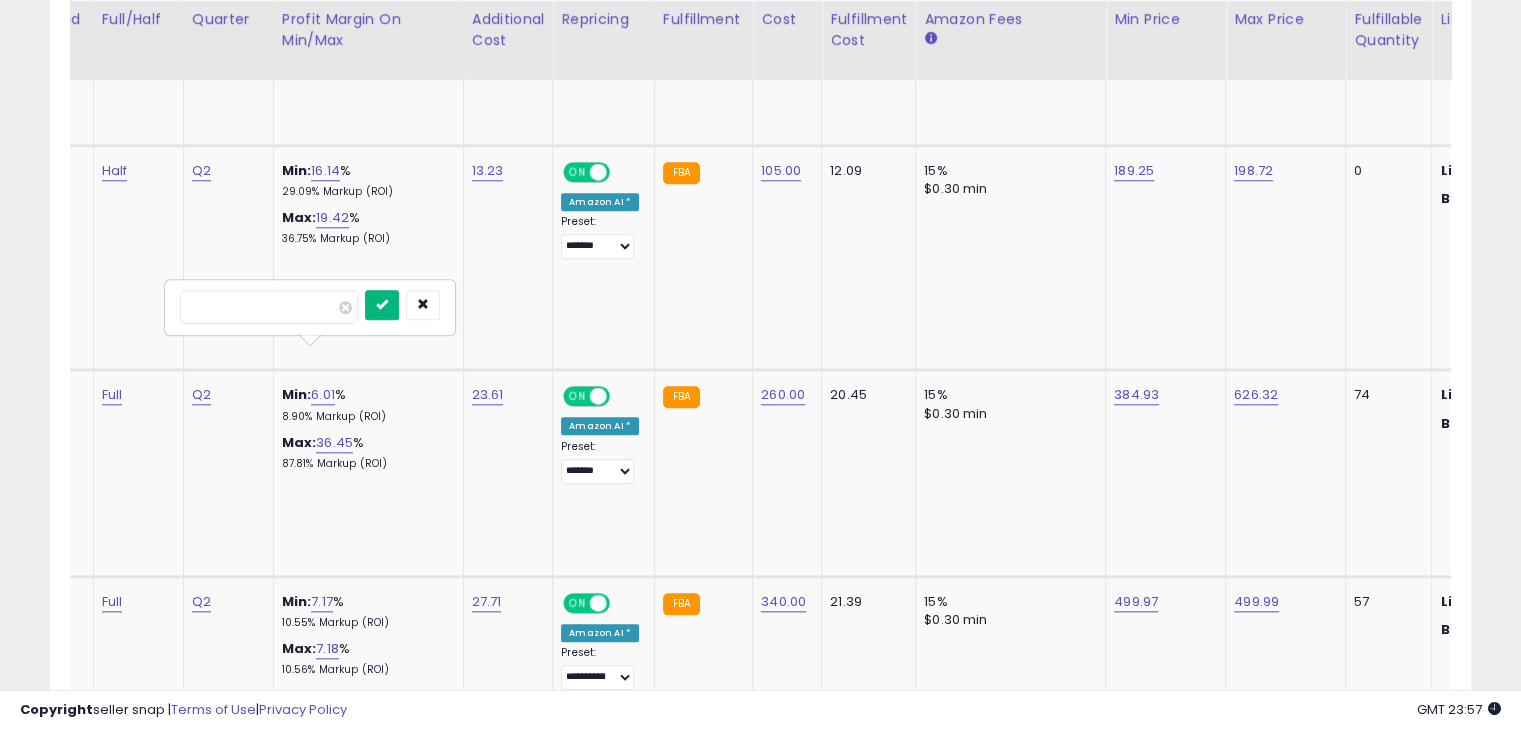 type on "****" 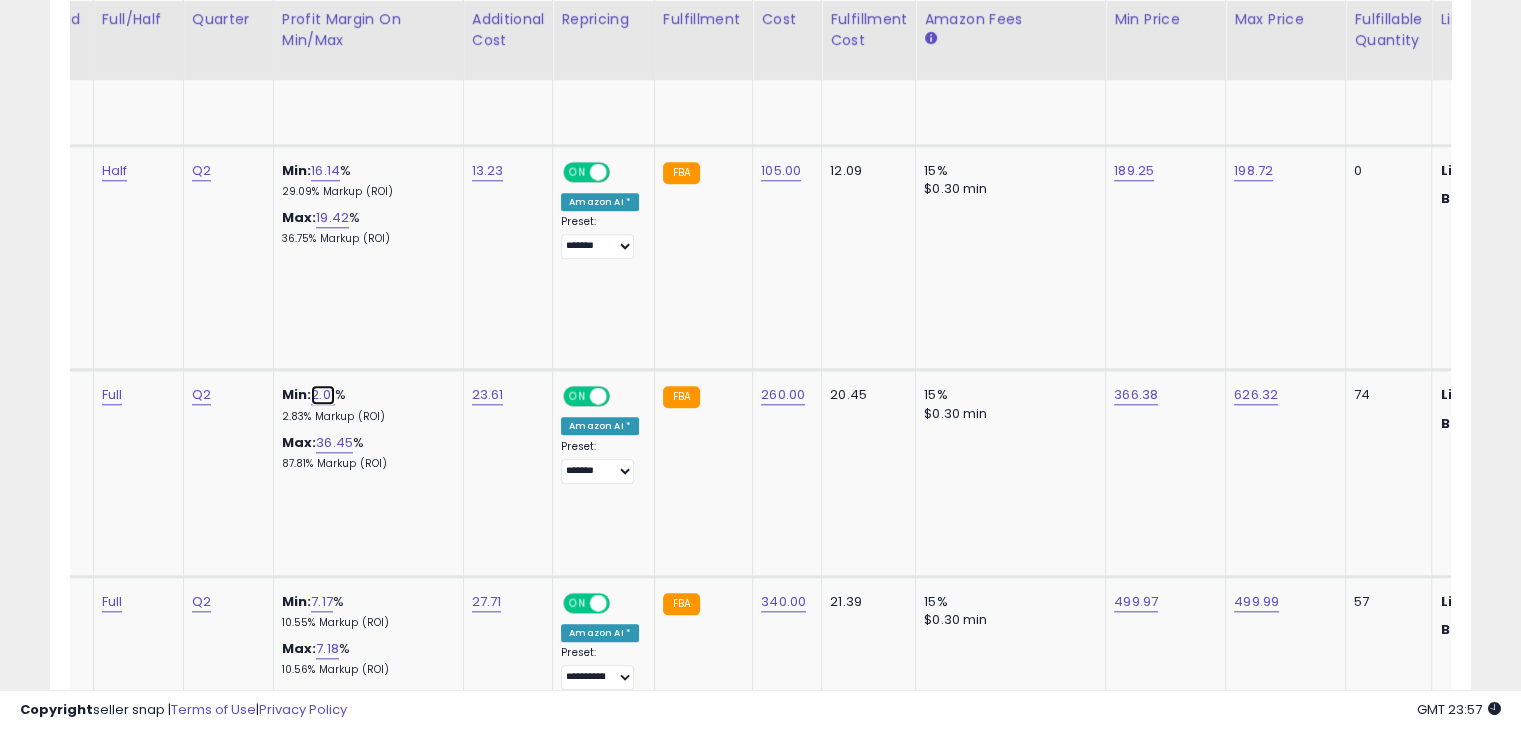 click on "2.01" at bounding box center (323, 395) 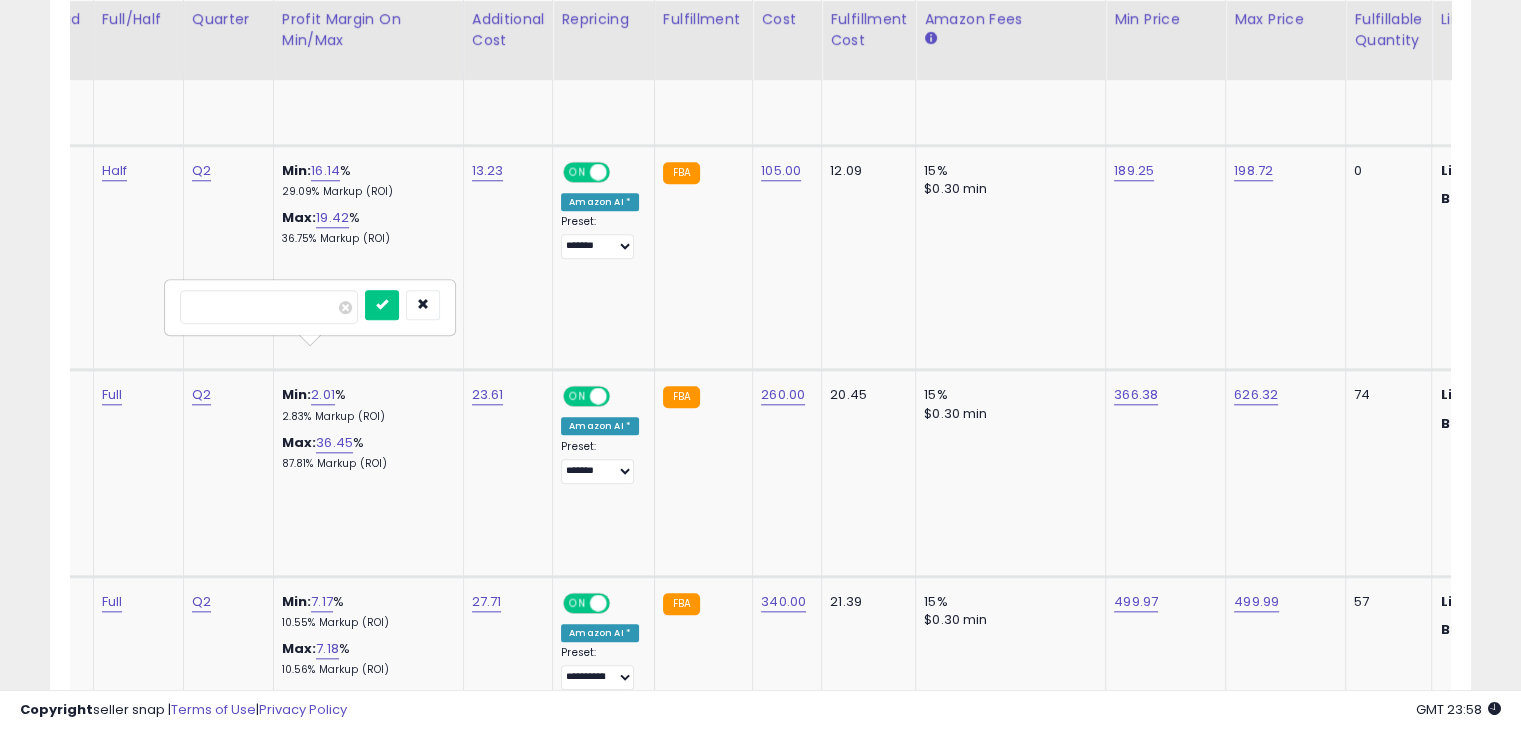 type on "*" 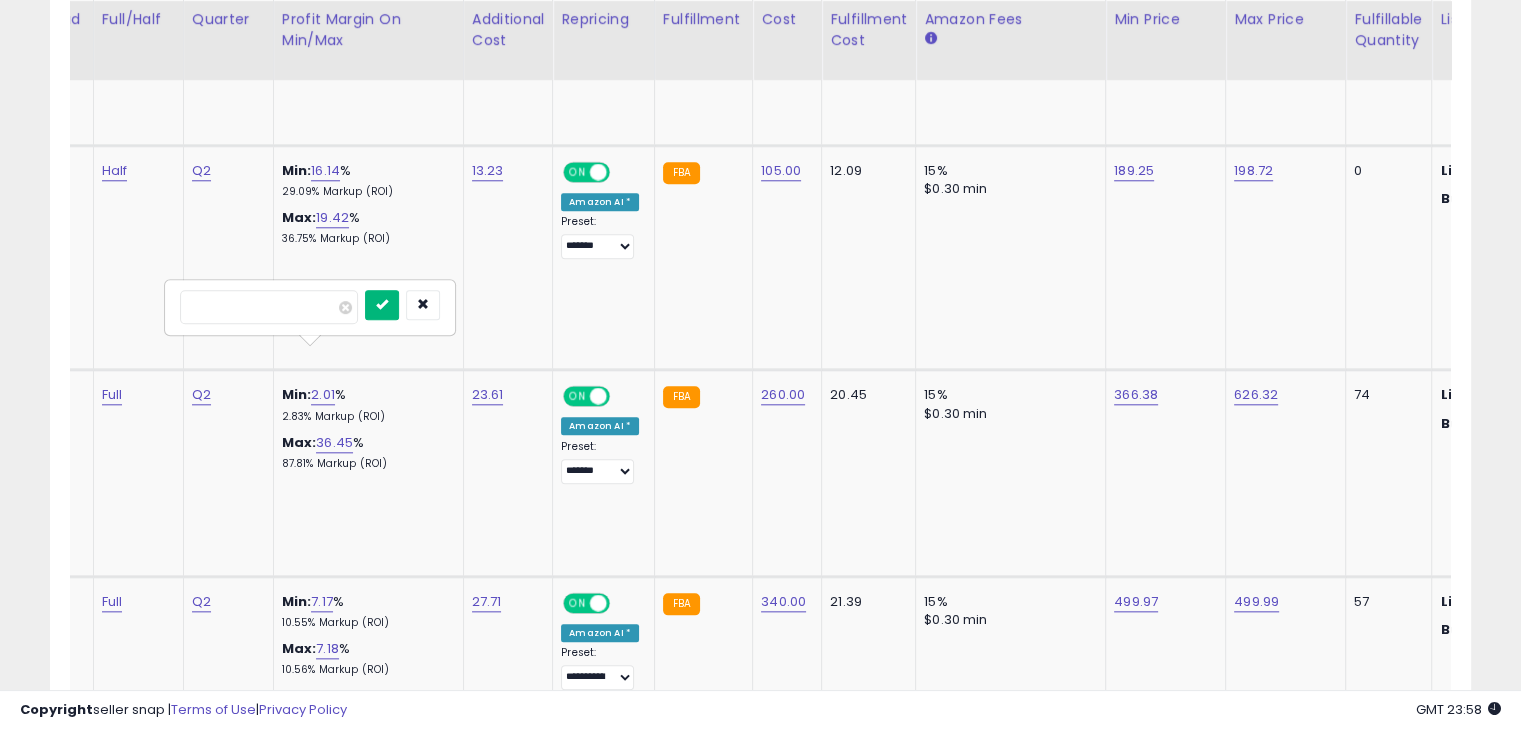 type on "****" 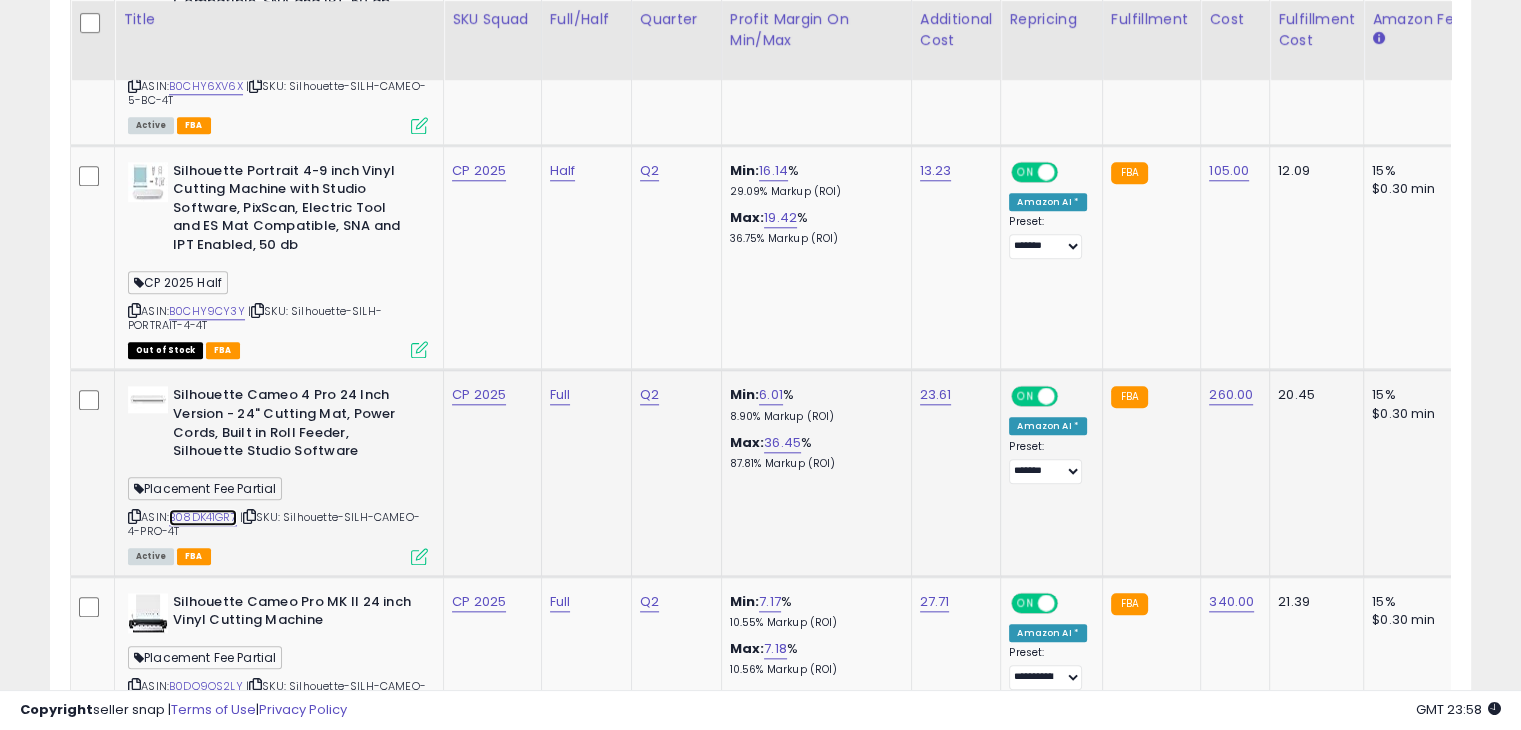 click on "B08DK41GR7" at bounding box center (203, 517) 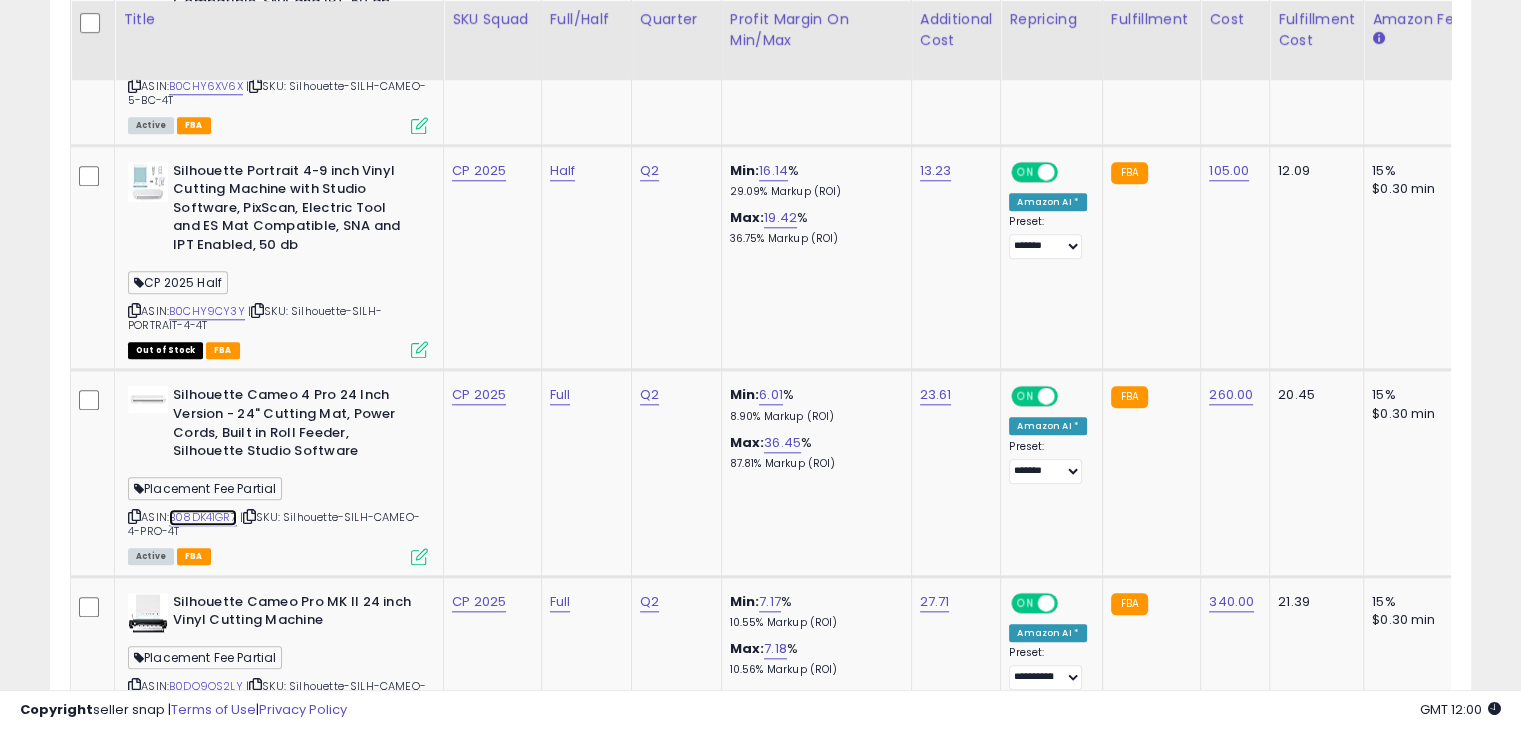 scroll, scrollTop: 0, scrollLeft: 223, axis: horizontal 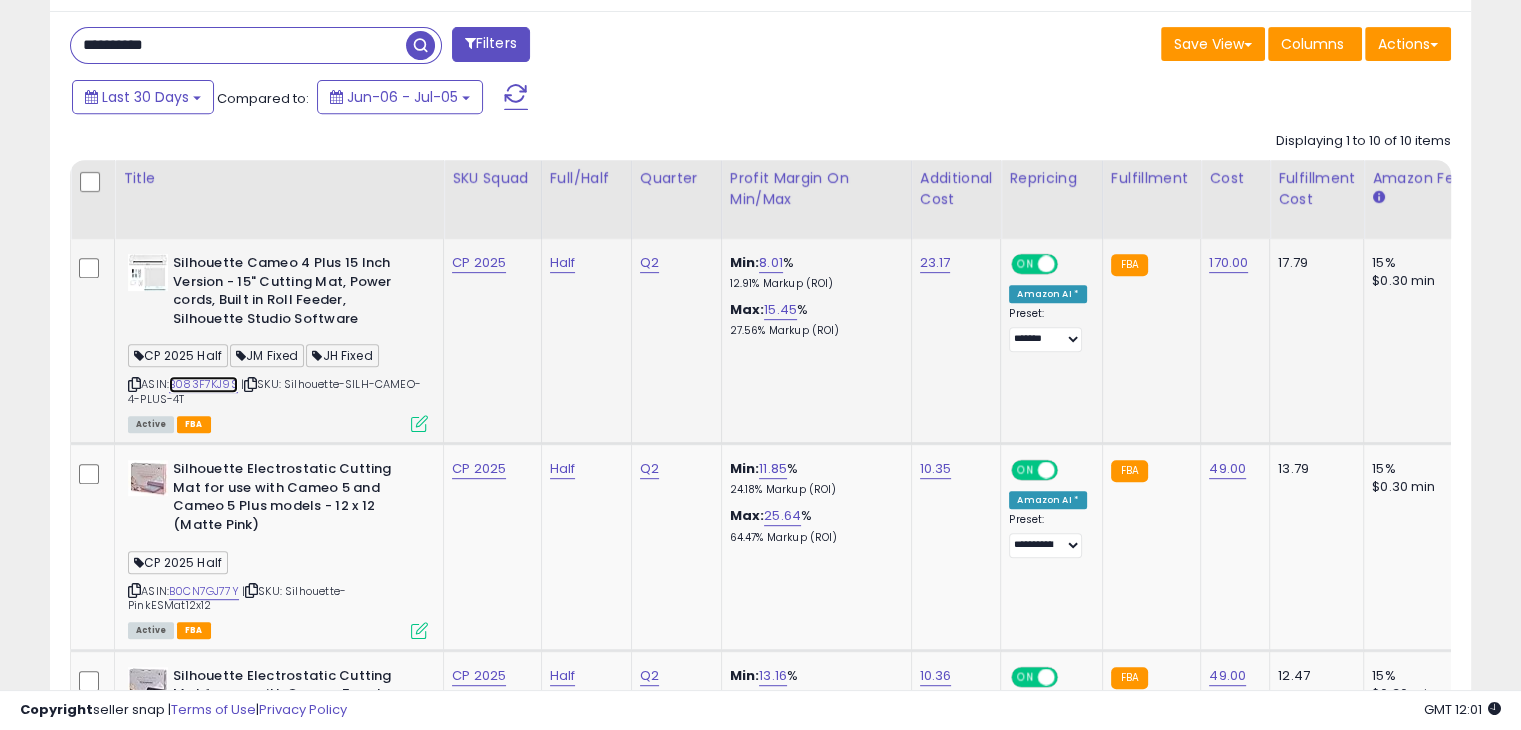 click on "B083F7KJ9S" at bounding box center (203, 384) 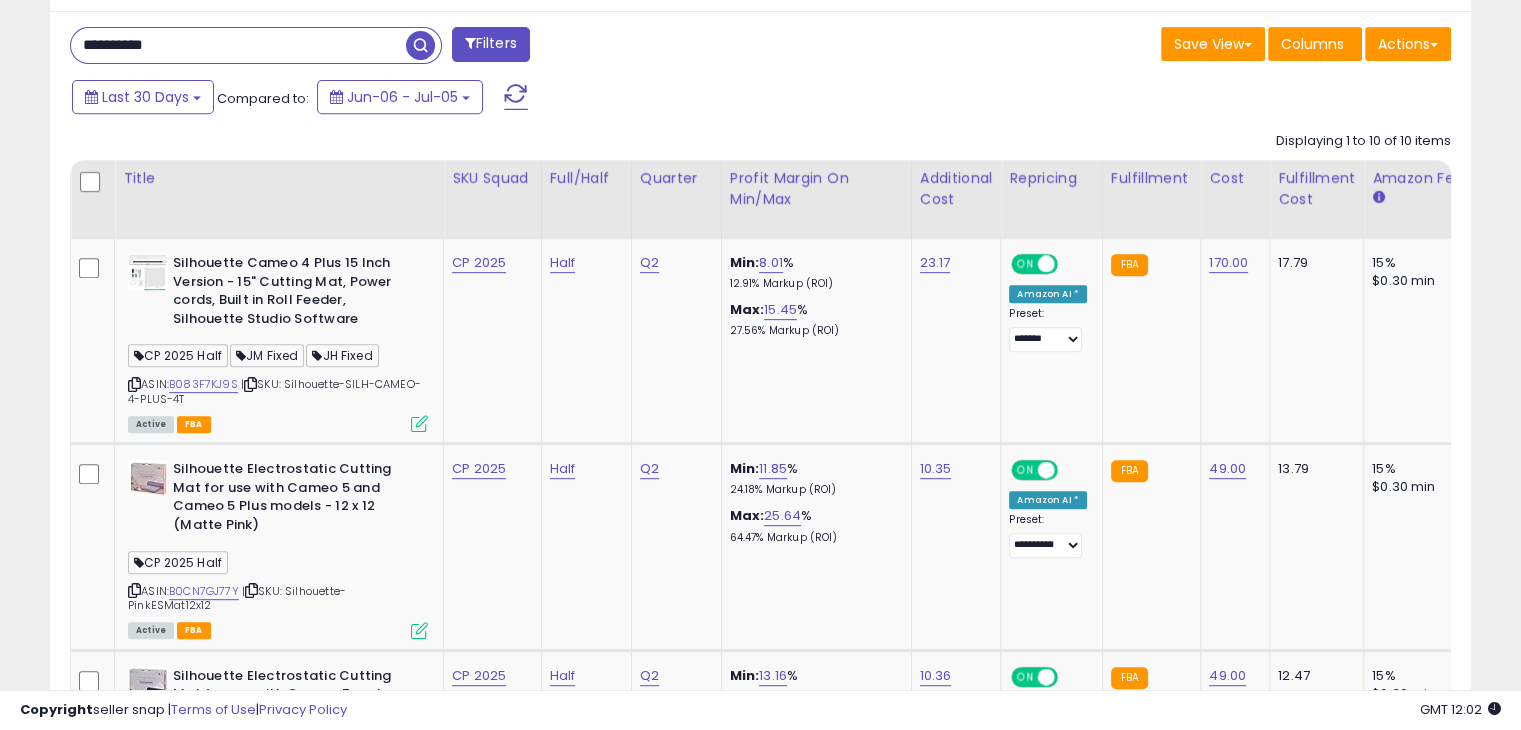 click on "**********" at bounding box center (238, 45) 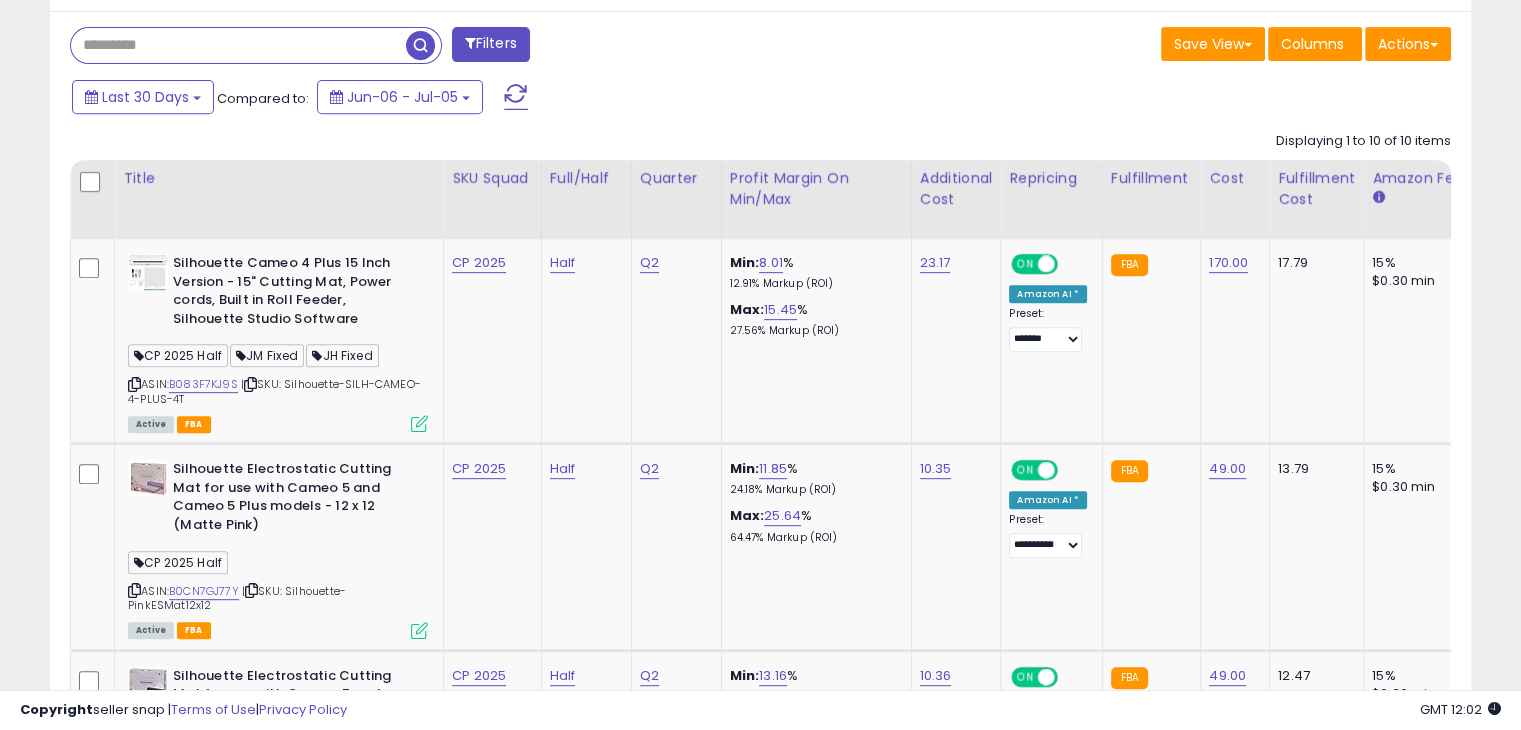 type 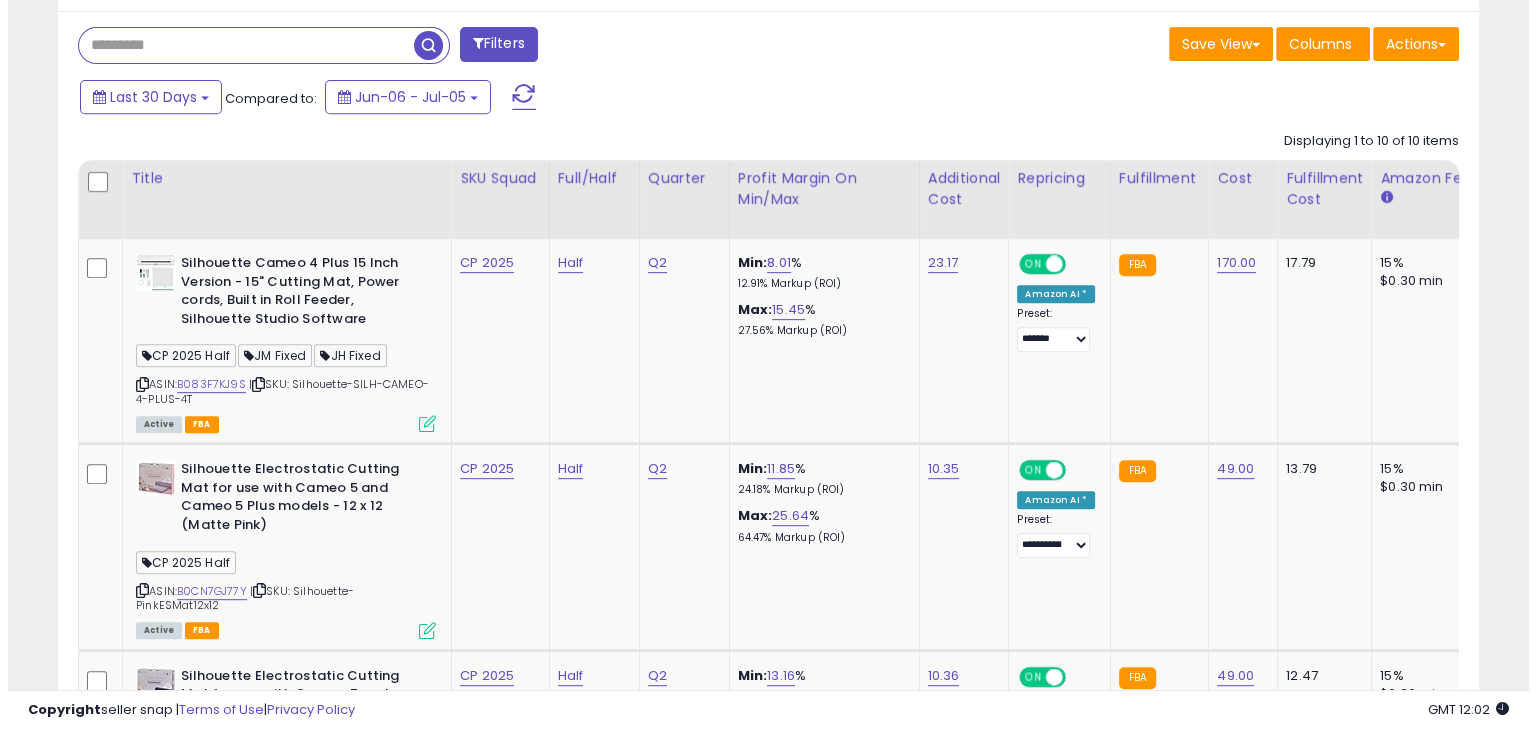 scroll, scrollTop: 501, scrollLeft: 0, axis: vertical 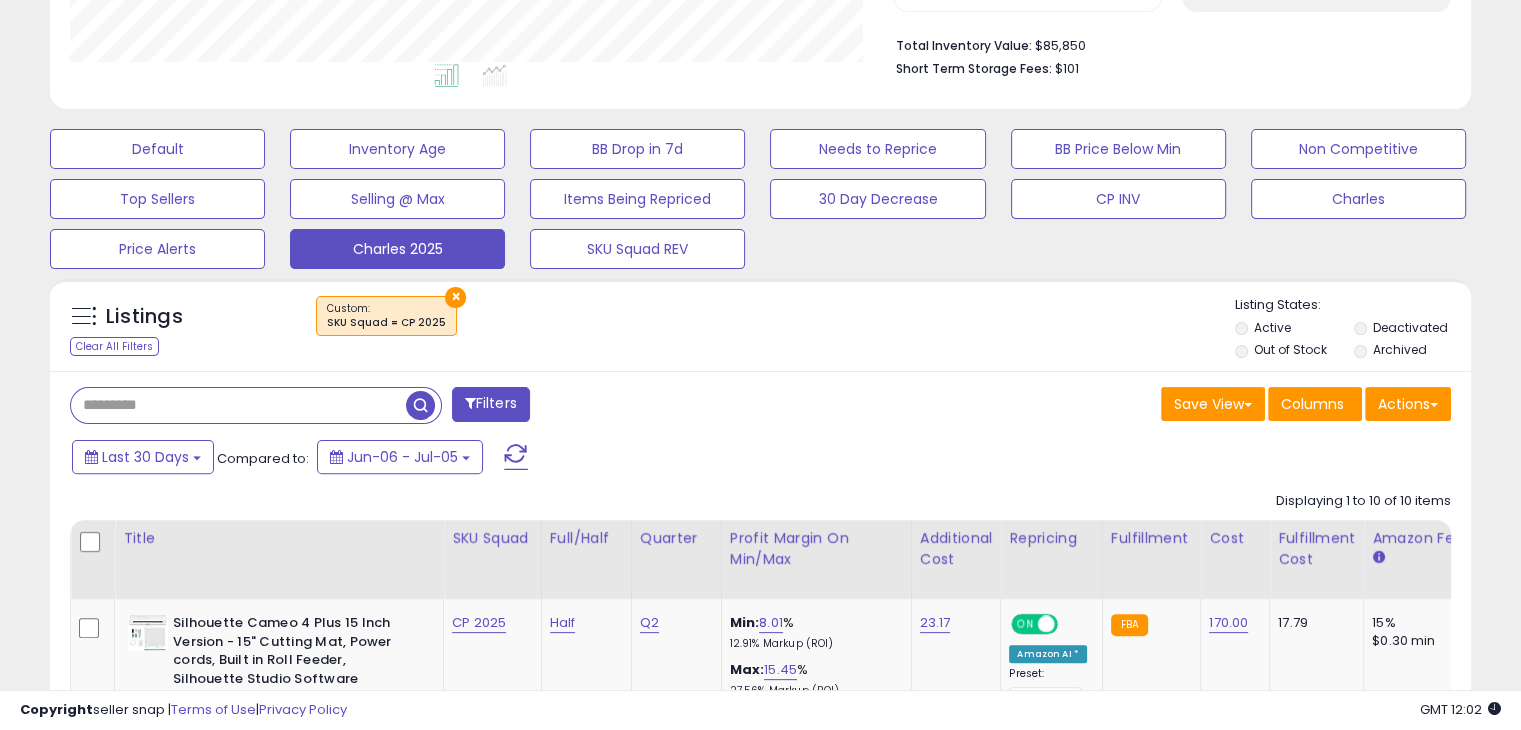 click at bounding box center [420, 405] 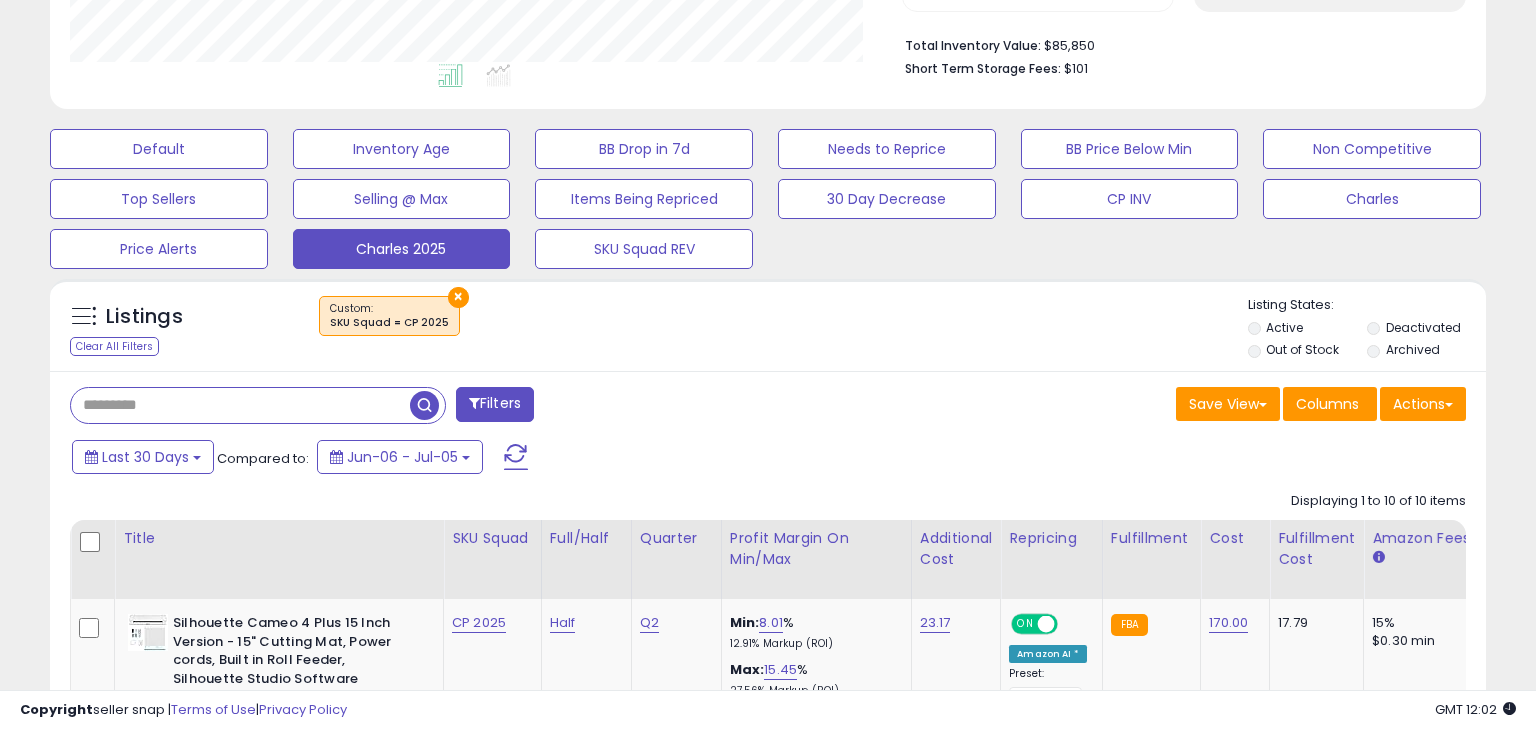 scroll, scrollTop: 999589, scrollLeft: 999168, axis: both 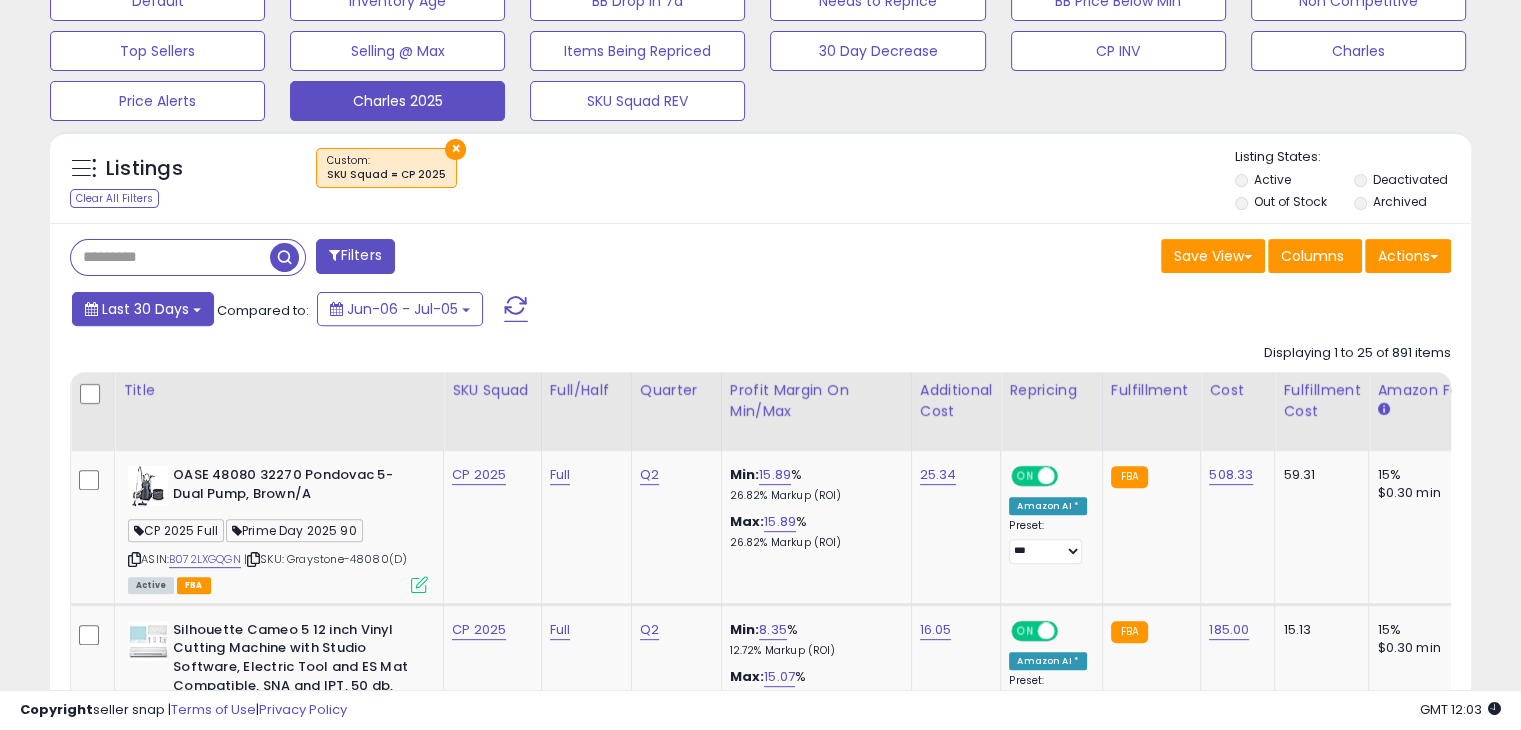 click on "Last 30 Days" at bounding box center [145, 309] 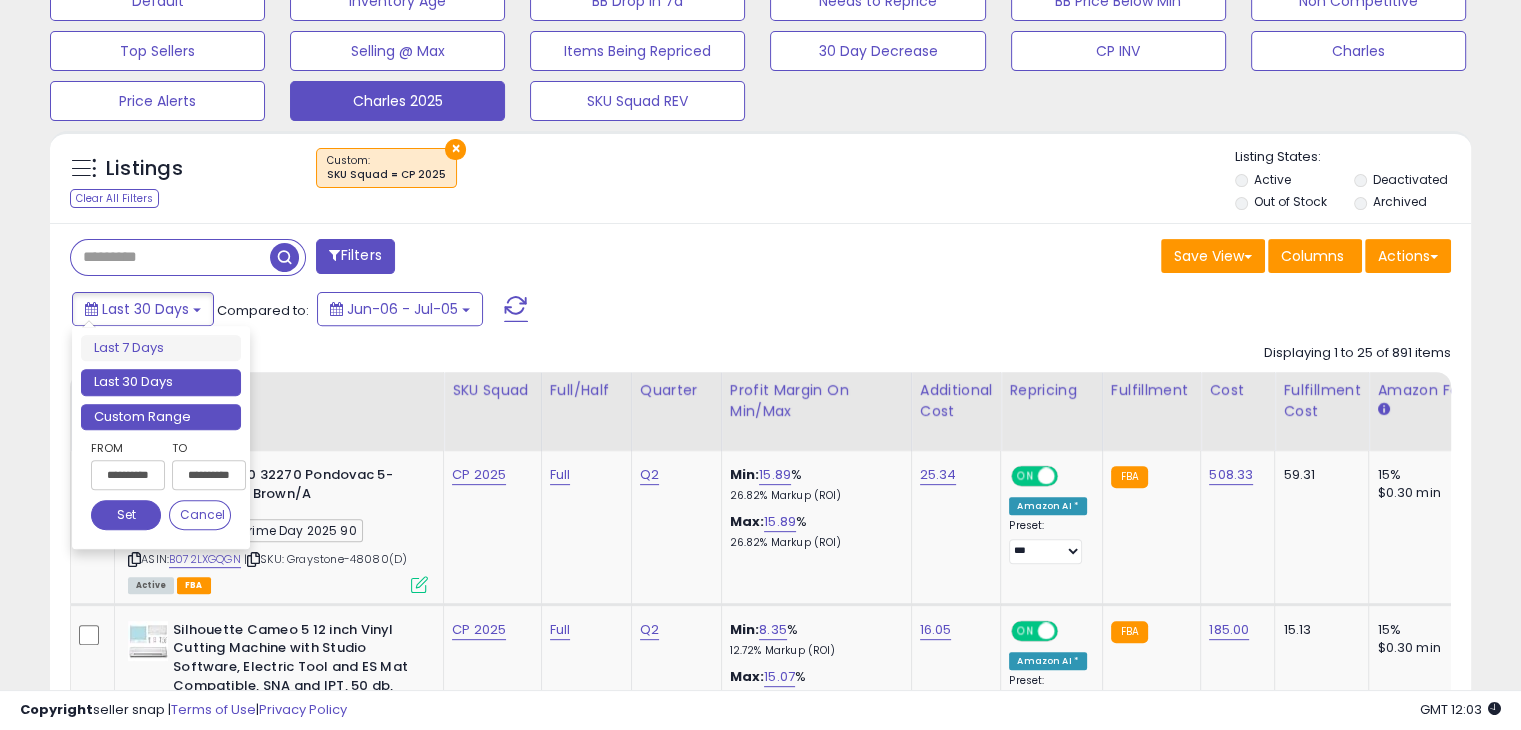 click on "Custom Range" at bounding box center (161, 417) 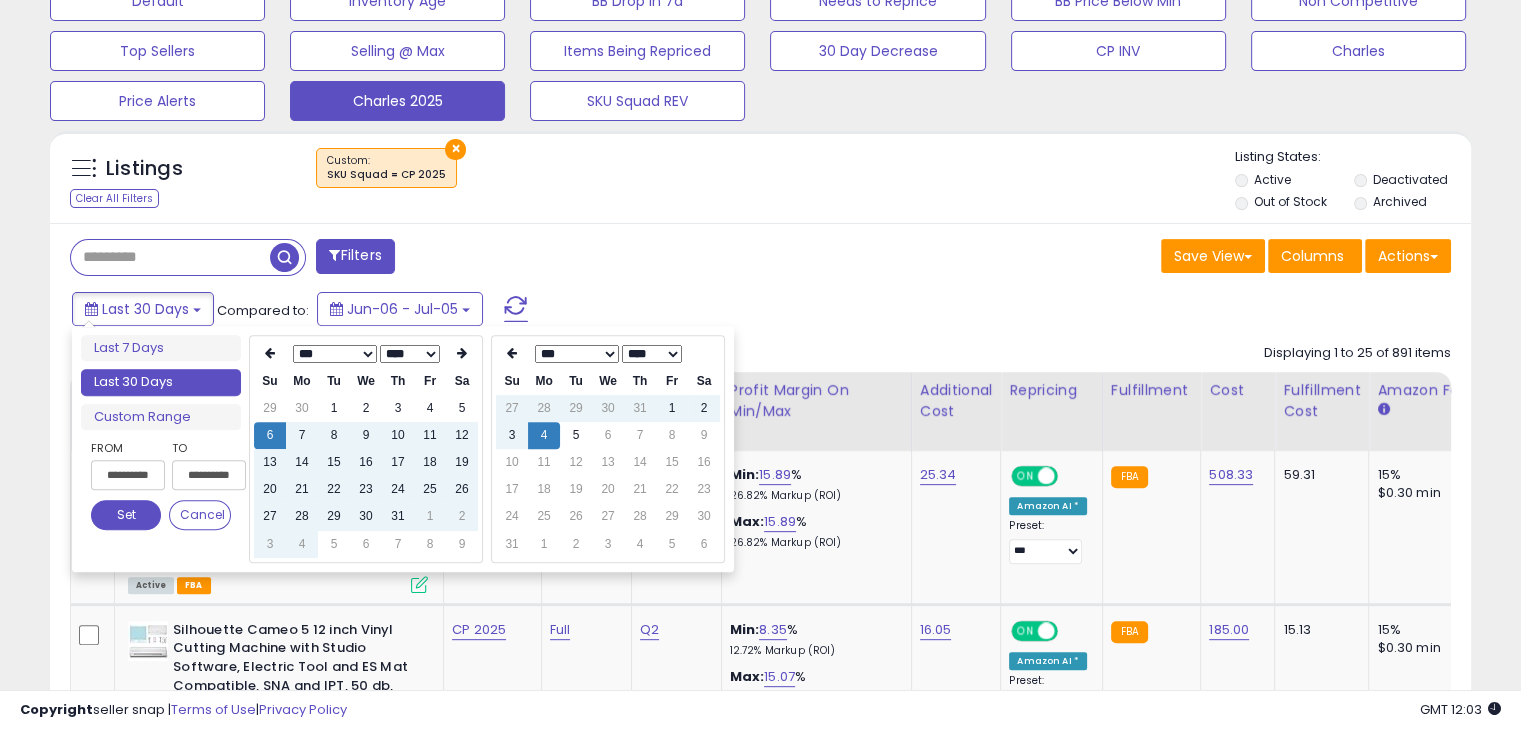 click on "×" at bounding box center [763, 176] 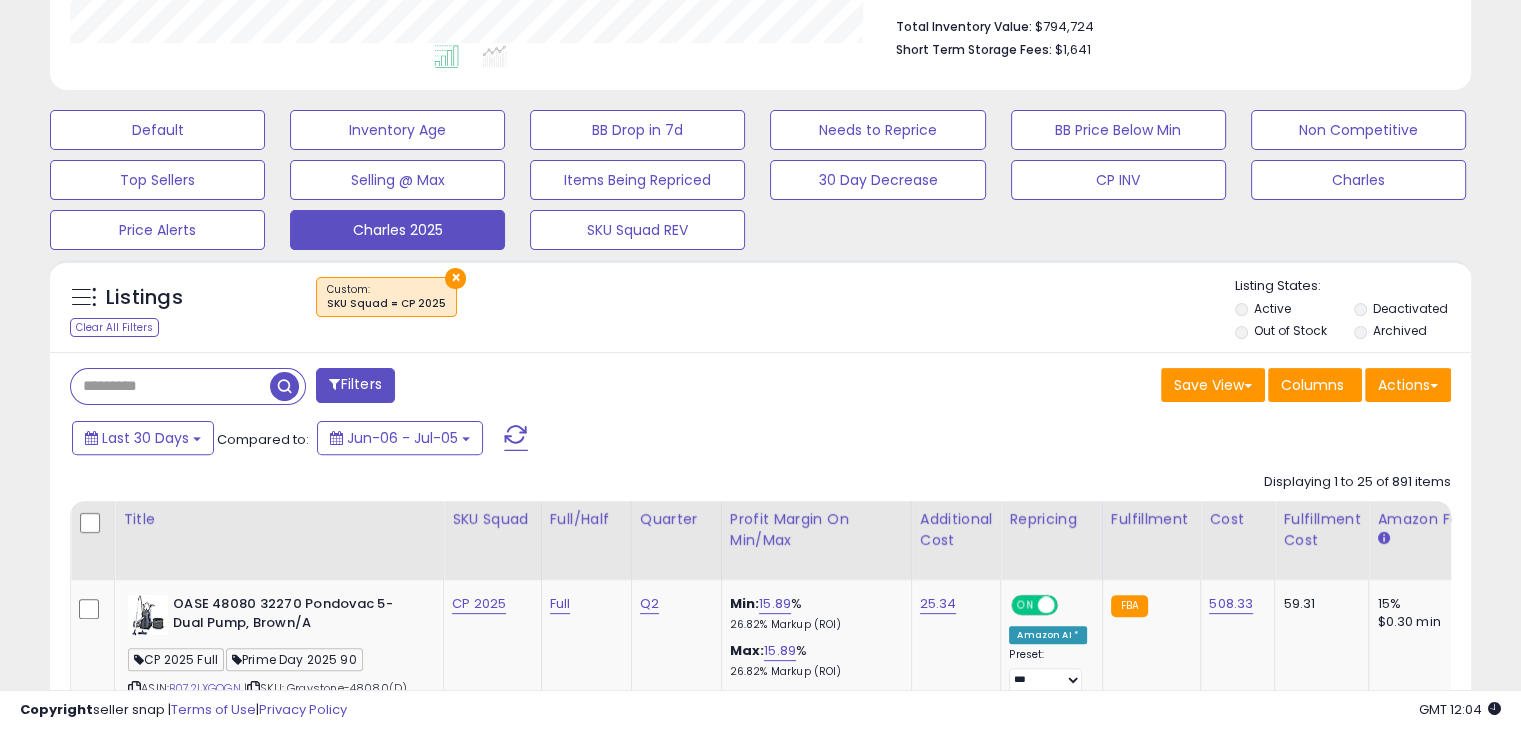 scroll, scrollTop: 598, scrollLeft: 0, axis: vertical 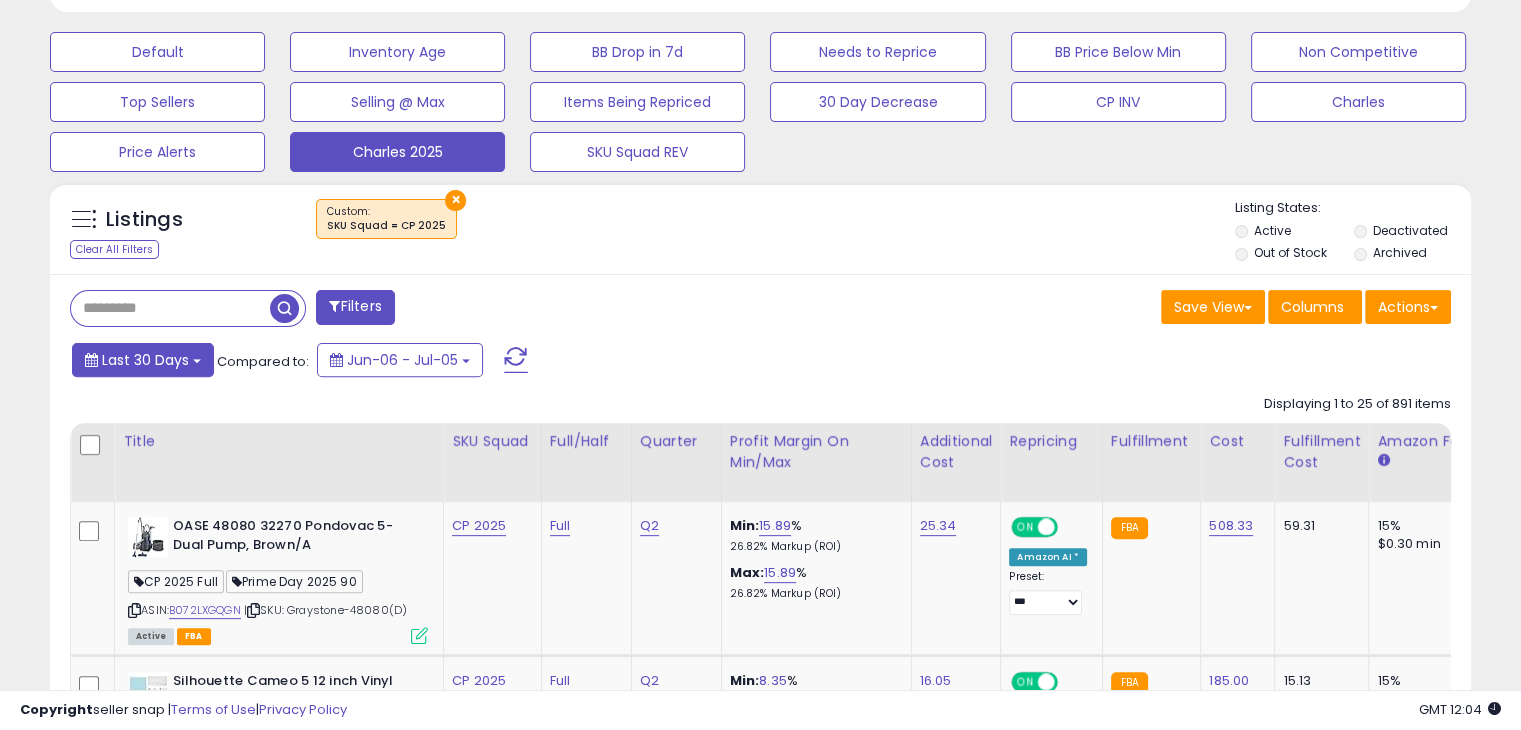 click on "Last 30 Days" at bounding box center (143, 360) 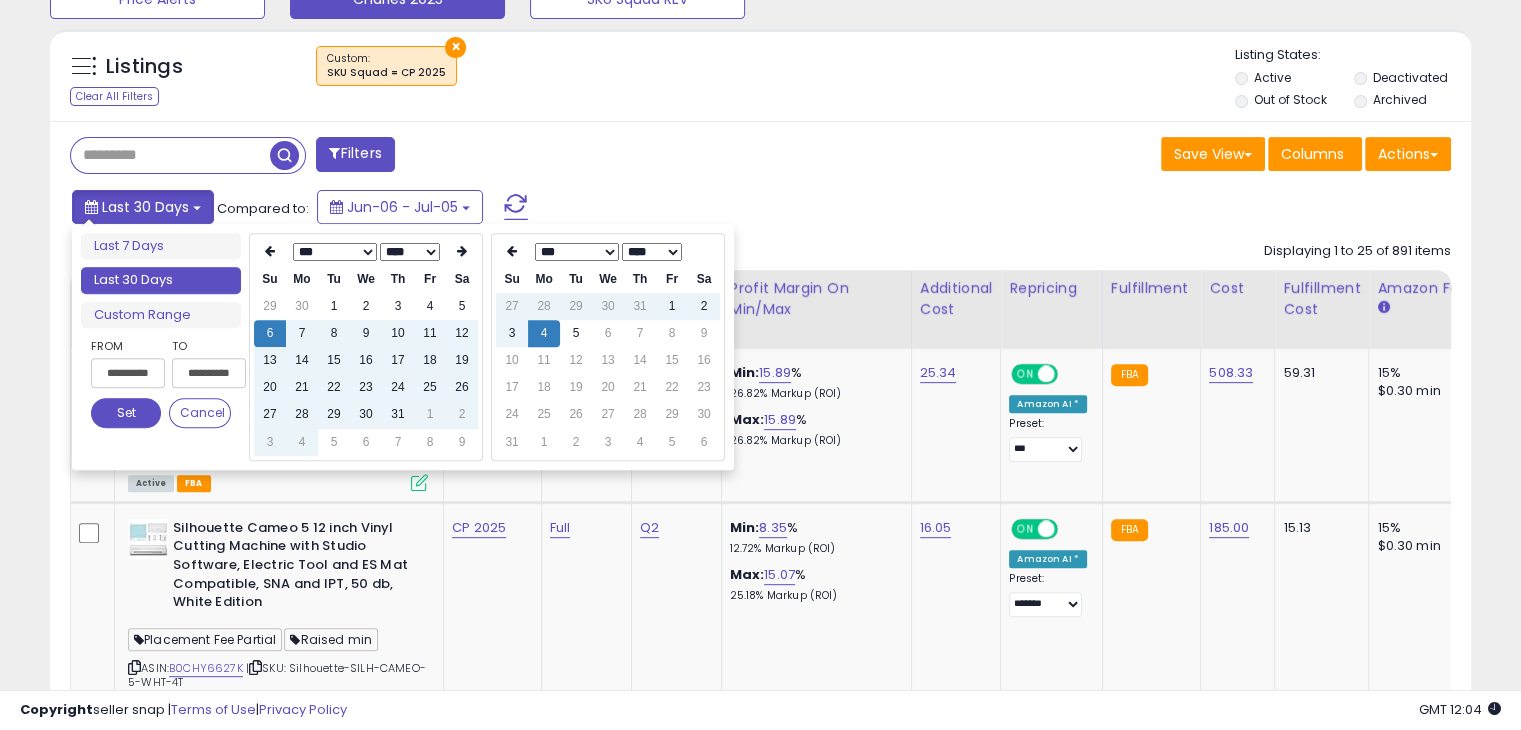 scroll, scrollTop: 752, scrollLeft: 0, axis: vertical 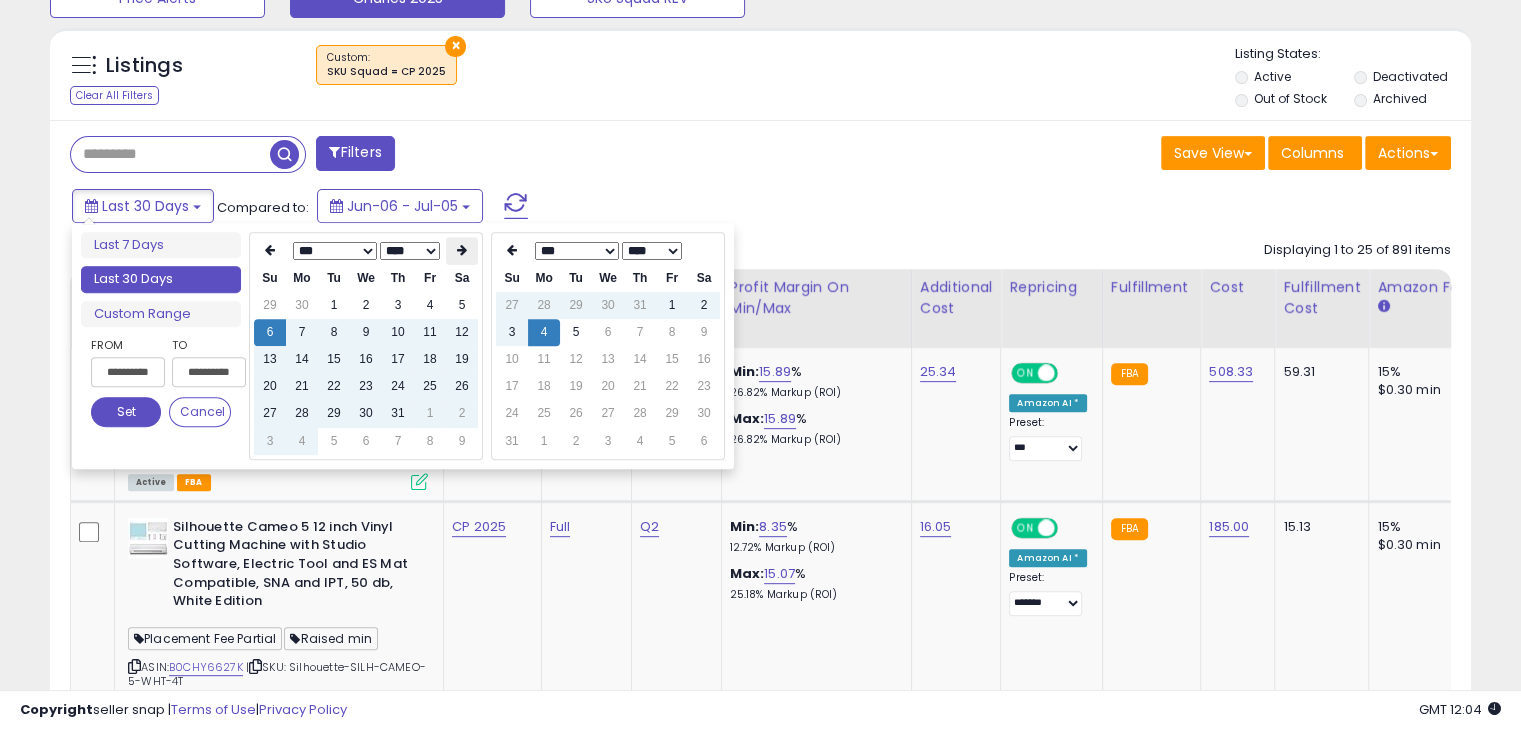 click at bounding box center [462, 250] 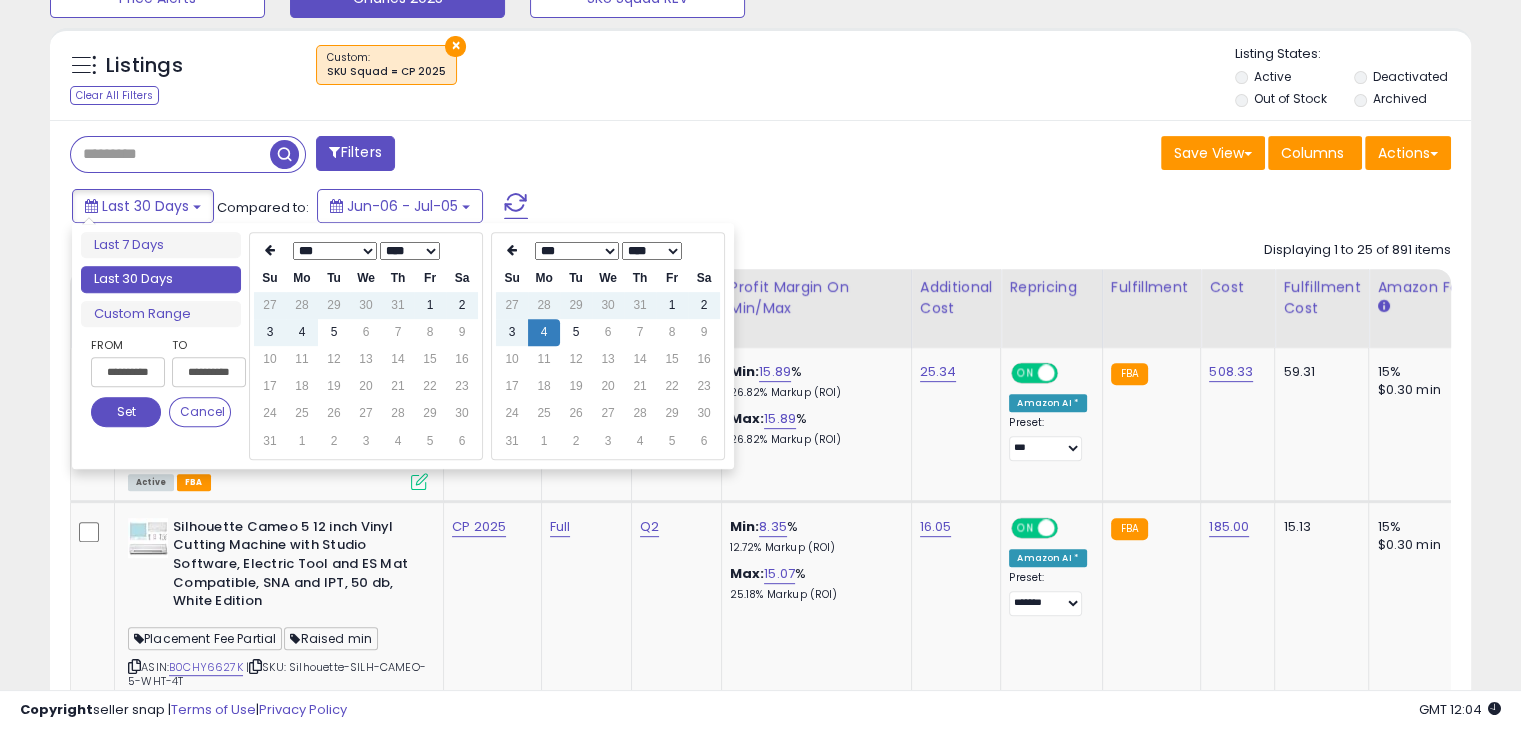click at bounding box center [462, 251] 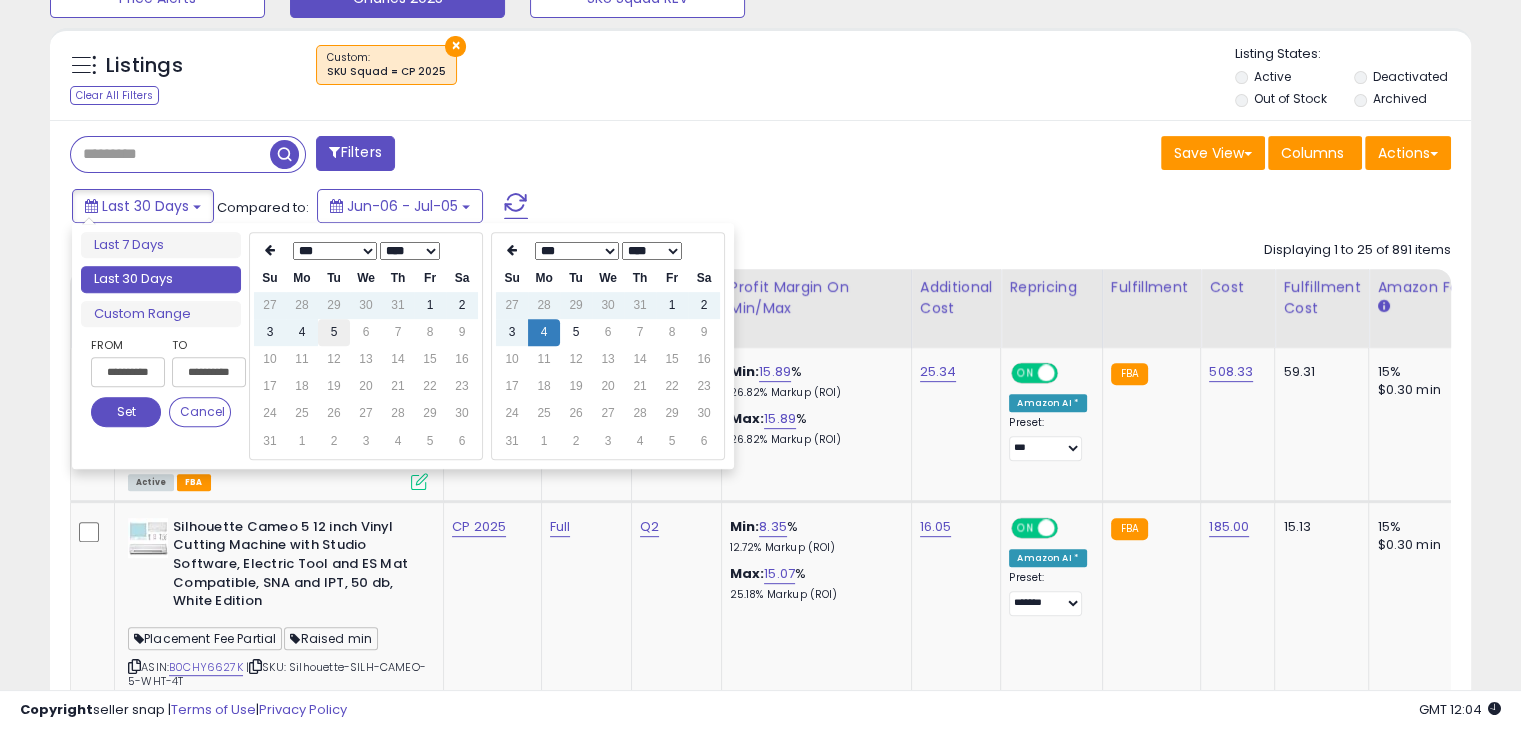 type on "**********" 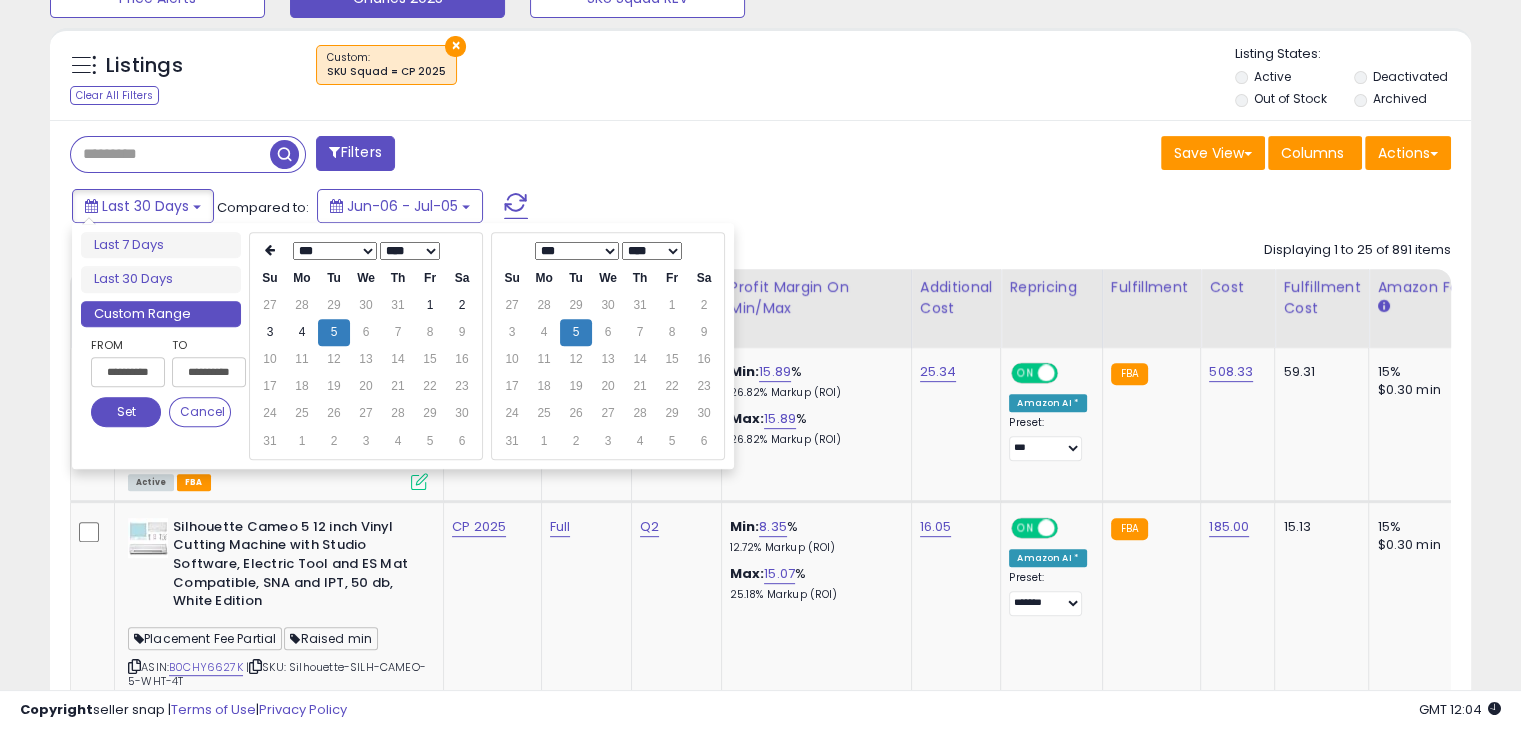 type on "**********" 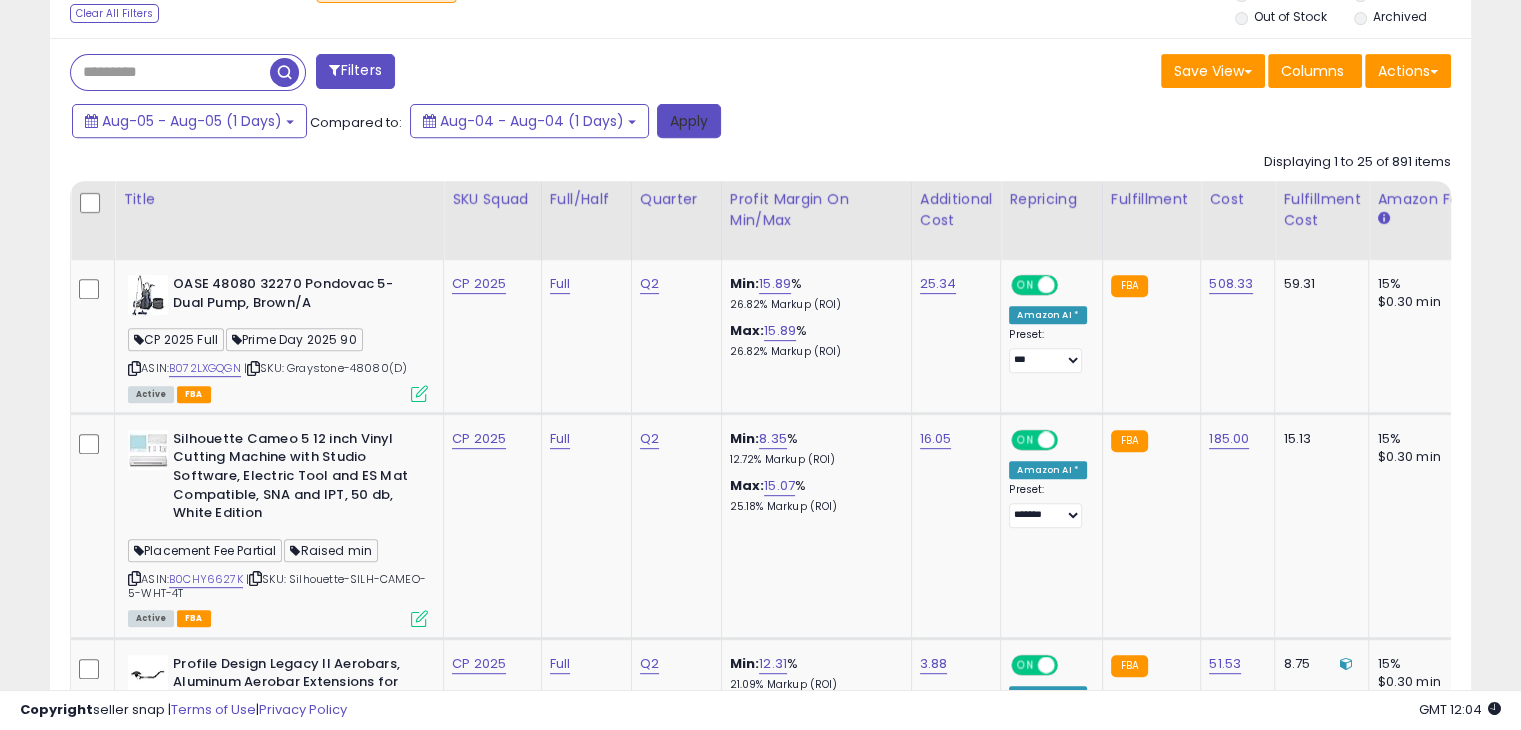 click on "Apply" at bounding box center (689, 121) 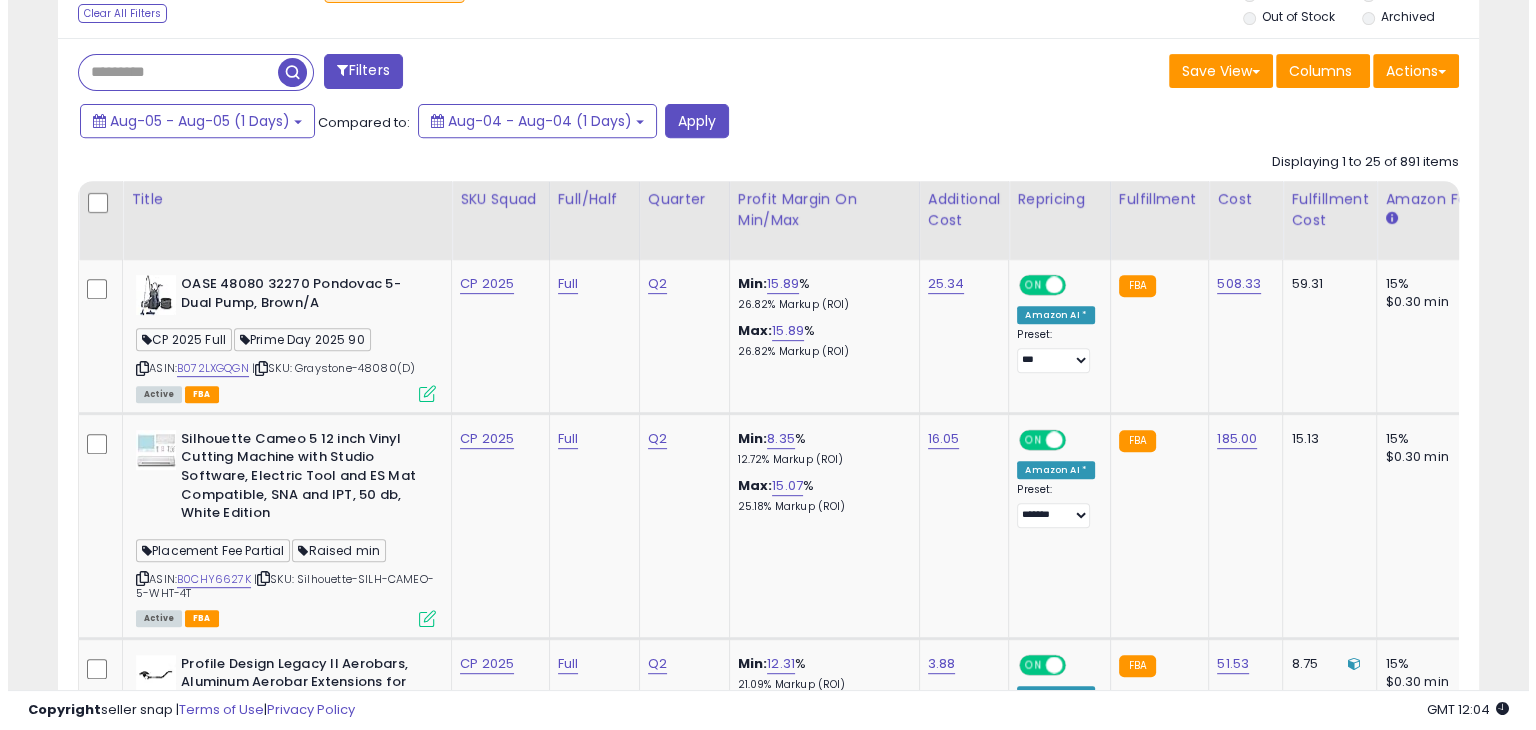 scroll, scrollTop: 559, scrollLeft: 0, axis: vertical 